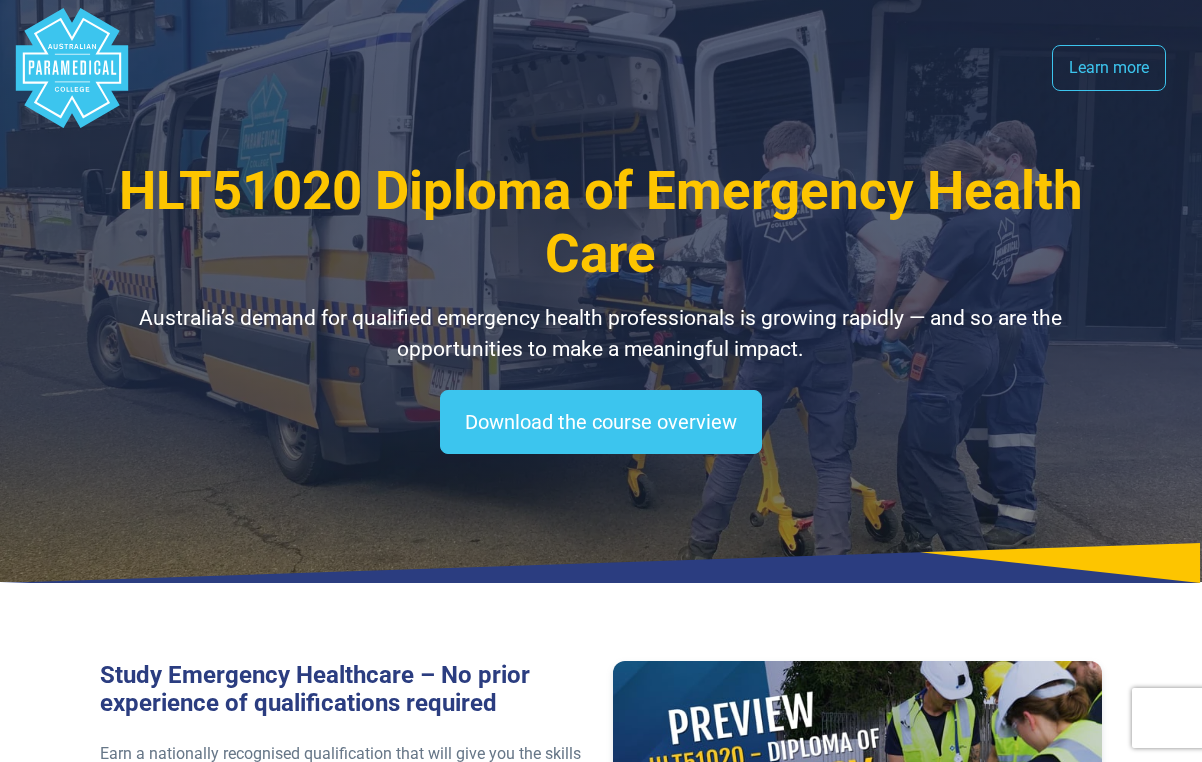 scroll, scrollTop: 0, scrollLeft: 0, axis: both 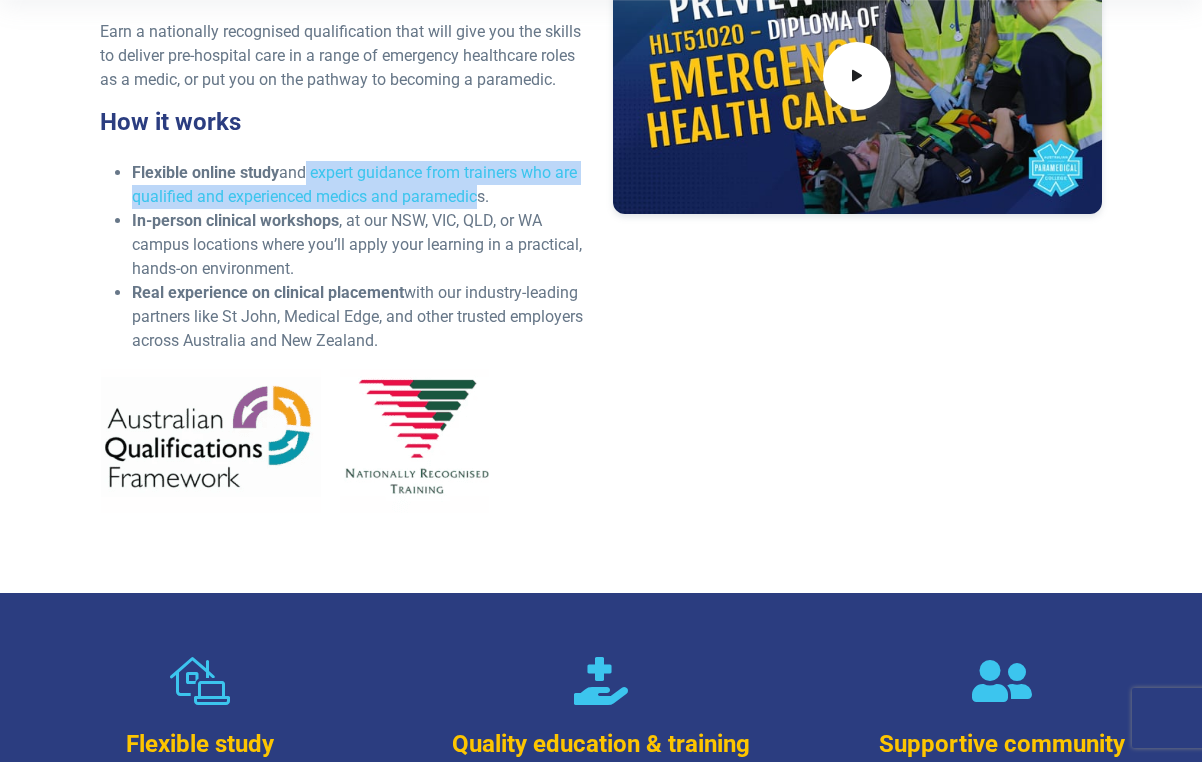 drag, startPoint x: 301, startPoint y: 164, endPoint x: 468, endPoint y: 198, distance: 170.42593 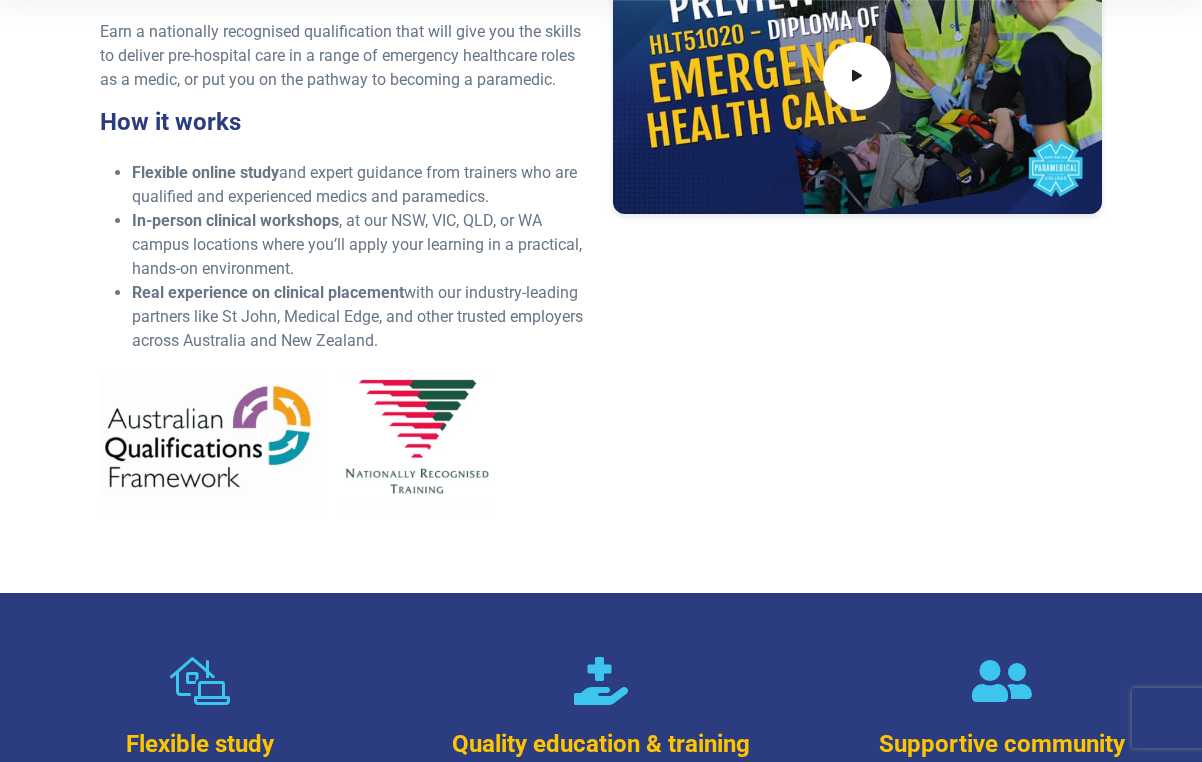 click on "Flexible online study  and expert guidance from trainers who are qualified and experienced medics and paramedics." at bounding box center (360, 185) 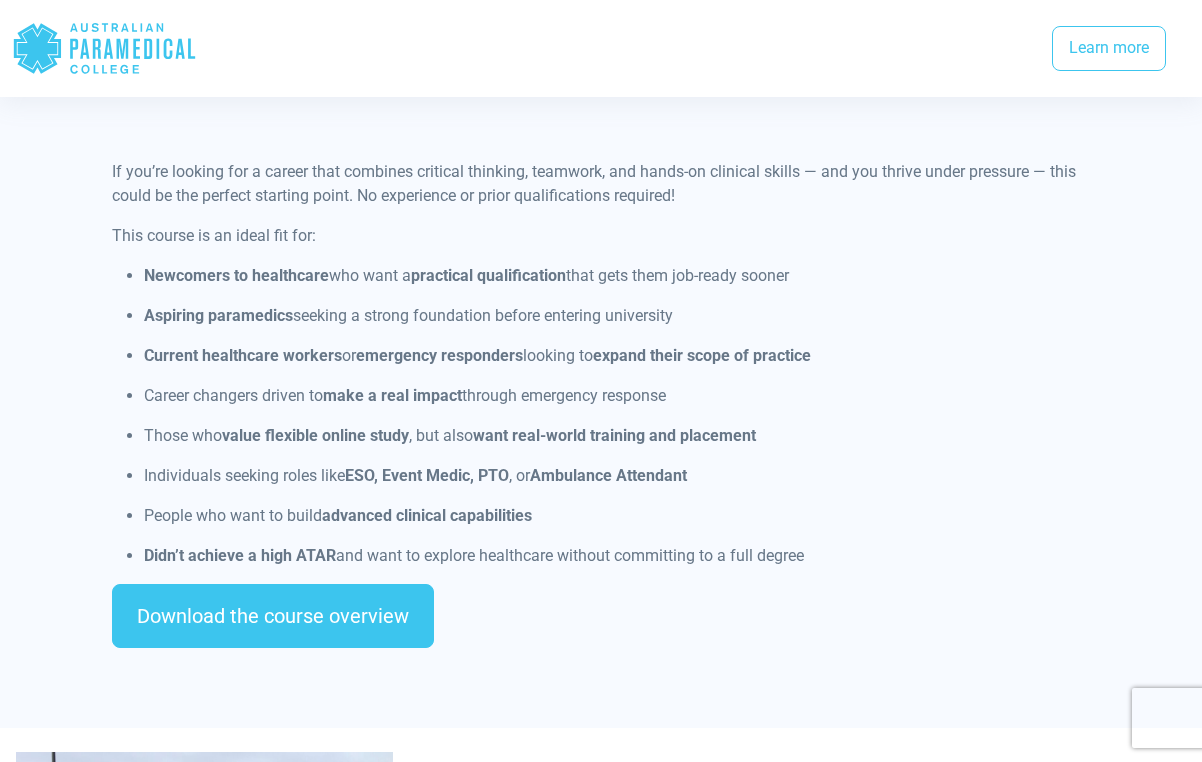 scroll, scrollTop: 1648, scrollLeft: 0, axis: vertical 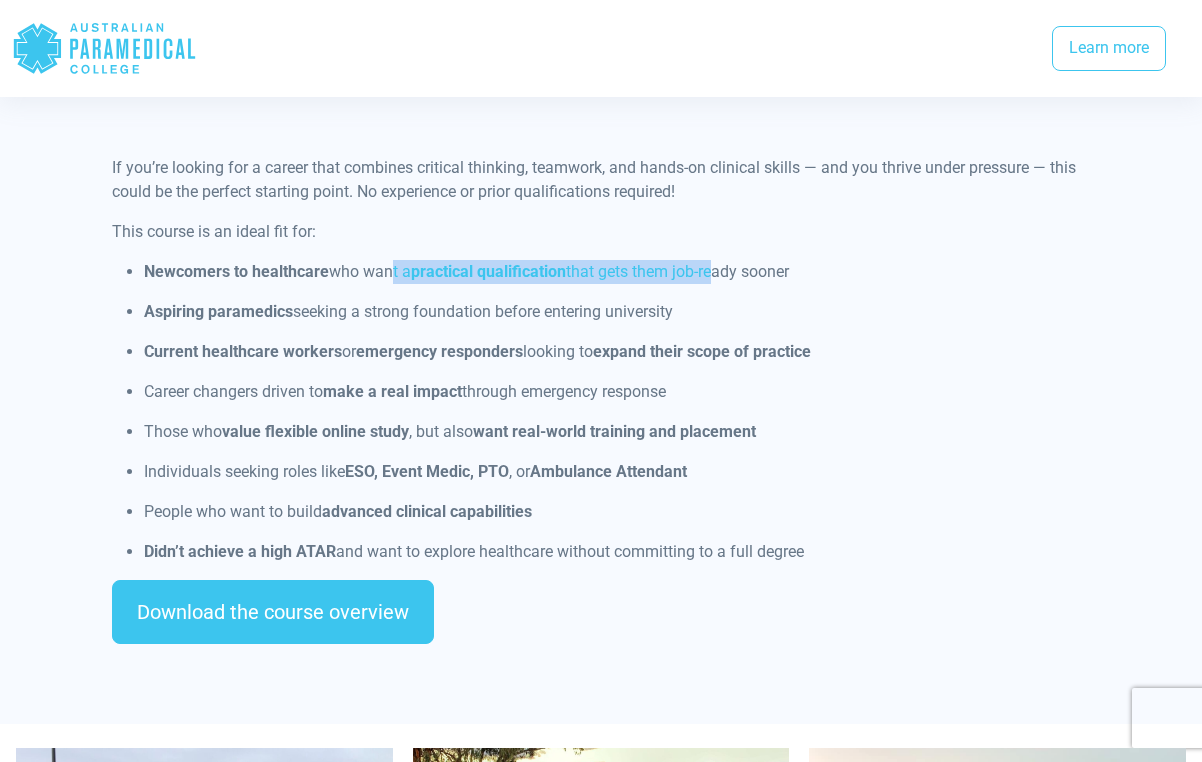 drag, startPoint x: 386, startPoint y: 267, endPoint x: 717, endPoint y: 254, distance: 331.2552 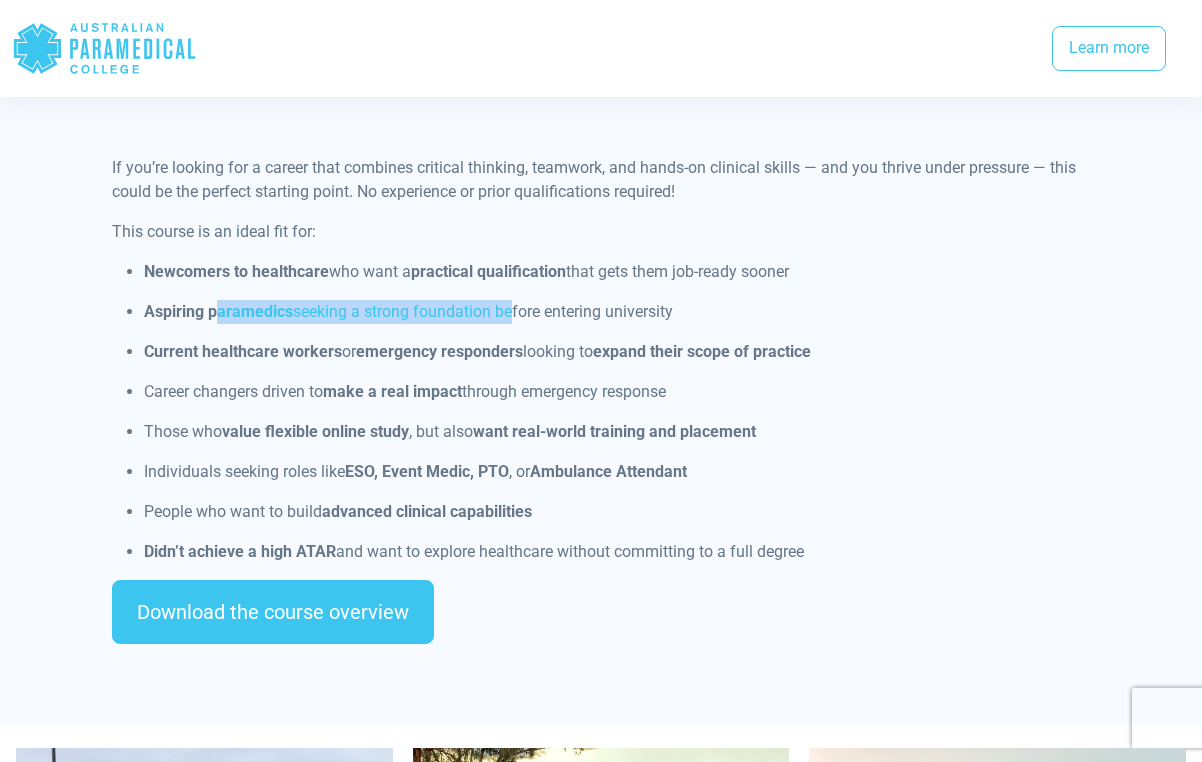 drag, startPoint x: 220, startPoint y: 308, endPoint x: 508, endPoint y: 311, distance: 288.01562 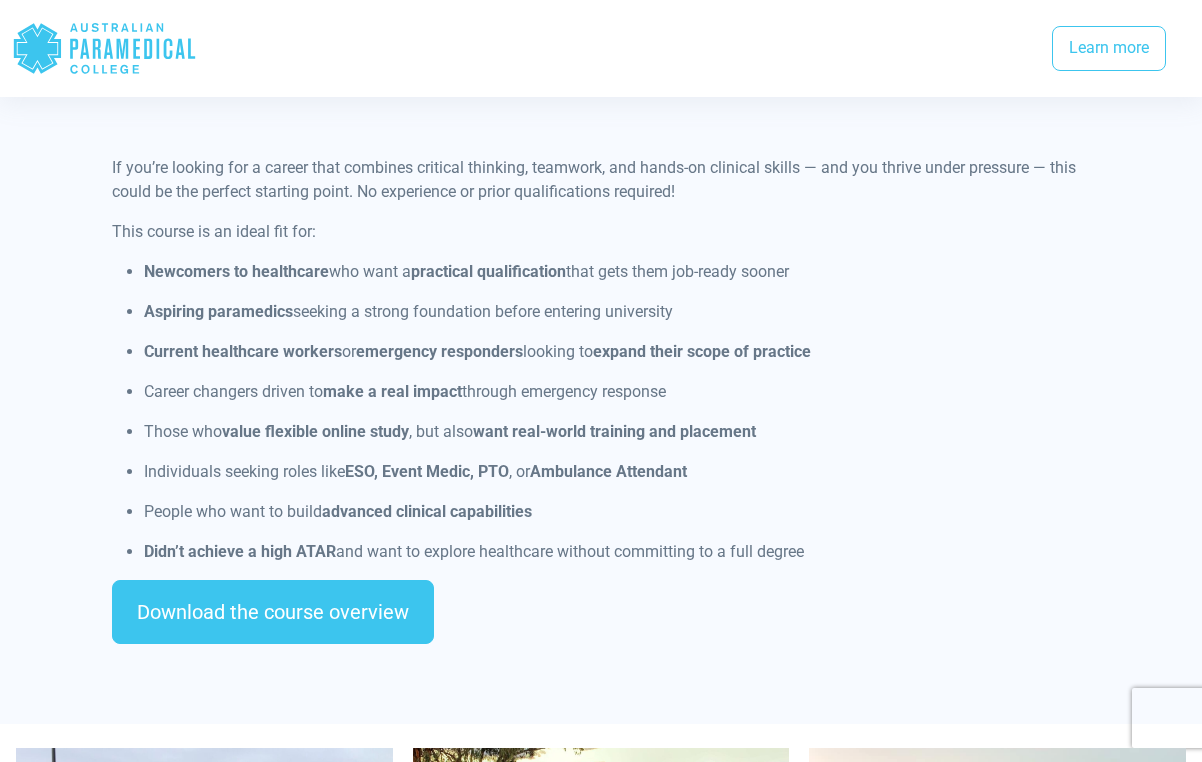 click on "Individuals seeking roles like  ESO, Event Medic, PTO , or  Ambulance Attendant" at bounding box center (617, 472) 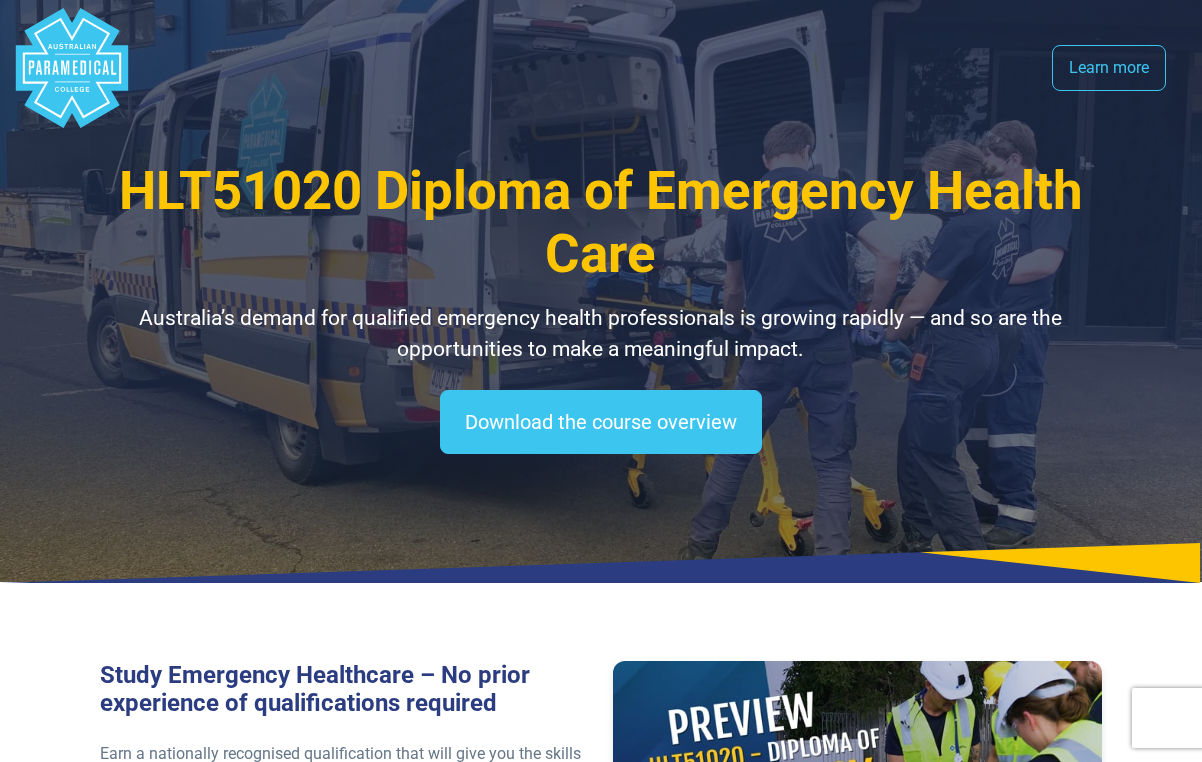 scroll, scrollTop: 0, scrollLeft: 0, axis: both 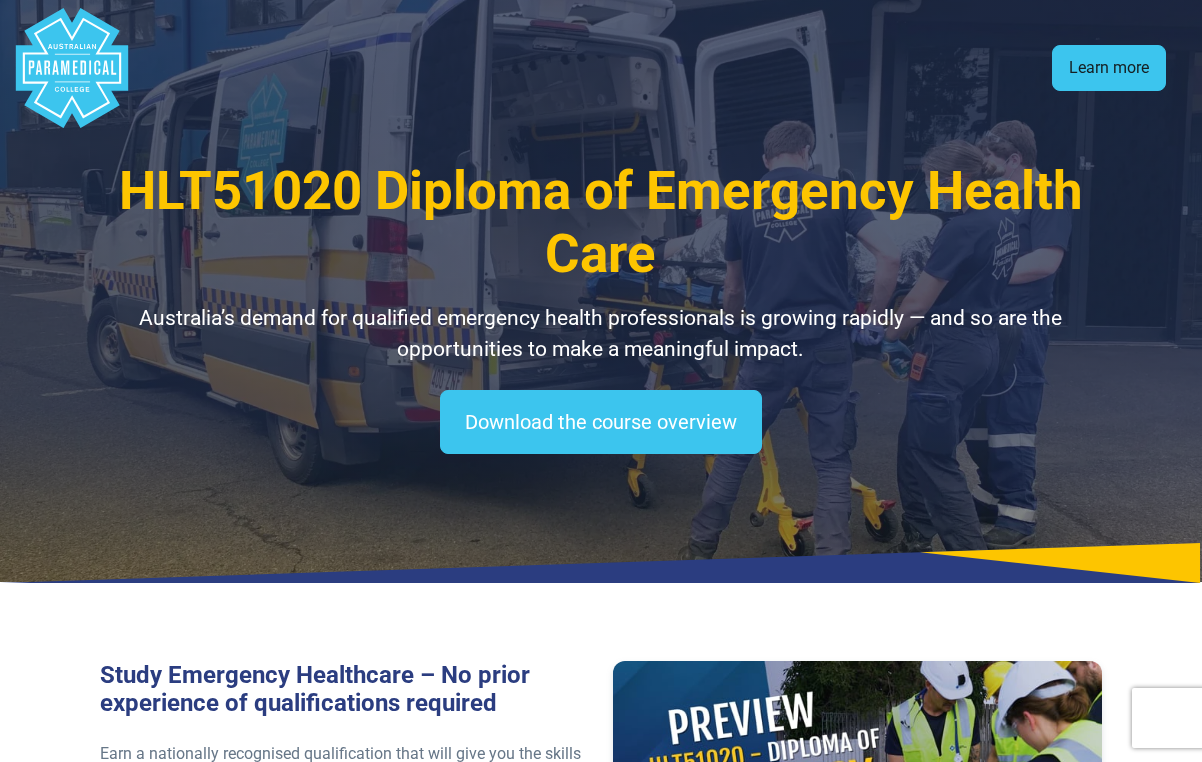 click on "Learn more" at bounding box center (1109, 68) 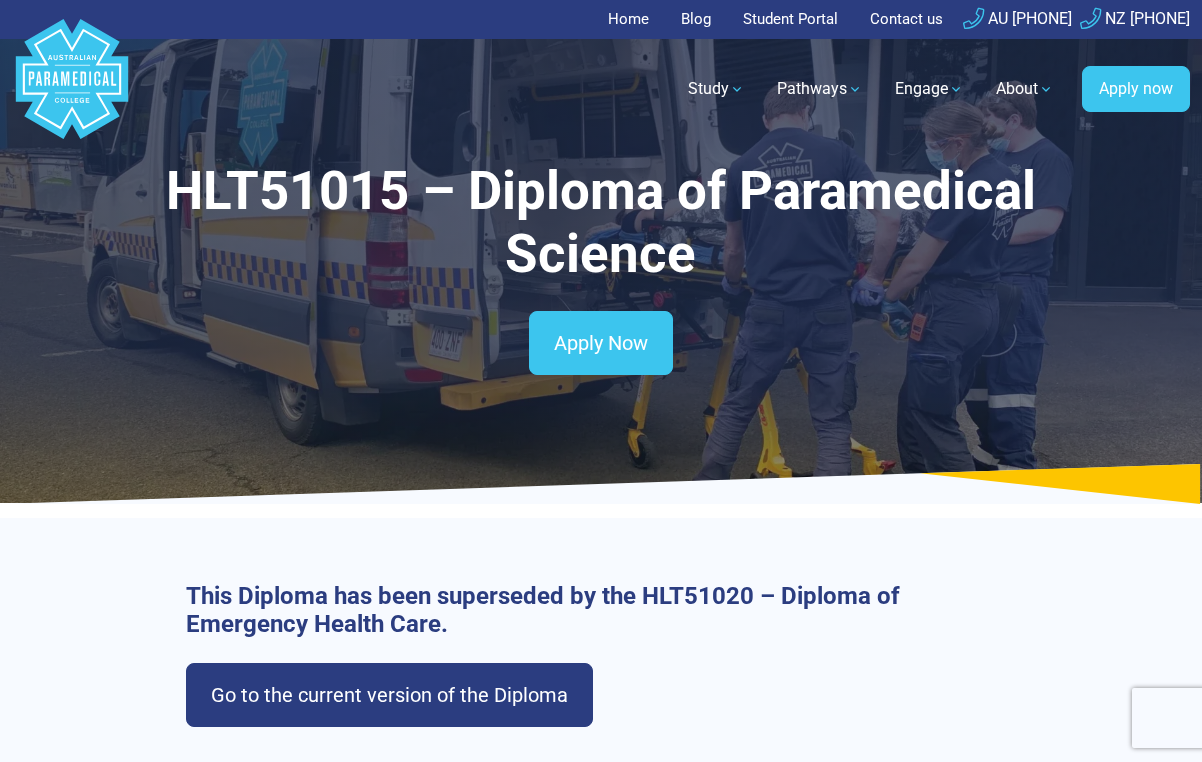 scroll, scrollTop: 42, scrollLeft: 0, axis: vertical 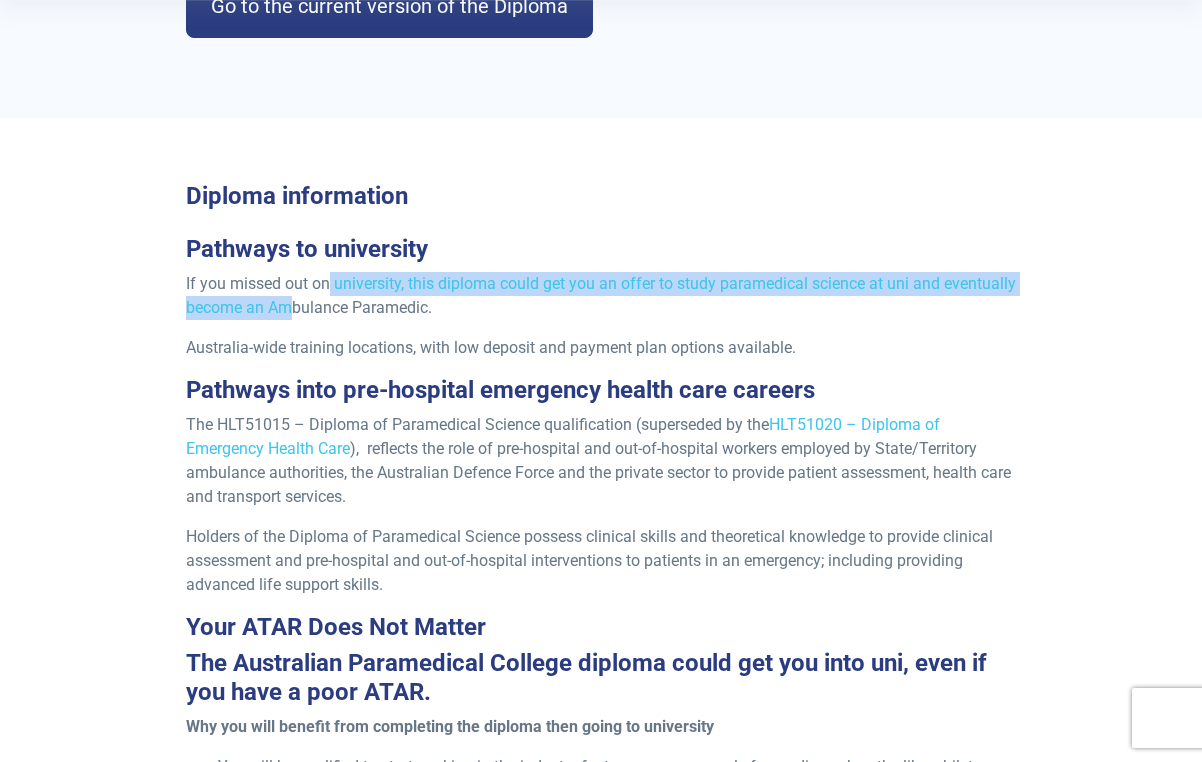 drag, startPoint x: 293, startPoint y: 294, endPoint x: 329, endPoint y: 284, distance: 37.363083 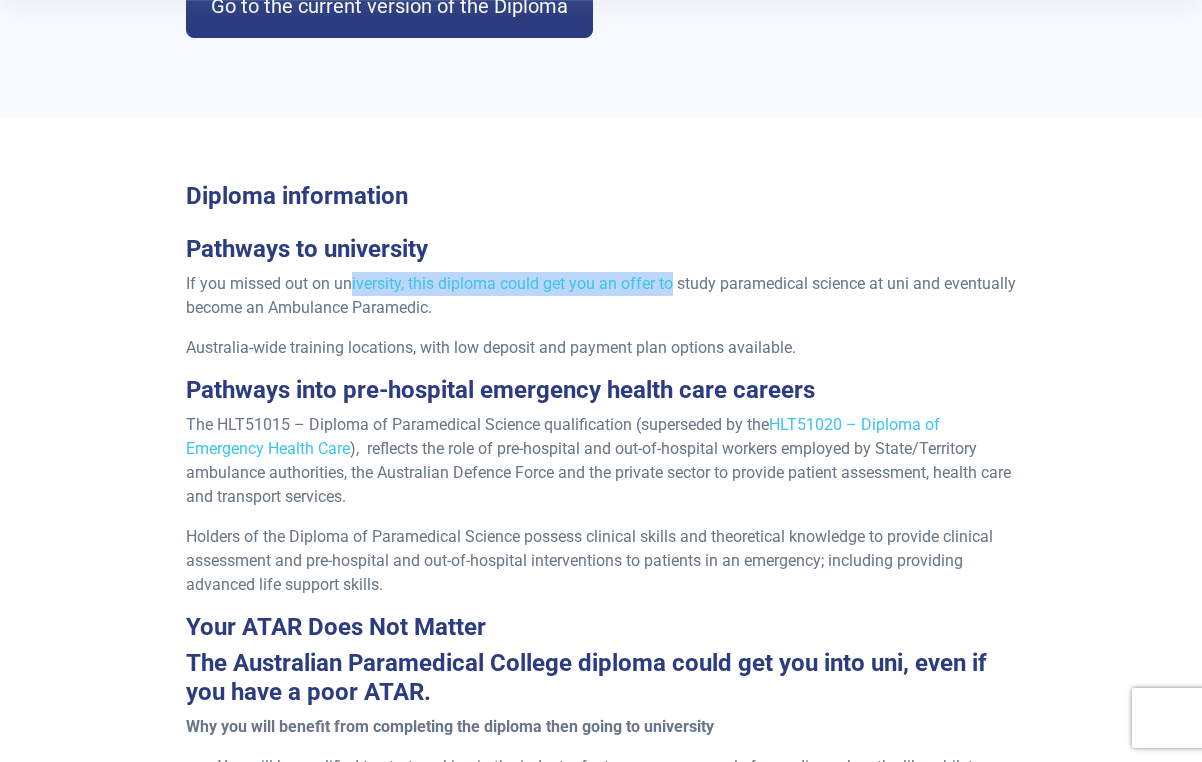 drag, startPoint x: 349, startPoint y: 284, endPoint x: 671, endPoint y: 271, distance: 322.26233 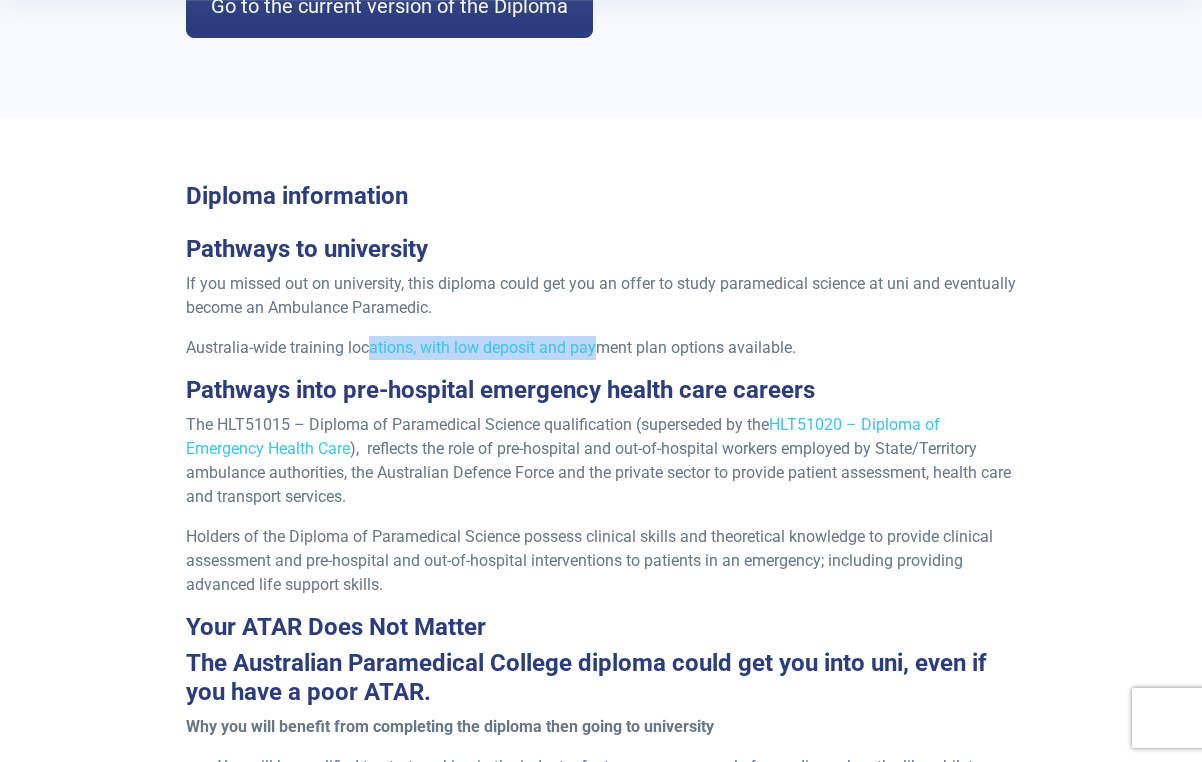 drag, startPoint x: 369, startPoint y: 348, endPoint x: 595, endPoint y: 341, distance: 226.10838 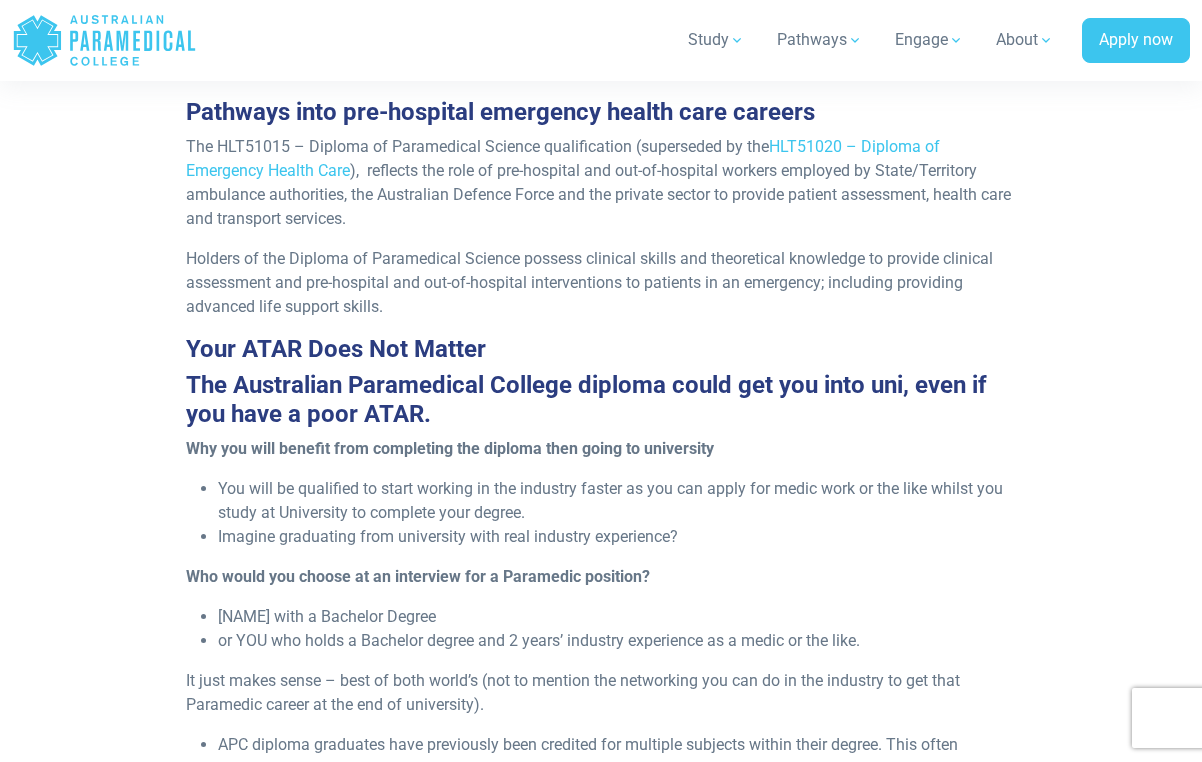 scroll, scrollTop: 981, scrollLeft: 0, axis: vertical 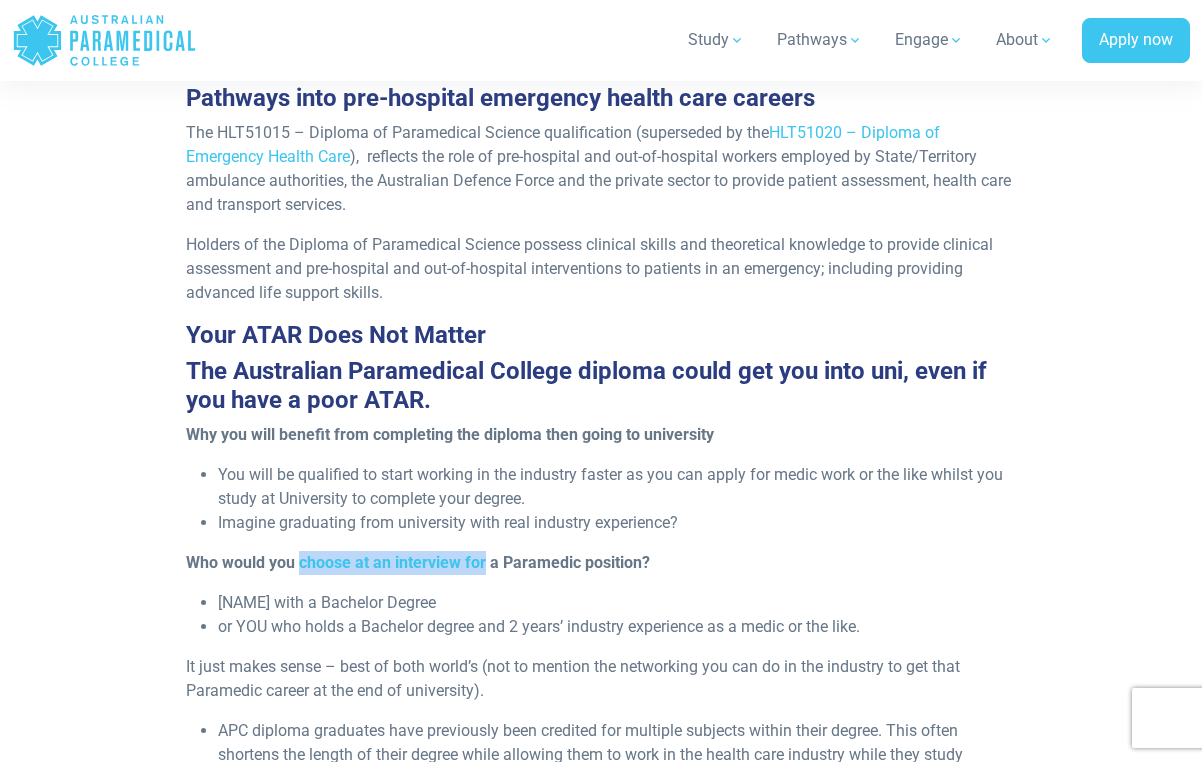 drag, startPoint x: 301, startPoint y: 550, endPoint x: 483, endPoint y: 557, distance: 182.13457 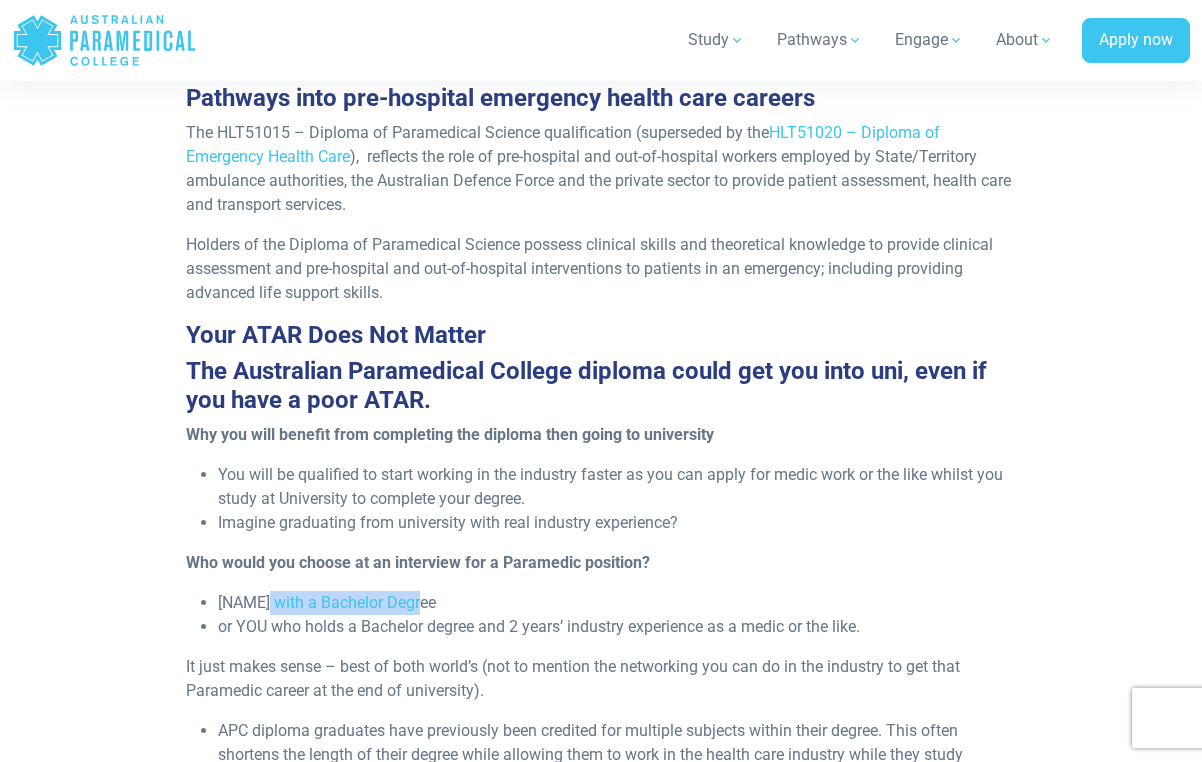 drag, startPoint x: 272, startPoint y: 600, endPoint x: 421, endPoint y: 591, distance: 149.27156 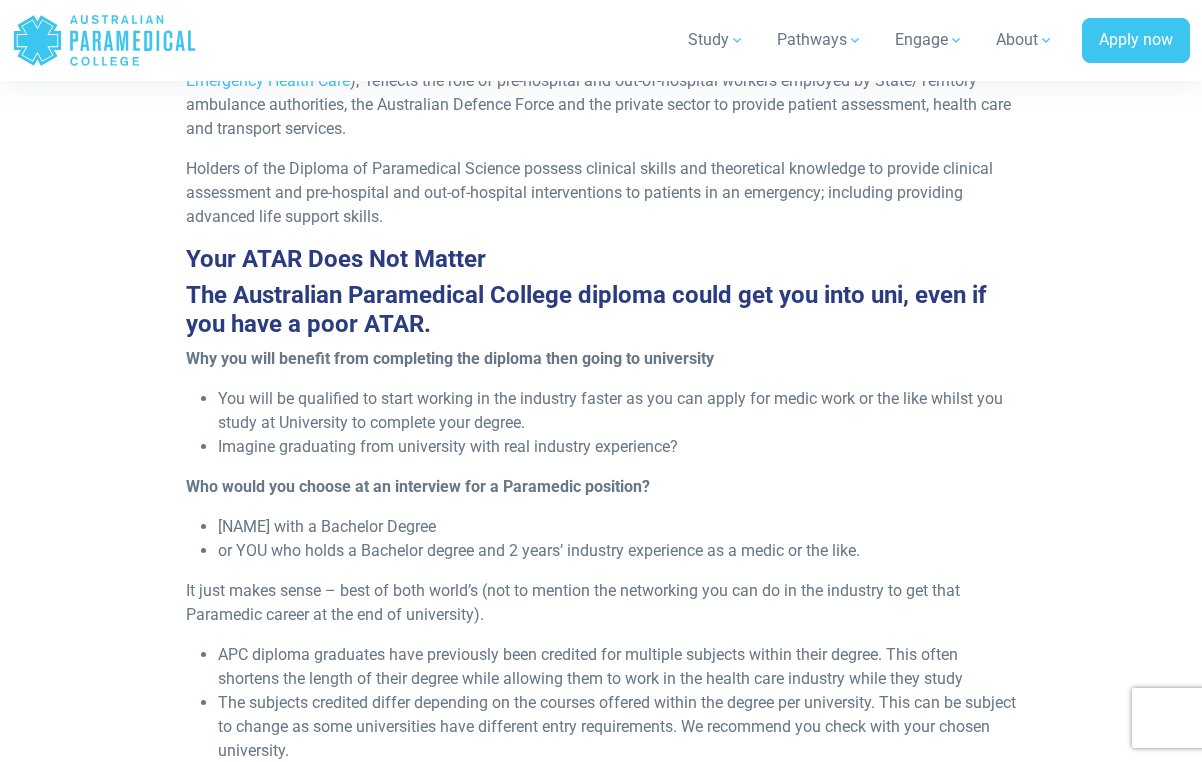 scroll, scrollTop: 1058, scrollLeft: 0, axis: vertical 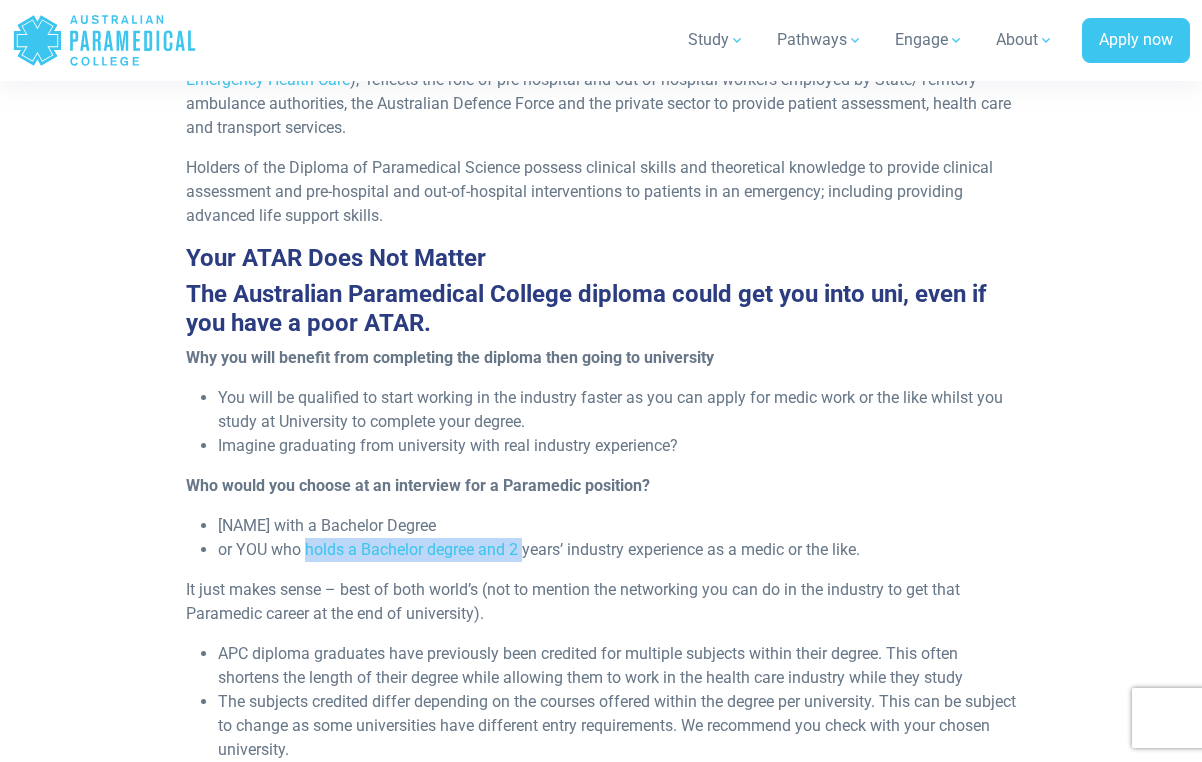 drag, startPoint x: 303, startPoint y: 548, endPoint x: 524, endPoint y: 549, distance: 221.00226 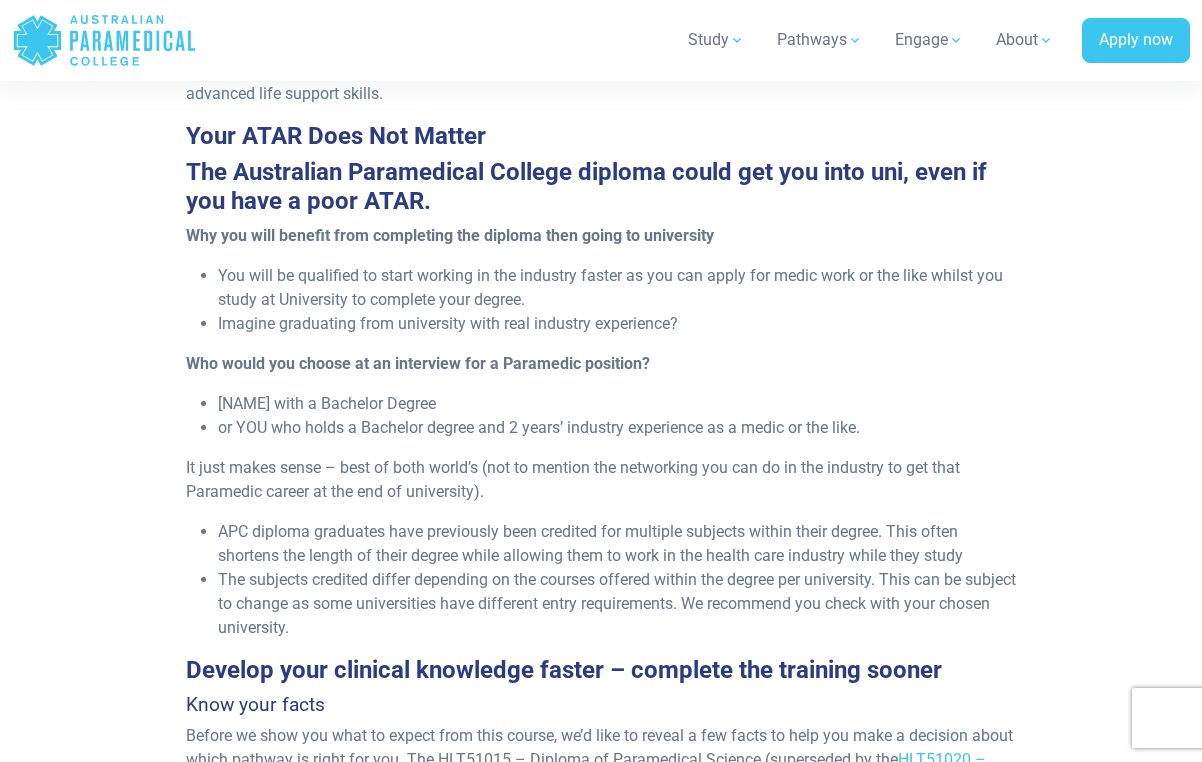 scroll, scrollTop: 1188, scrollLeft: 0, axis: vertical 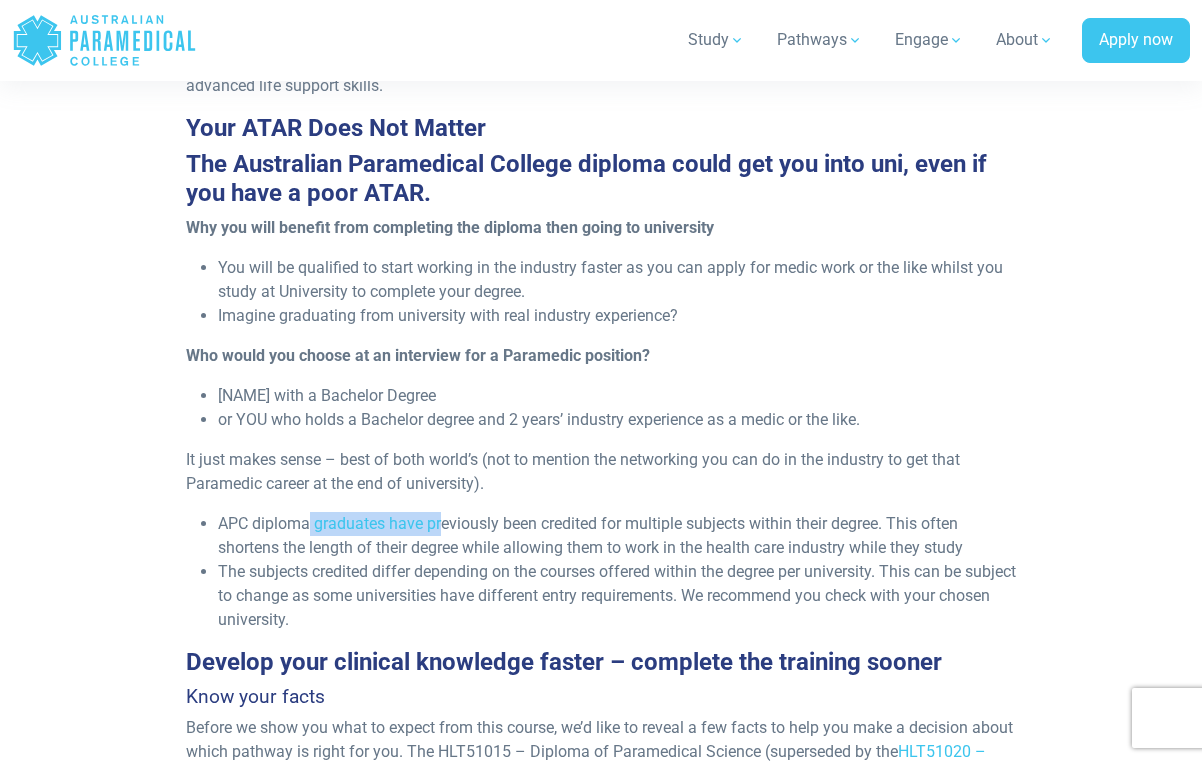drag, startPoint x: 307, startPoint y: 520, endPoint x: 439, endPoint y: 519, distance: 132.00378 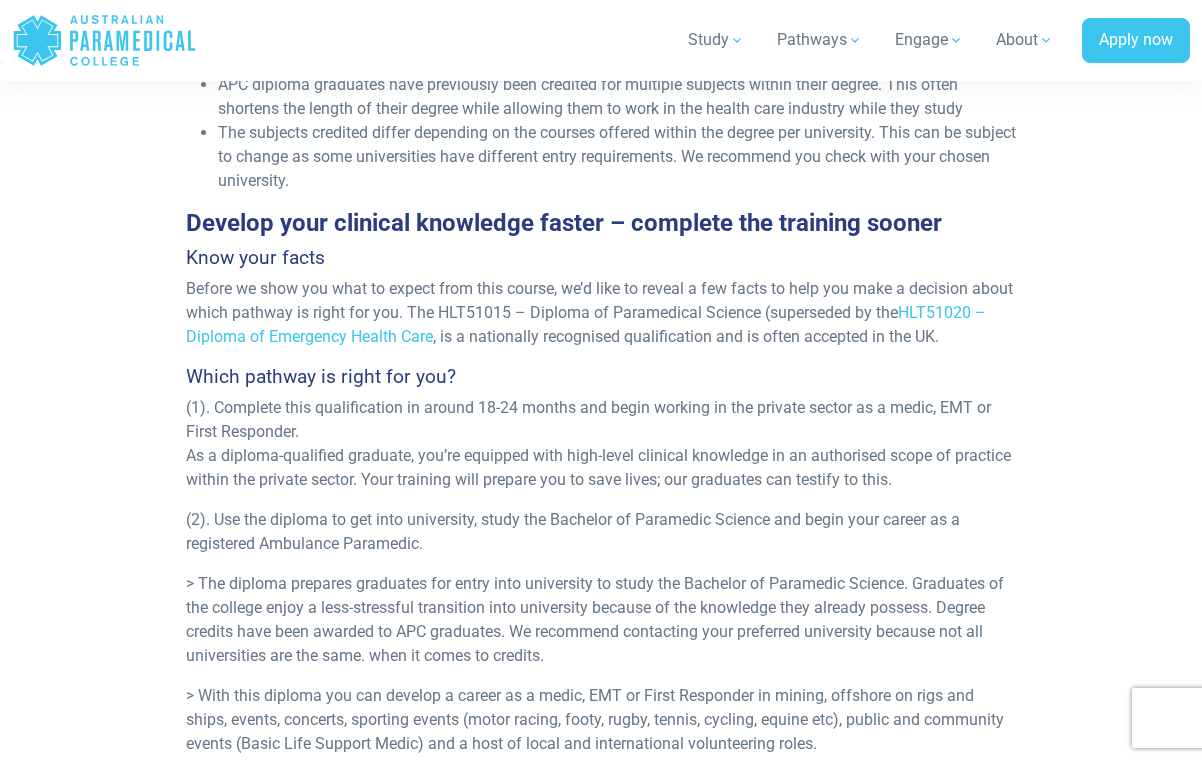 scroll, scrollTop: 1648, scrollLeft: 0, axis: vertical 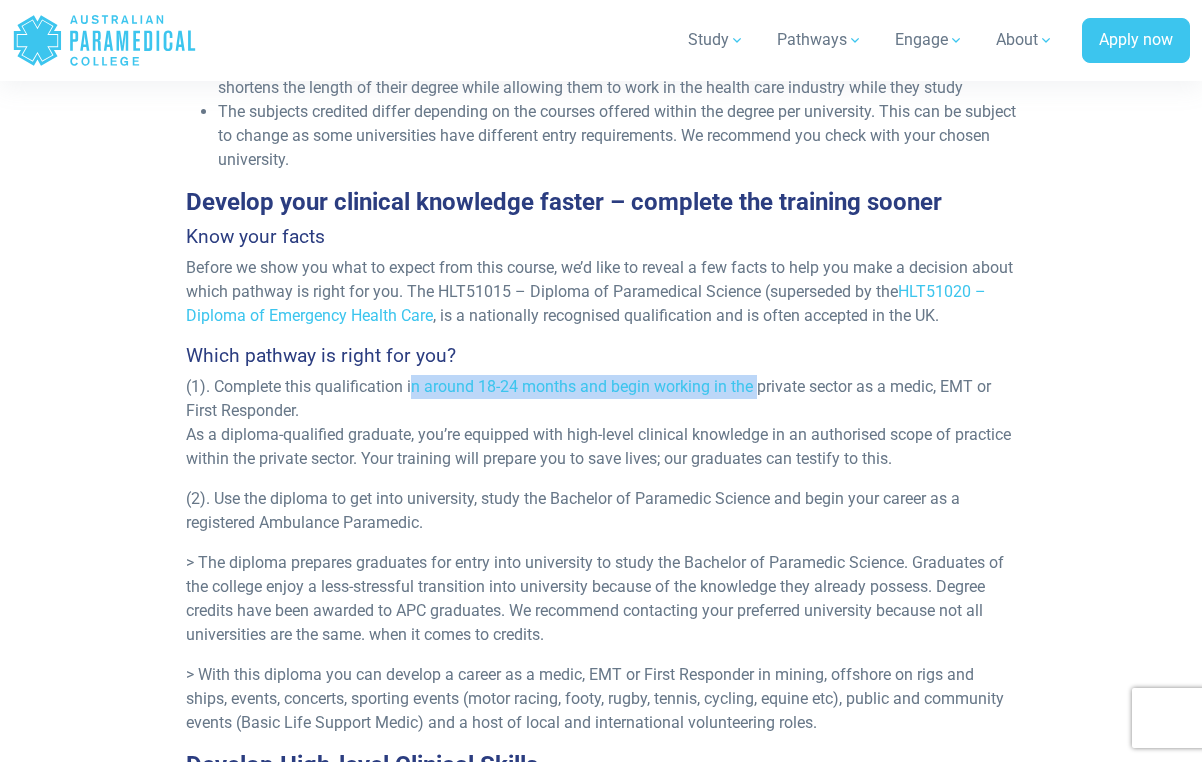 drag, startPoint x: 413, startPoint y: 404, endPoint x: 759, endPoint y: 398, distance: 346.05203 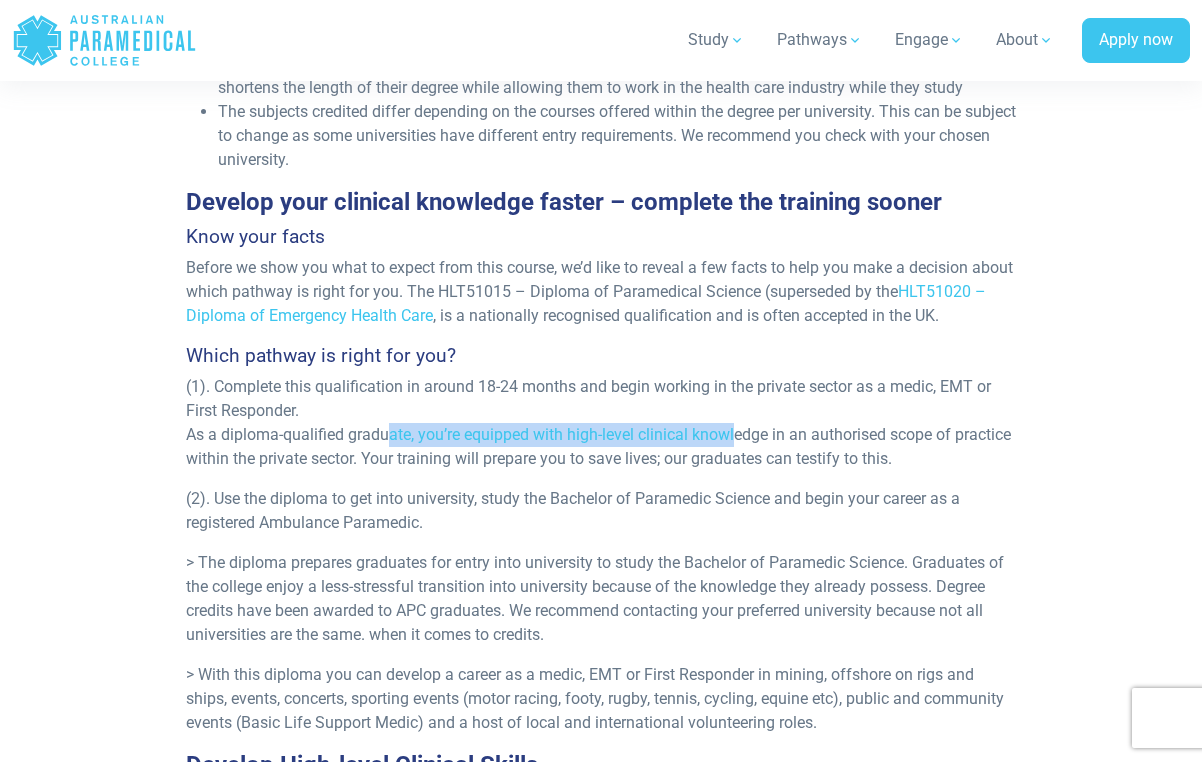 drag, startPoint x: 379, startPoint y: 450, endPoint x: 732, endPoint y: 442, distance: 353.09064 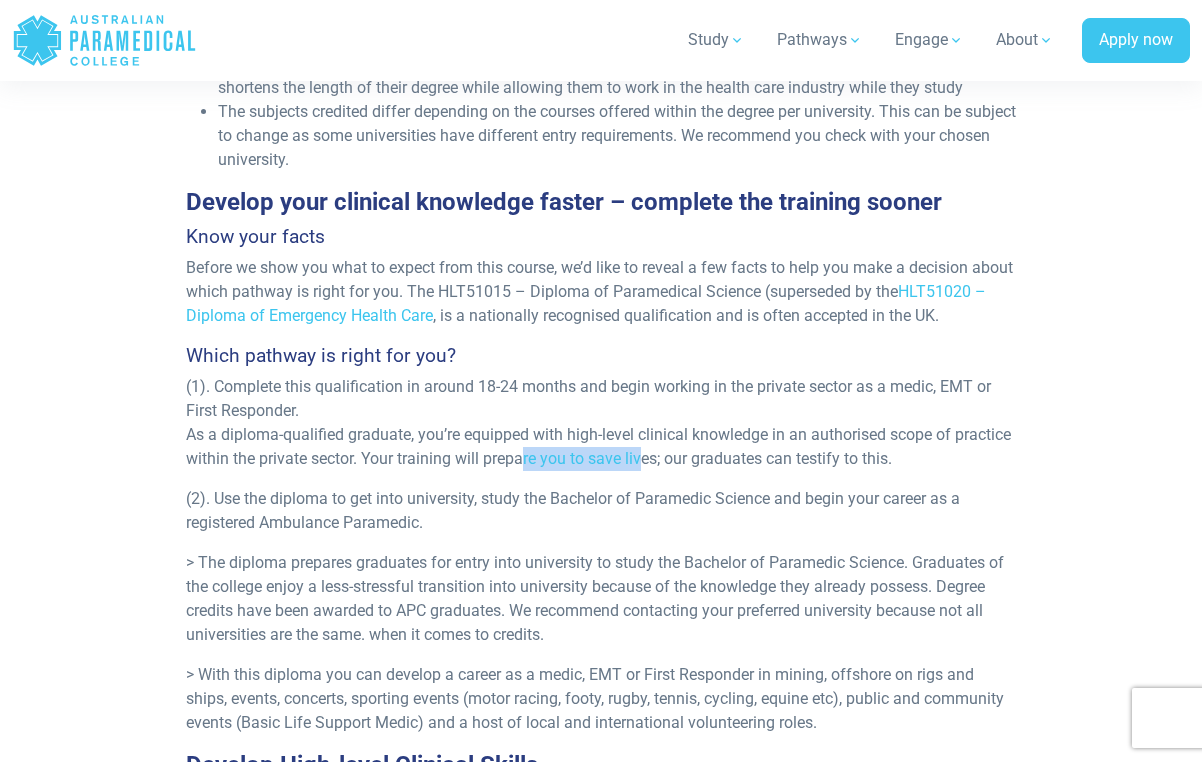 drag, startPoint x: 513, startPoint y: 481, endPoint x: 634, endPoint y: 481, distance: 121 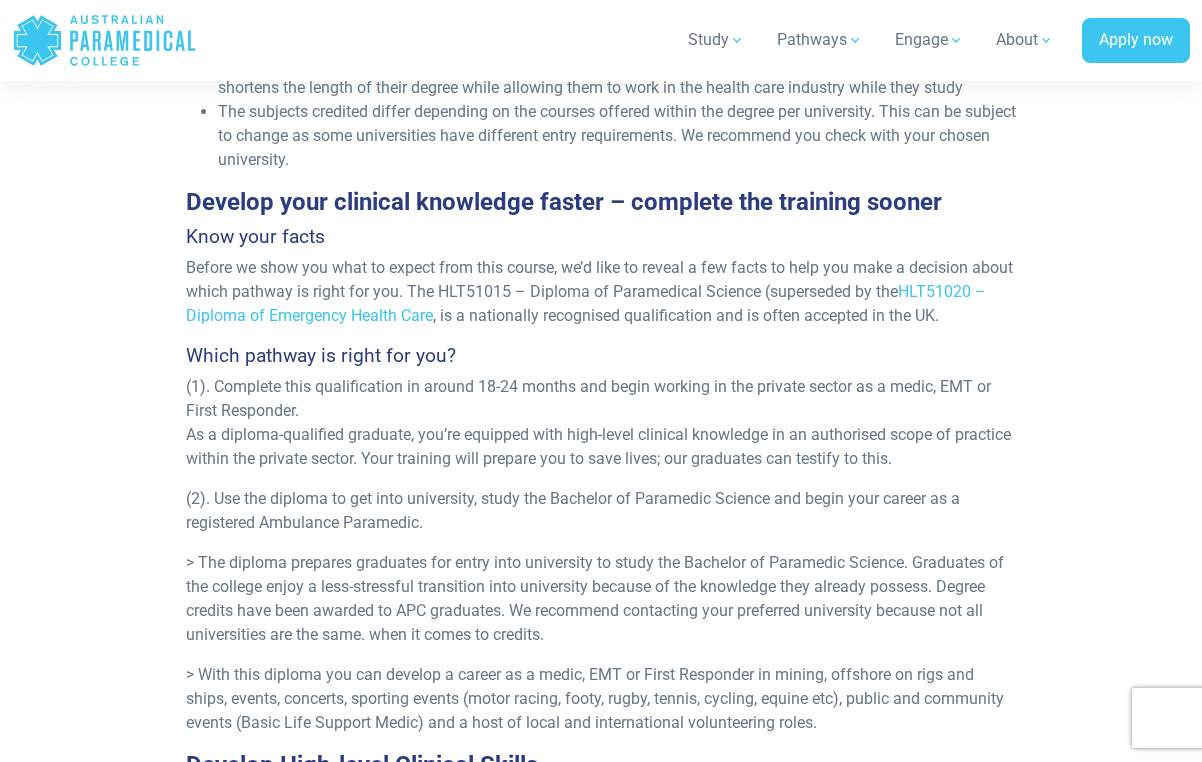 drag, startPoint x: 521, startPoint y: 502, endPoint x: 601, endPoint y: 501, distance: 80.00625 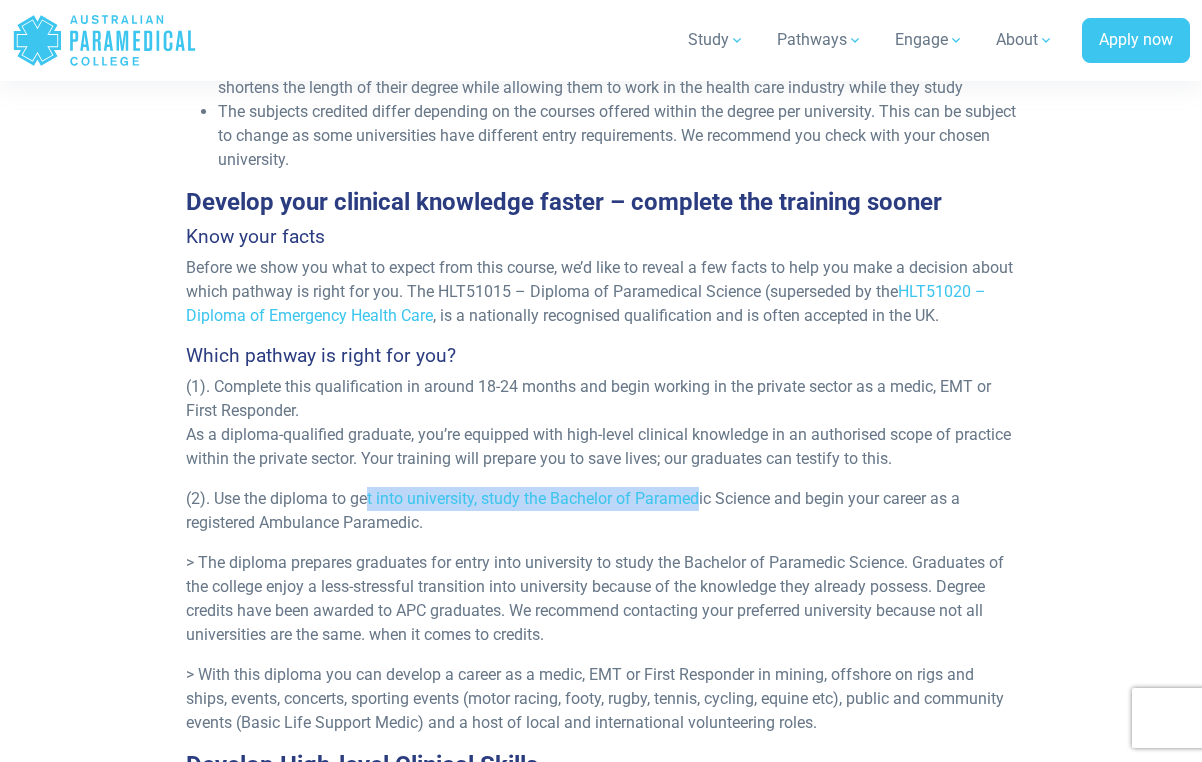 drag, startPoint x: 369, startPoint y: 519, endPoint x: 700, endPoint y: 521, distance: 331.00604 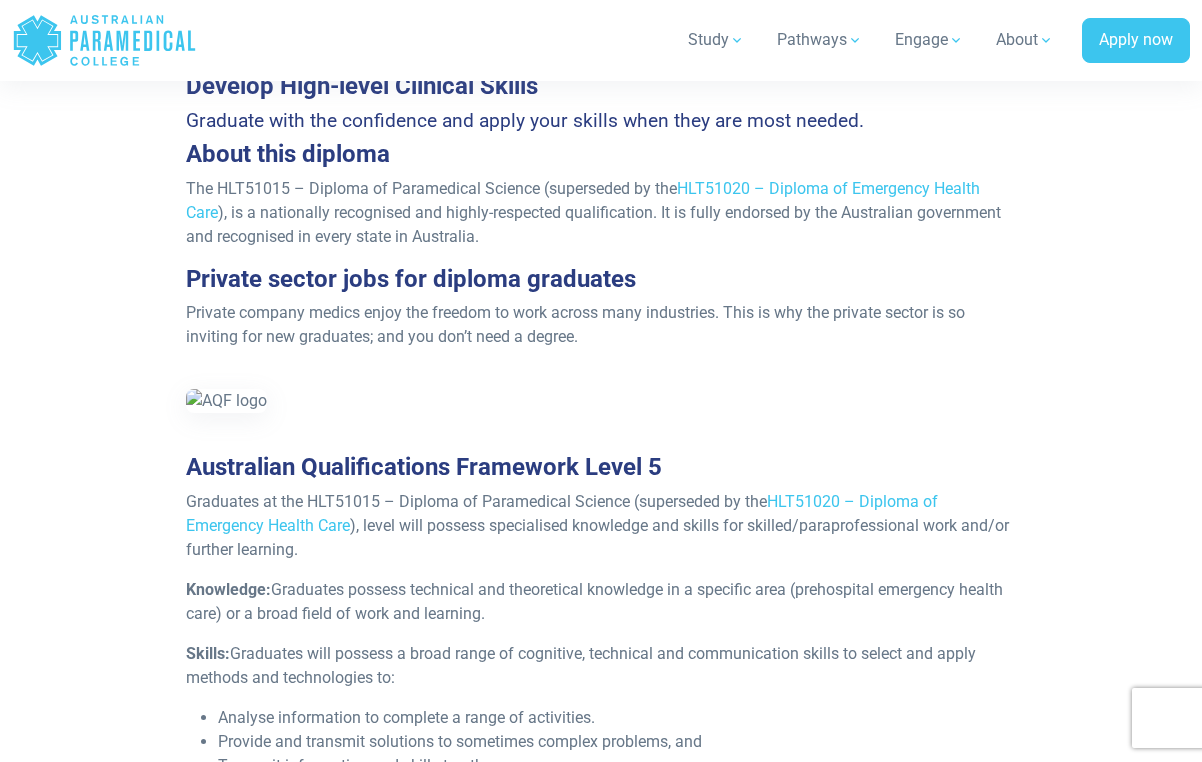scroll, scrollTop: 2325, scrollLeft: 0, axis: vertical 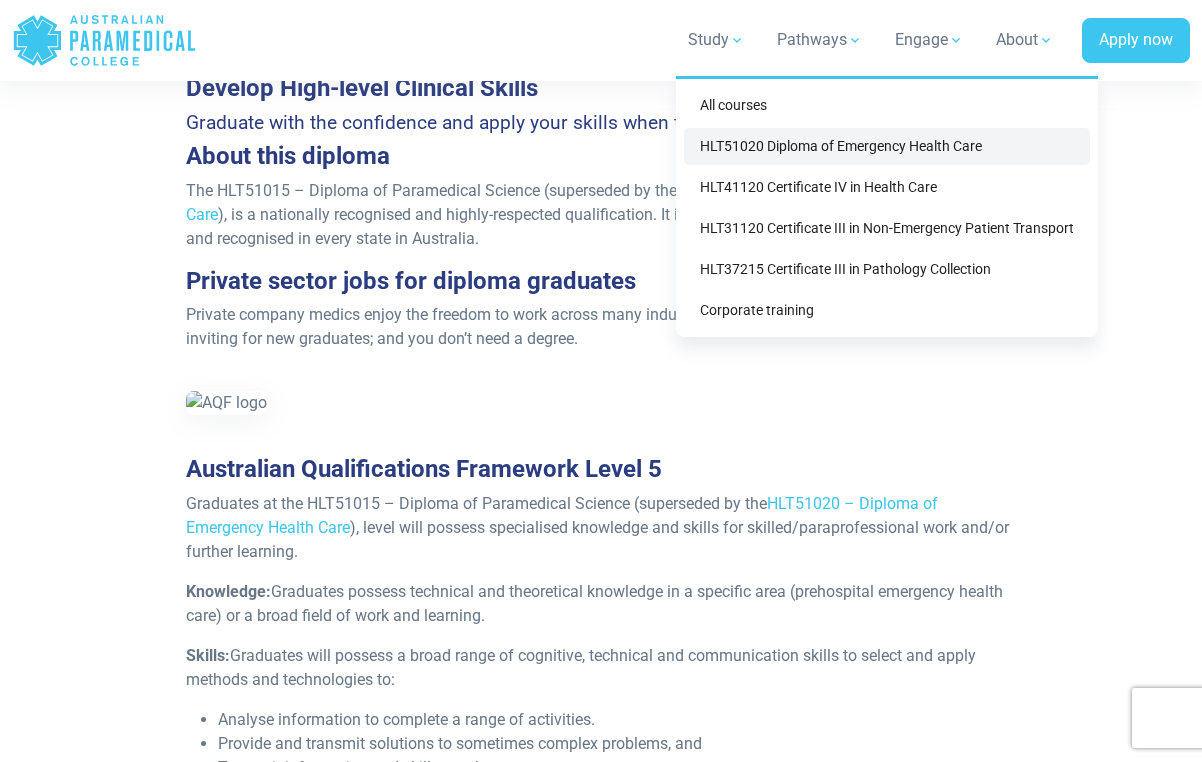 click on "HLT51020 Diploma of Emergency Health Care" at bounding box center [887, 146] 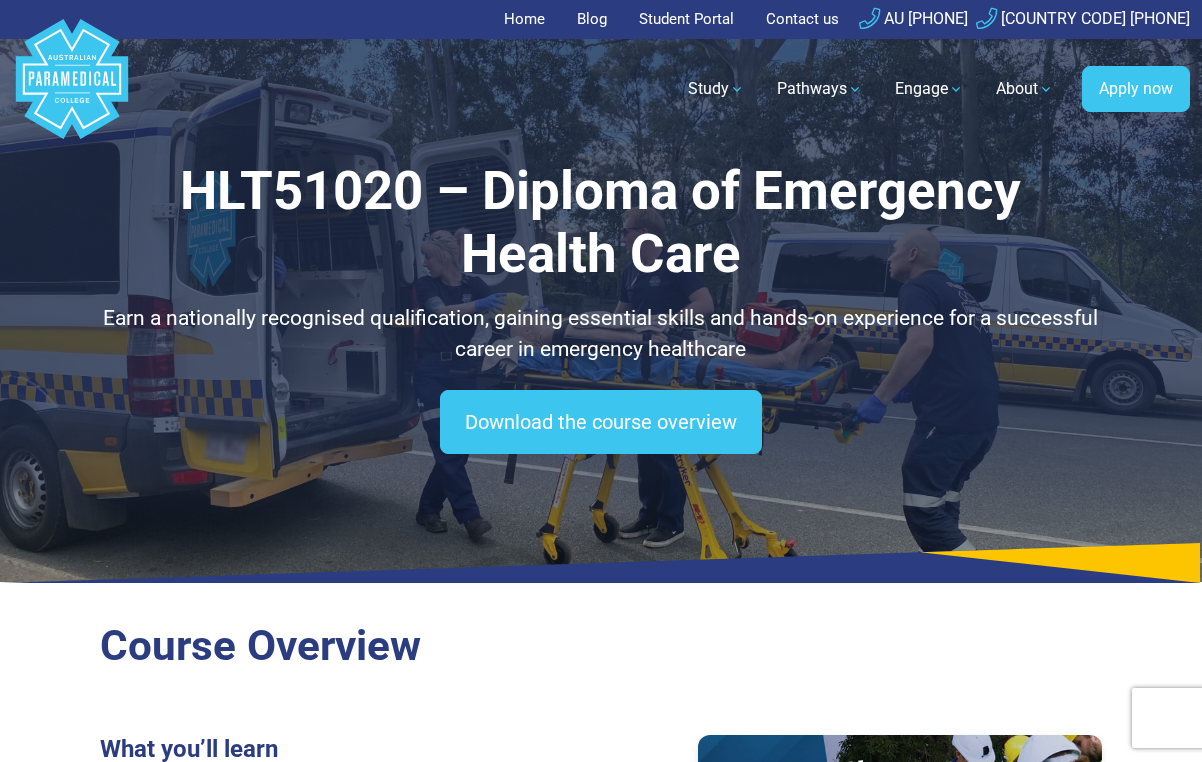 scroll, scrollTop: 0, scrollLeft: 0, axis: both 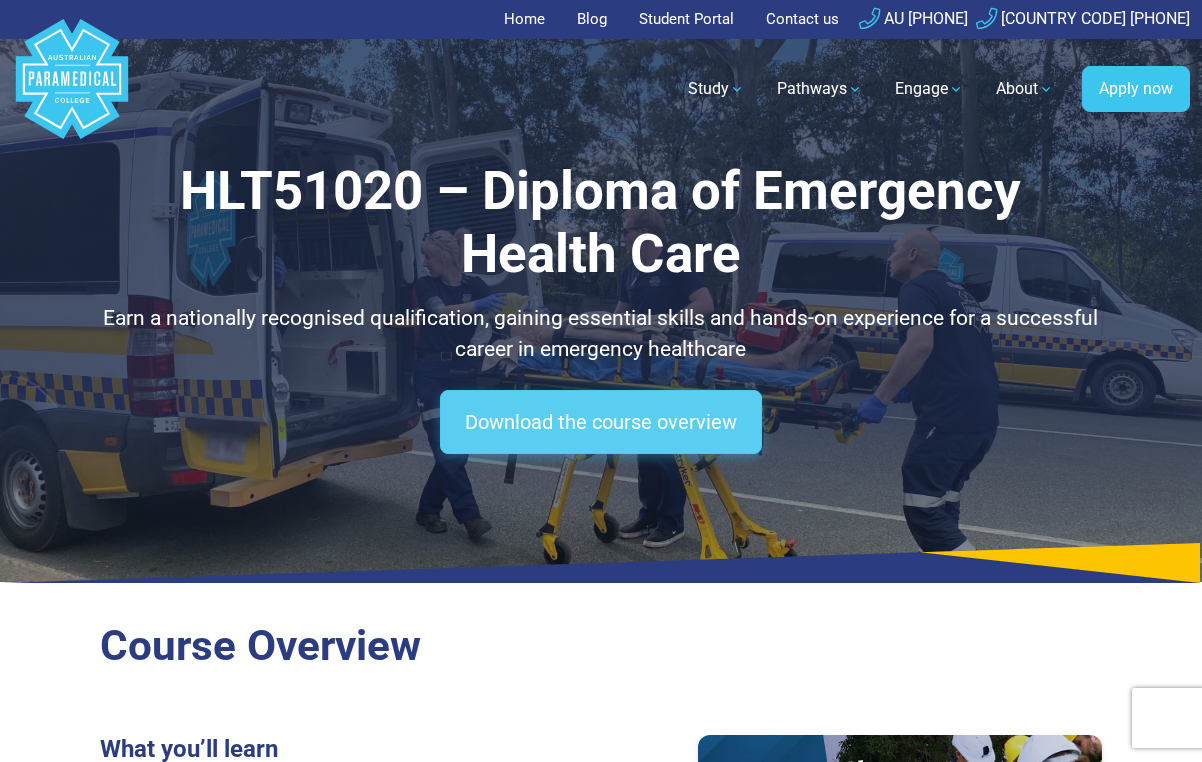 click on "Download the course overview" at bounding box center [601, 422] 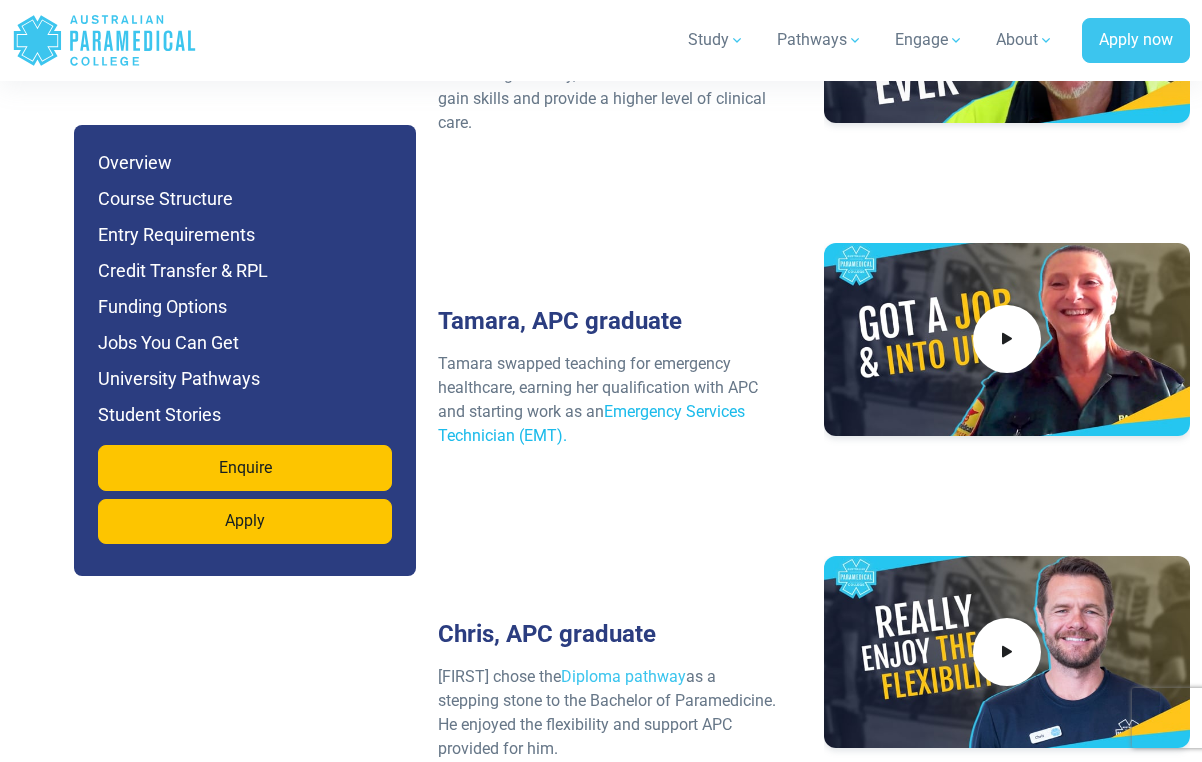 scroll, scrollTop: 9497, scrollLeft: 0, axis: vertical 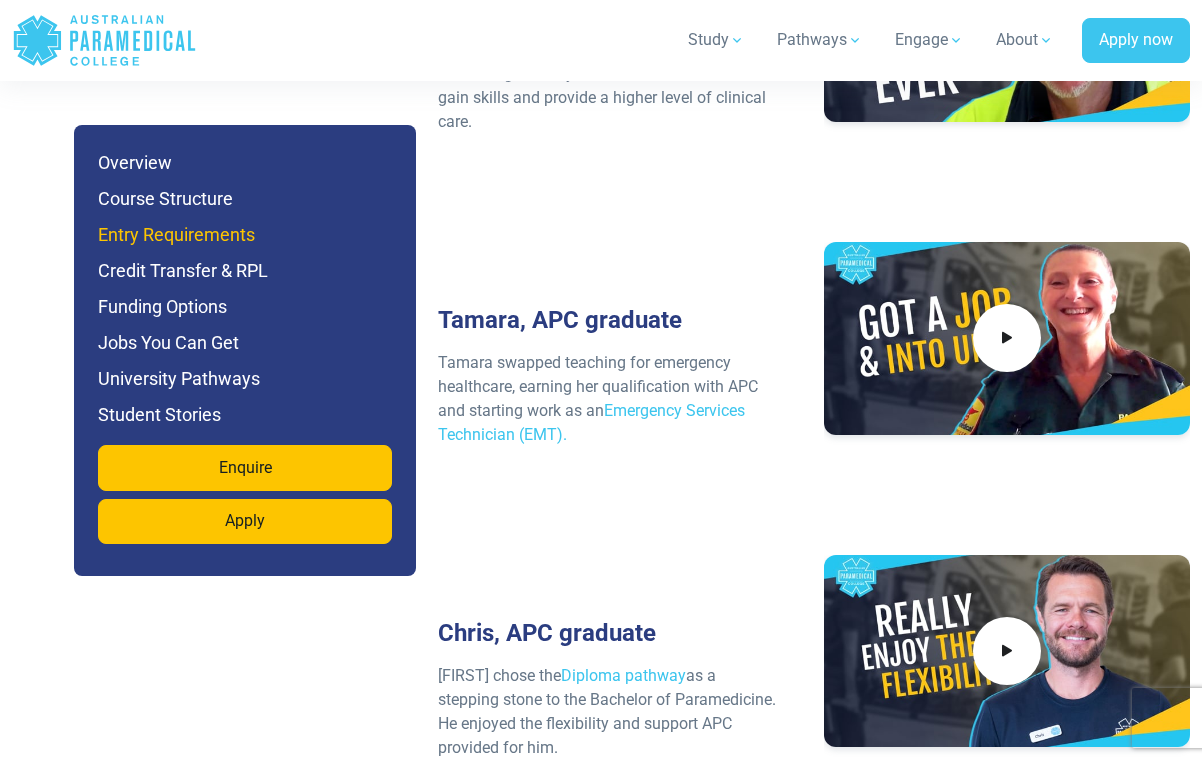 click on "Entry Requirements" at bounding box center (245, 235) 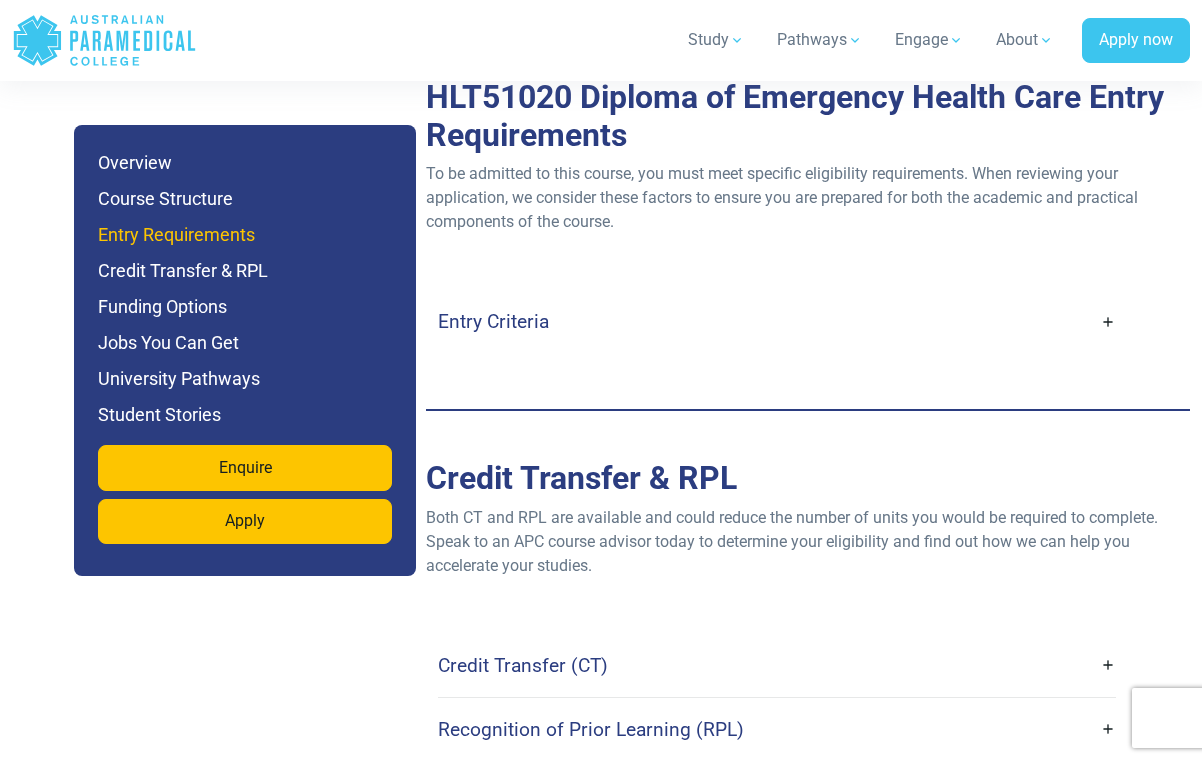 scroll, scrollTop: 5743, scrollLeft: 0, axis: vertical 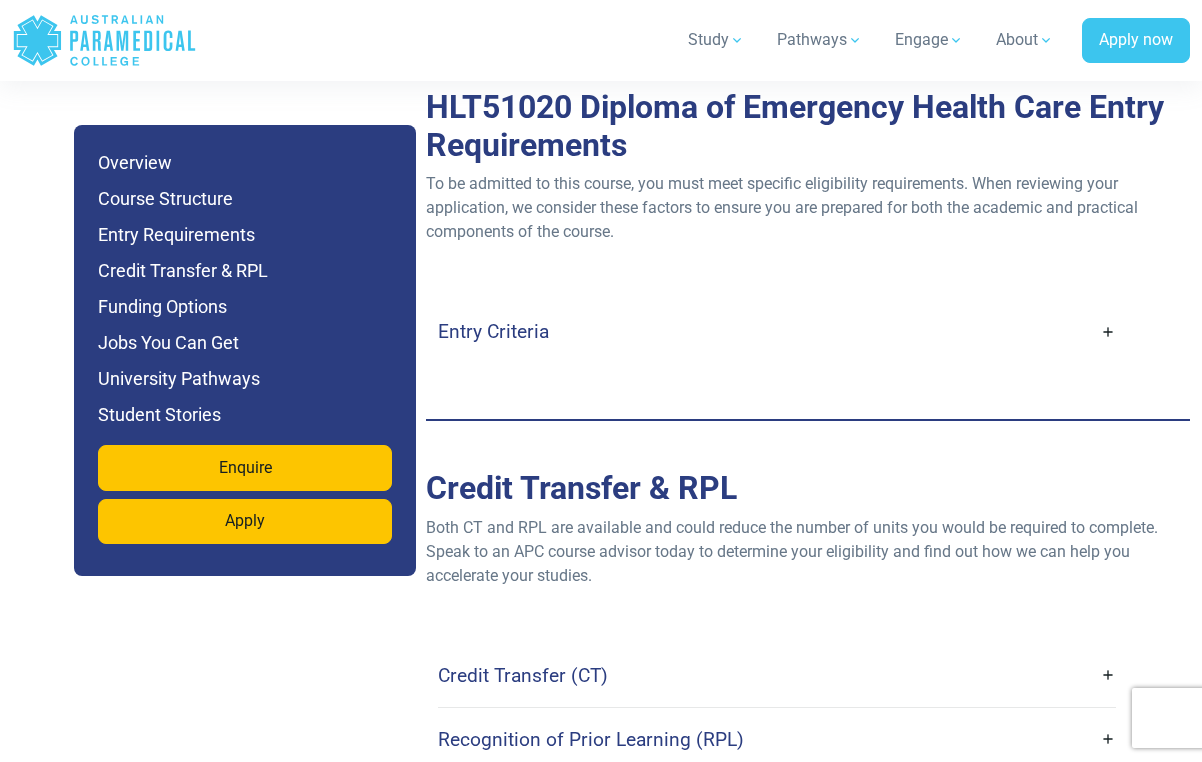 click on "Entry Criteria" at bounding box center [777, 331] 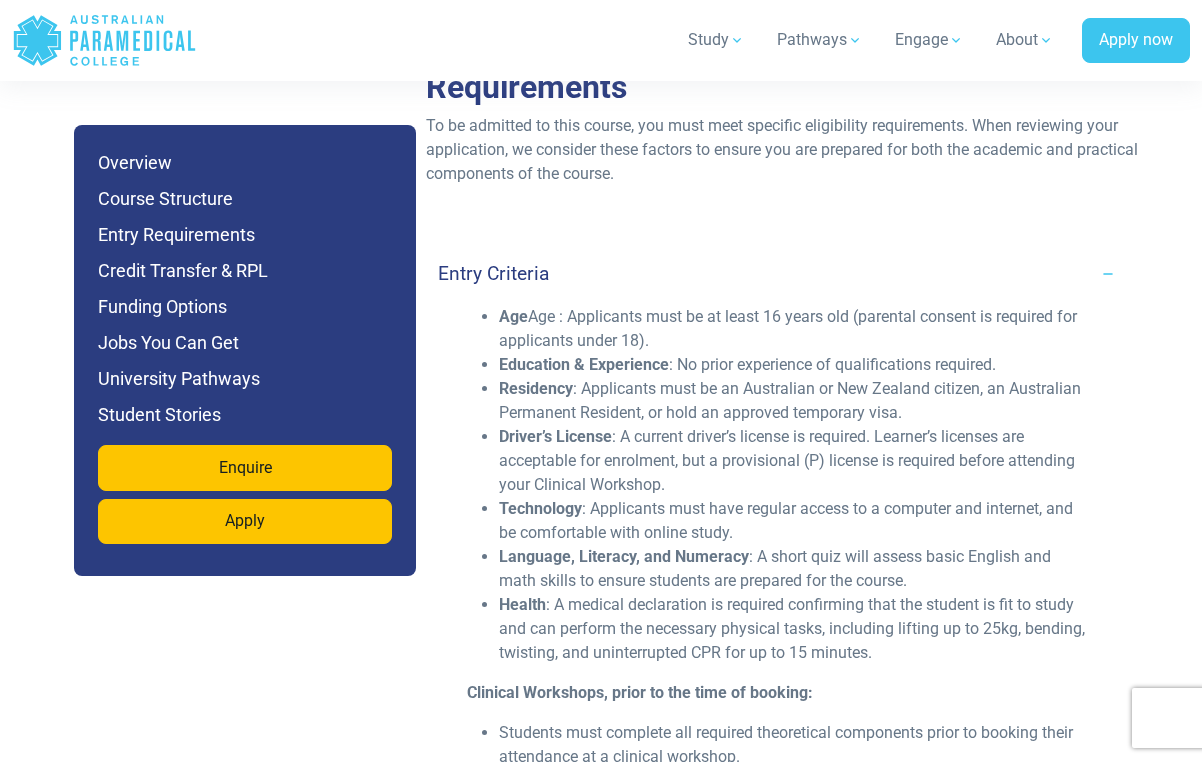 scroll, scrollTop: 5808, scrollLeft: 0, axis: vertical 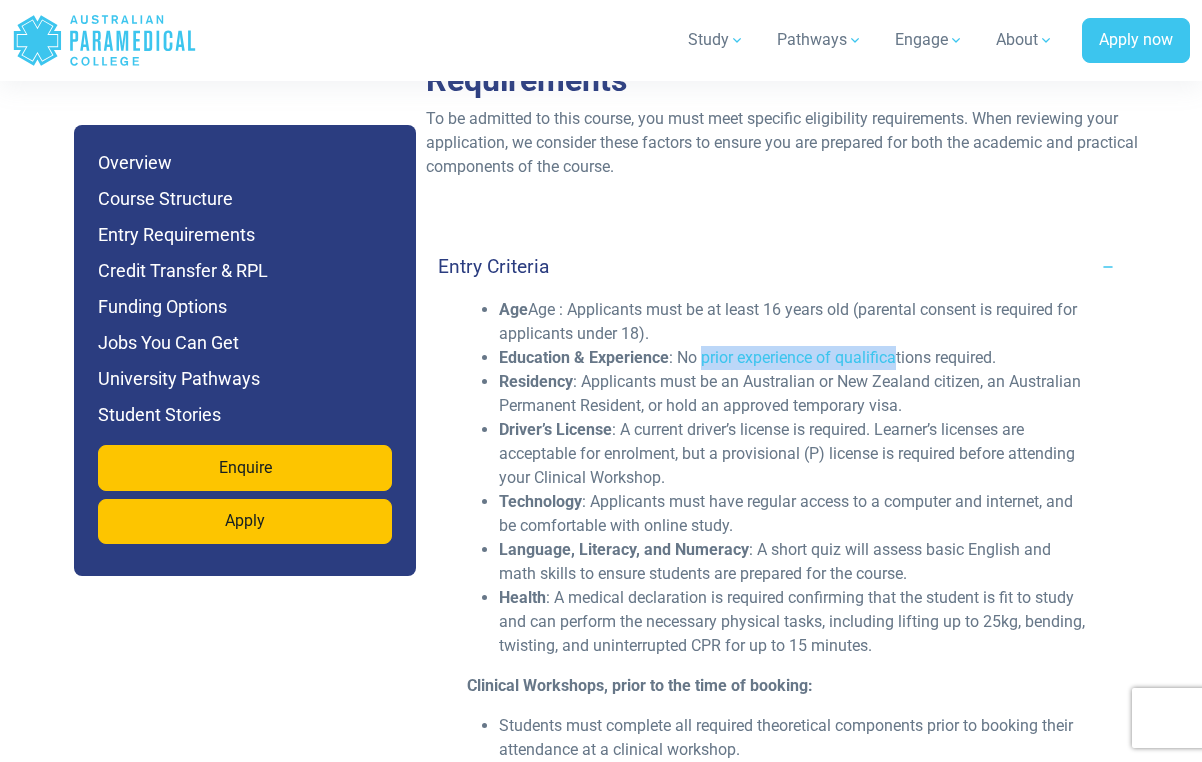 drag, startPoint x: 699, startPoint y: 362, endPoint x: 896, endPoint y: 363, distance: 197.00253 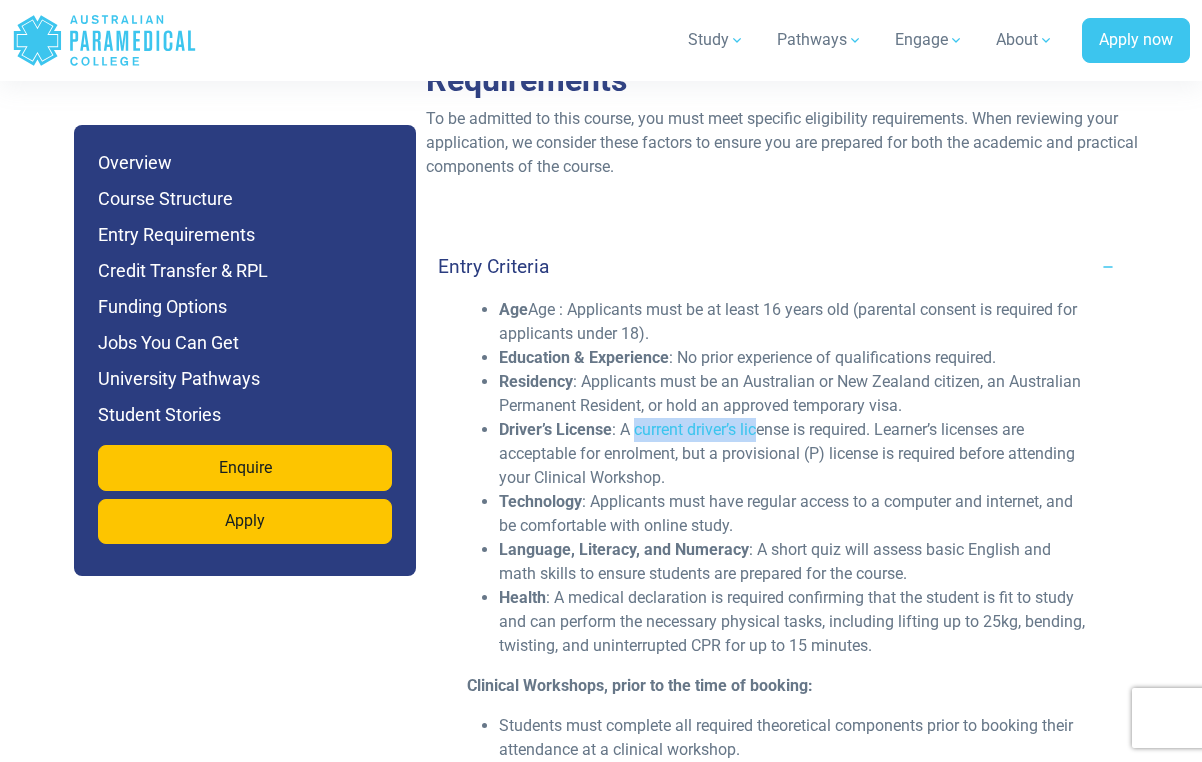 drag, startPoint x: 635, startPoint y: 441, endPoint x: 763, endPoint y: 438, distance: 128.03516 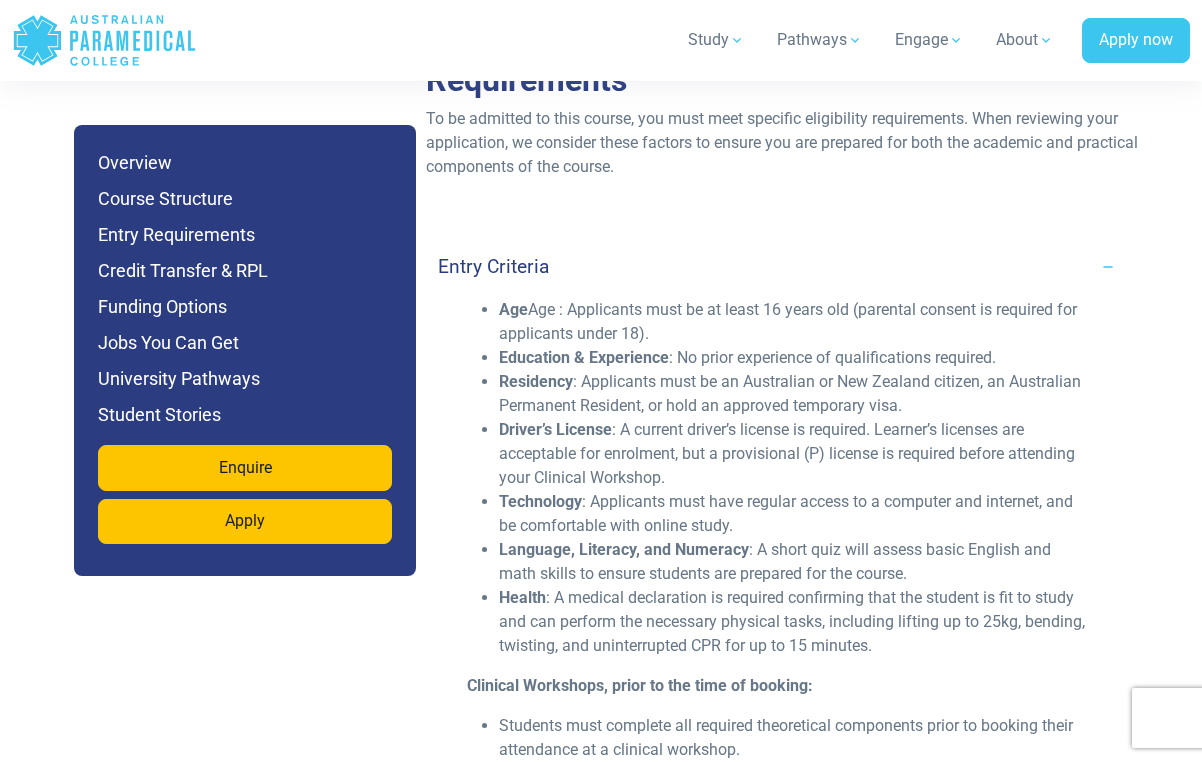 click on "Driver’s License : A current driver’s license is required. Learner’s licenses are acceptable for enrolment, but a provisional (P) license is required before attending your Clinical Workshop." at bounding box center (793, 454) 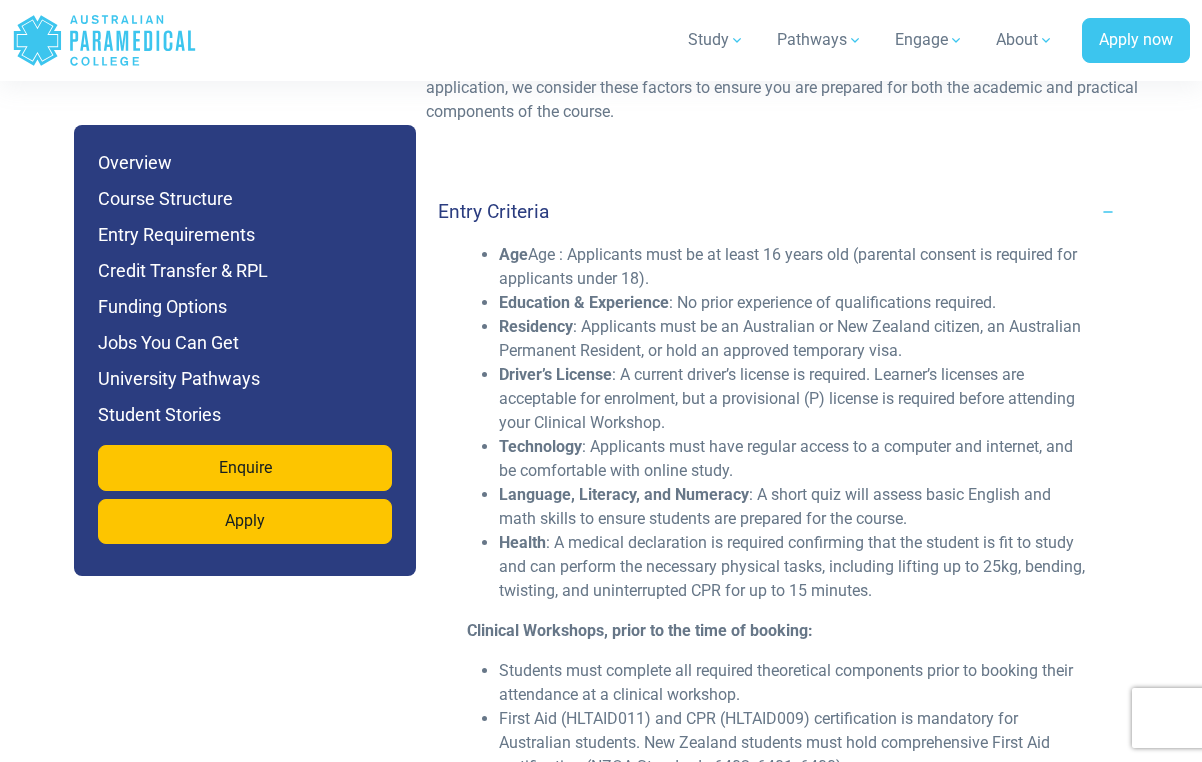 scroll, scrollTop: 5862, scrollLeft: 0, axis: vertical 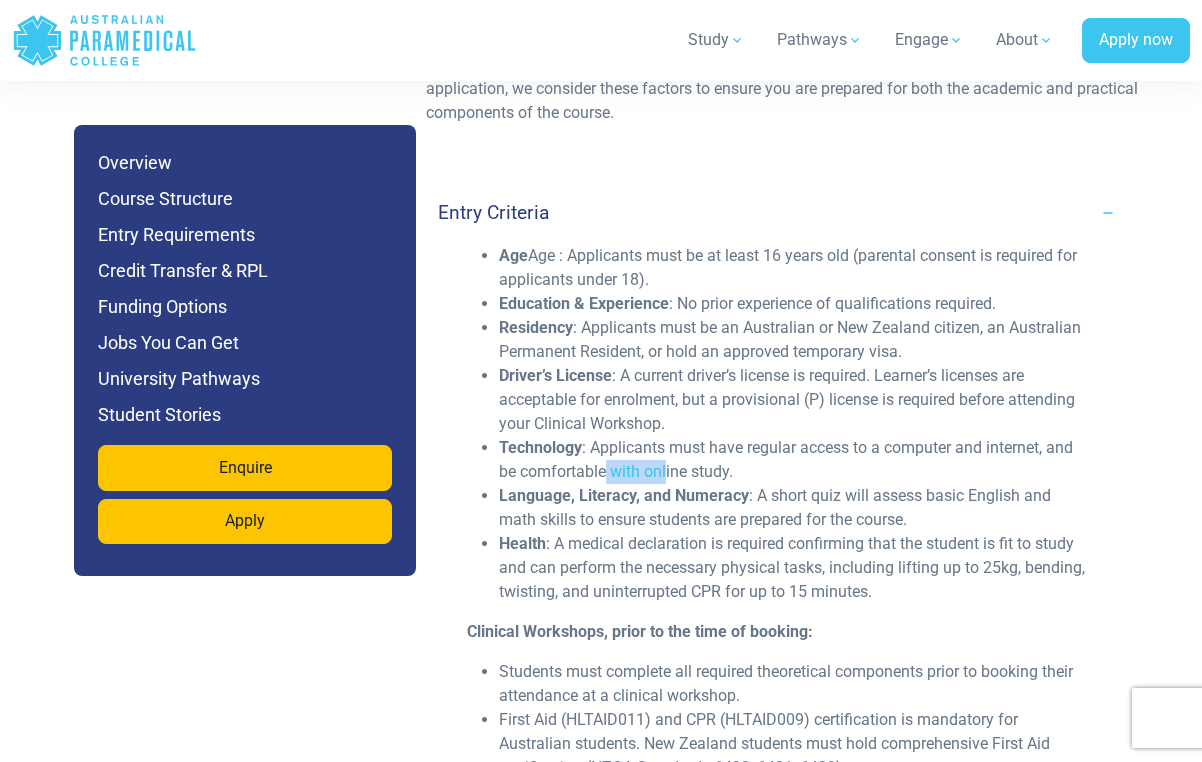 drag, startPoint x: 610, startPoint y: 486, endPoint x: 668, endPoint y: 486, distance: 58 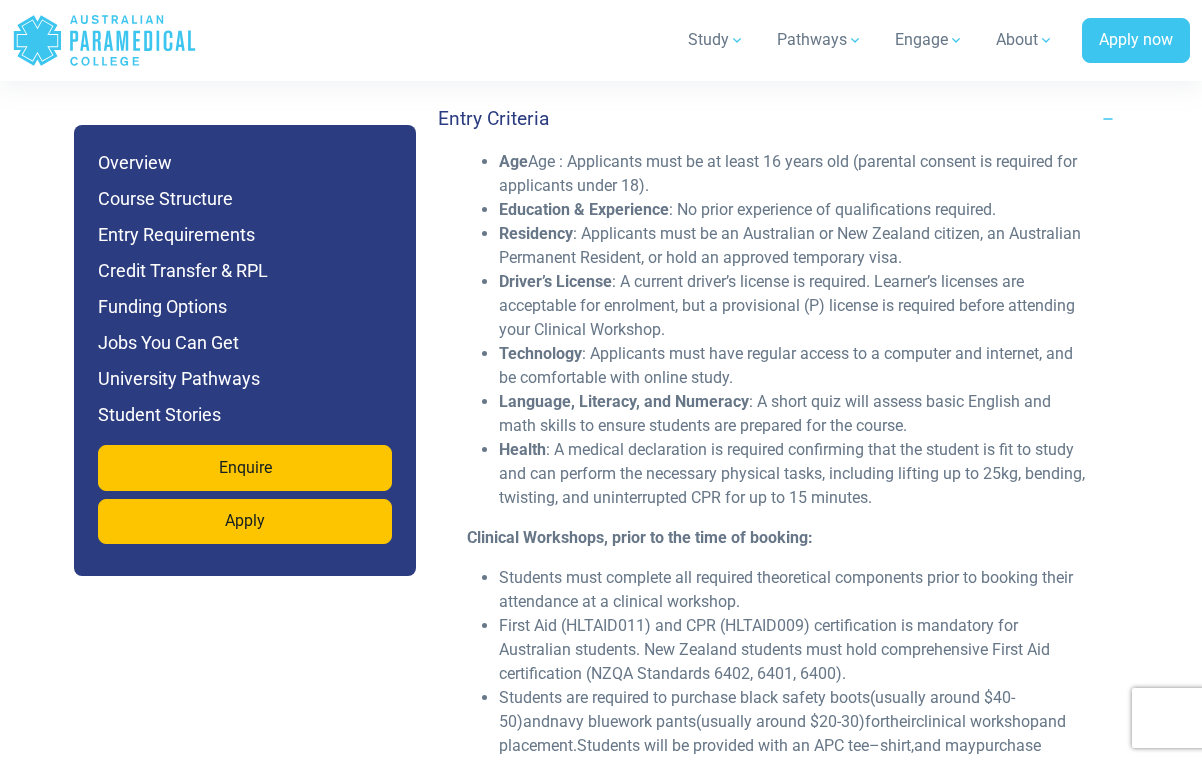 click on "Age : Applicants must be at least 16 years old (parental consent is required for applicants under 18).
Education & Experience : No prior experience of qualifications required.
Residency : Applicants must be an Australian or New Zealand citizen, an Australian Permanent Resident, or hold an approved temporary visa.
Driver’s License : A current driver’s license is required. Learner’s licenses are acceptable for enrolment, but a provisional (P) license is required before attending your Clinical Workshop.
Technology : Applicants must have regular access to a computer and internet, and be comfortable with online study.
Language, Literacy, and Numeracy : A short quiz will assess basic English and math skills to ensure students are prepared for the course.
Health
Clinical Workshops, prior to the time of booking:
Students must complete all required theoretical components prior to booking their attendance at a clinical workshop.
Students" at bounding box center (777, 550) 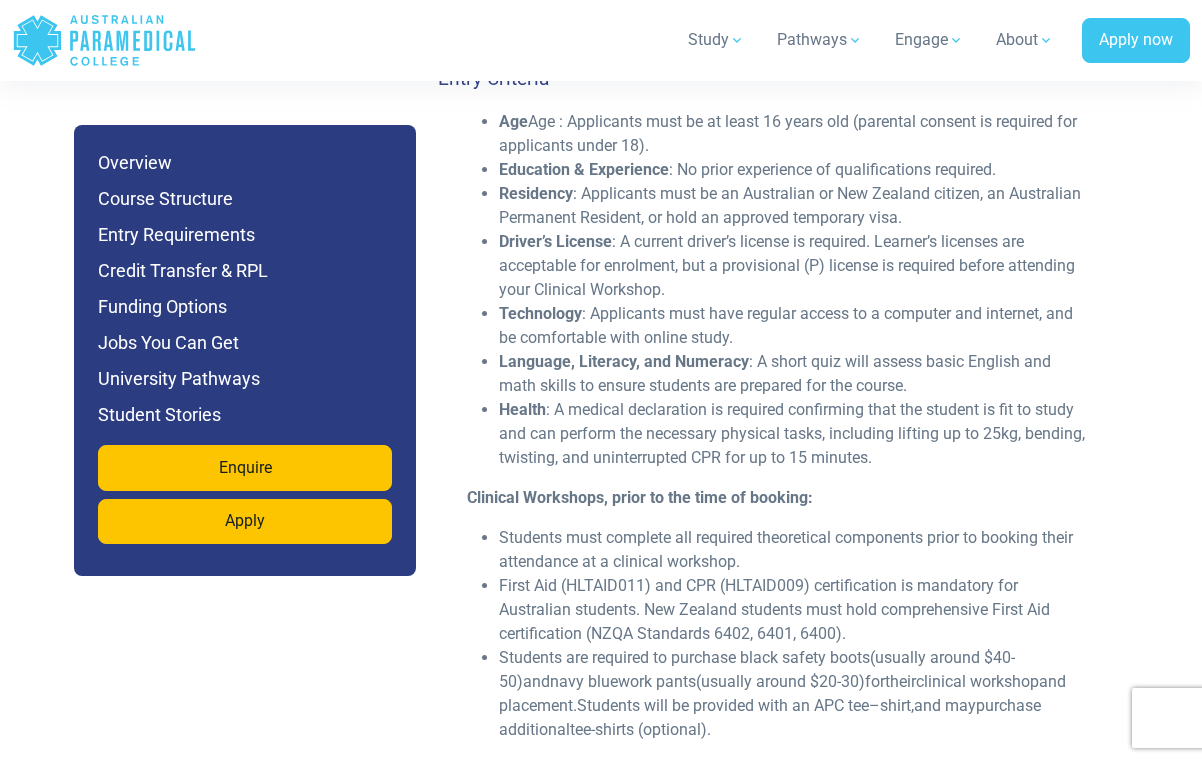 scroll, scrollTop: 6006, scrollLeft: 0, axis: vertical 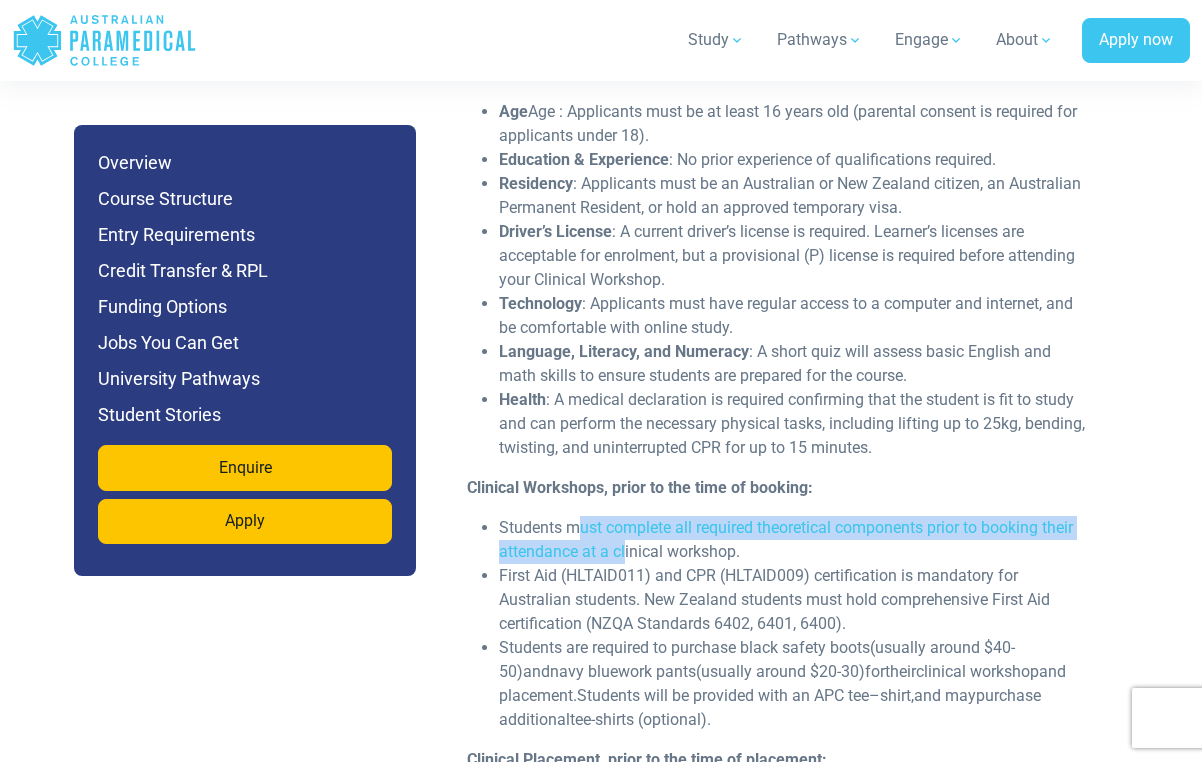 drag, startPoint x: 626, startPoint y: 551, endPoint x: 582, endPoint y: 539, distance: 45.607018 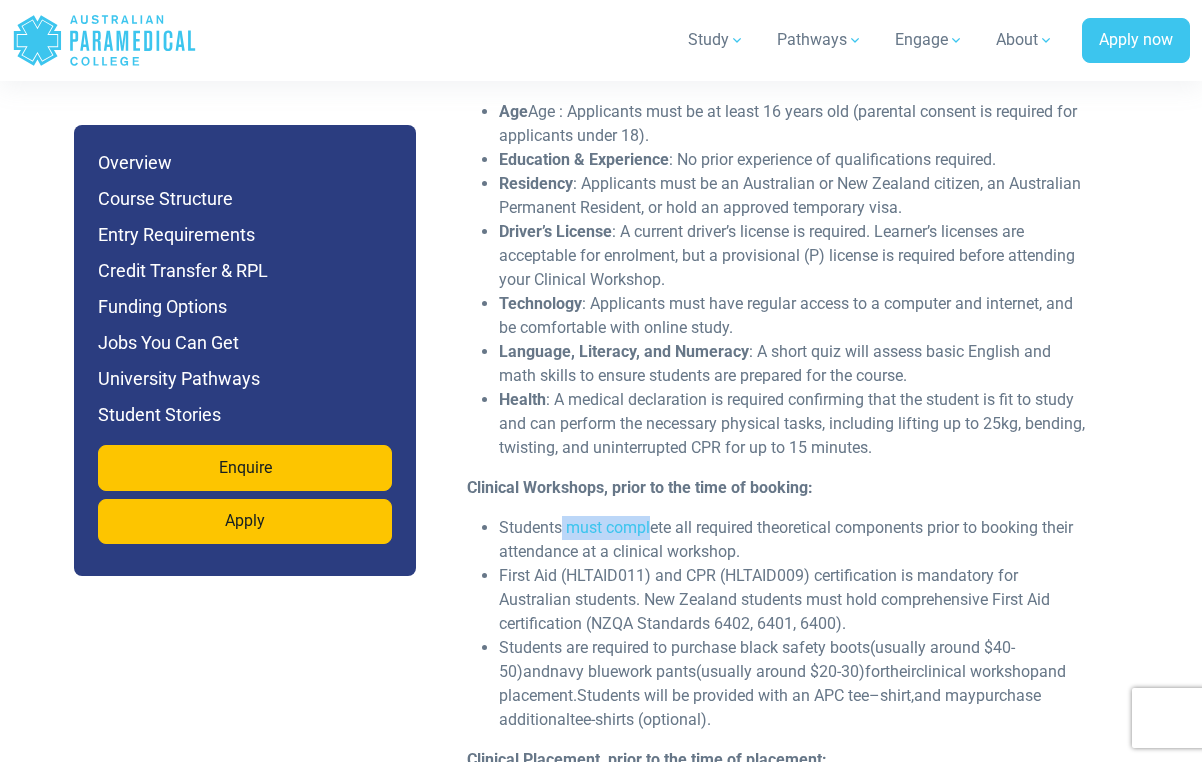 drag, startPoint x: 559, startPoint y: 538, endPoint x: 648, endPoint y: 536, distance: 89.02247 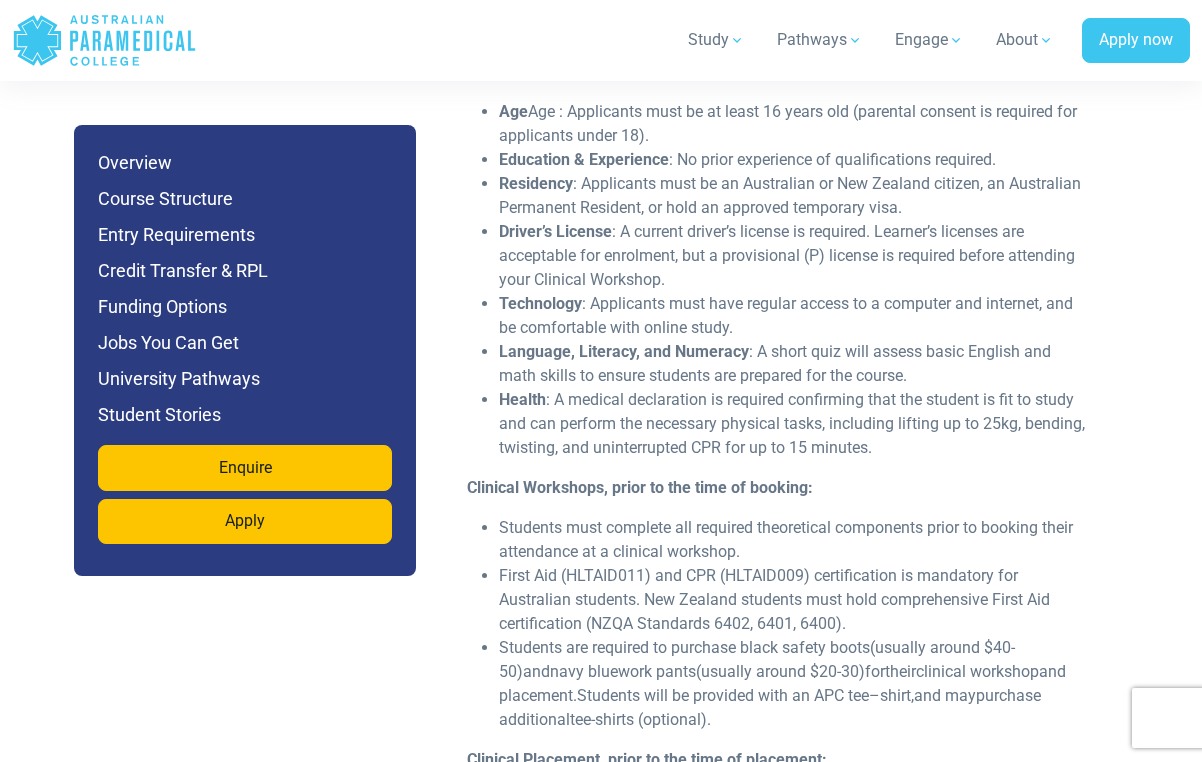 click on "Students must complete all required theoretical components prior to booking their attendance at a clinical workshop." at bounding box center (793, 540) 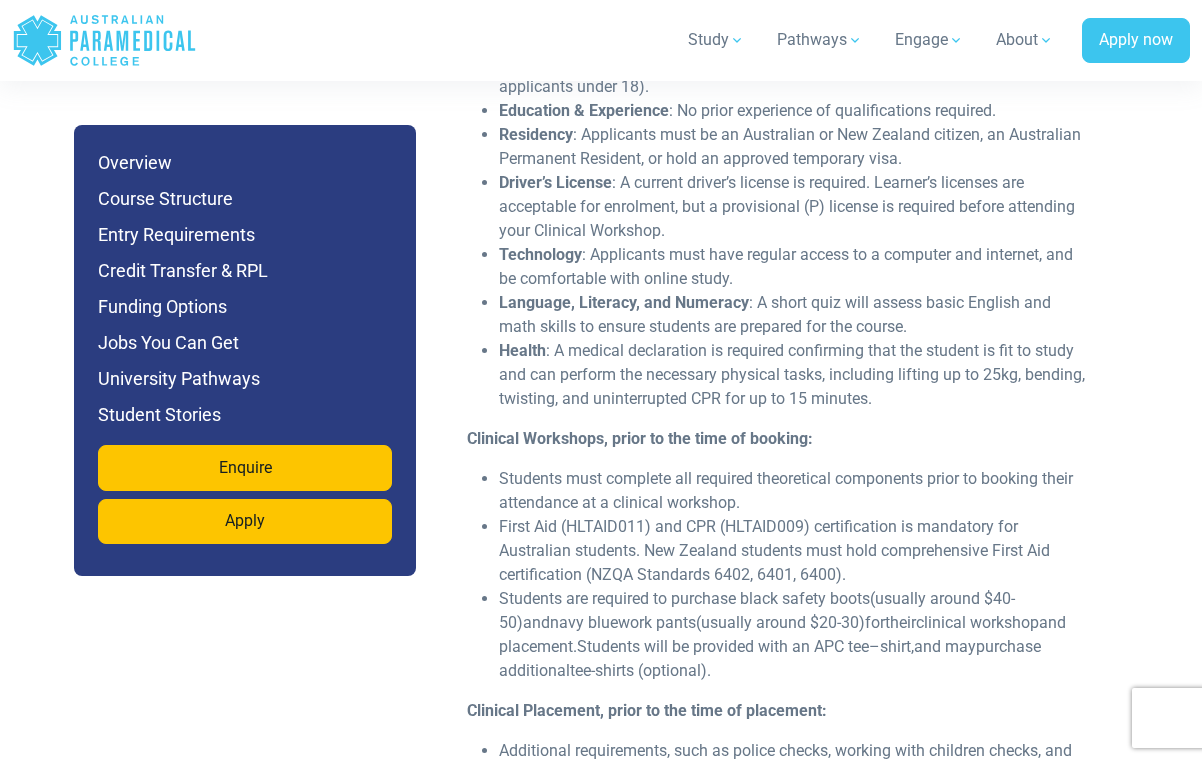 scroll, scrollTop: 6076, scrollLeft: 0, axis: vertical 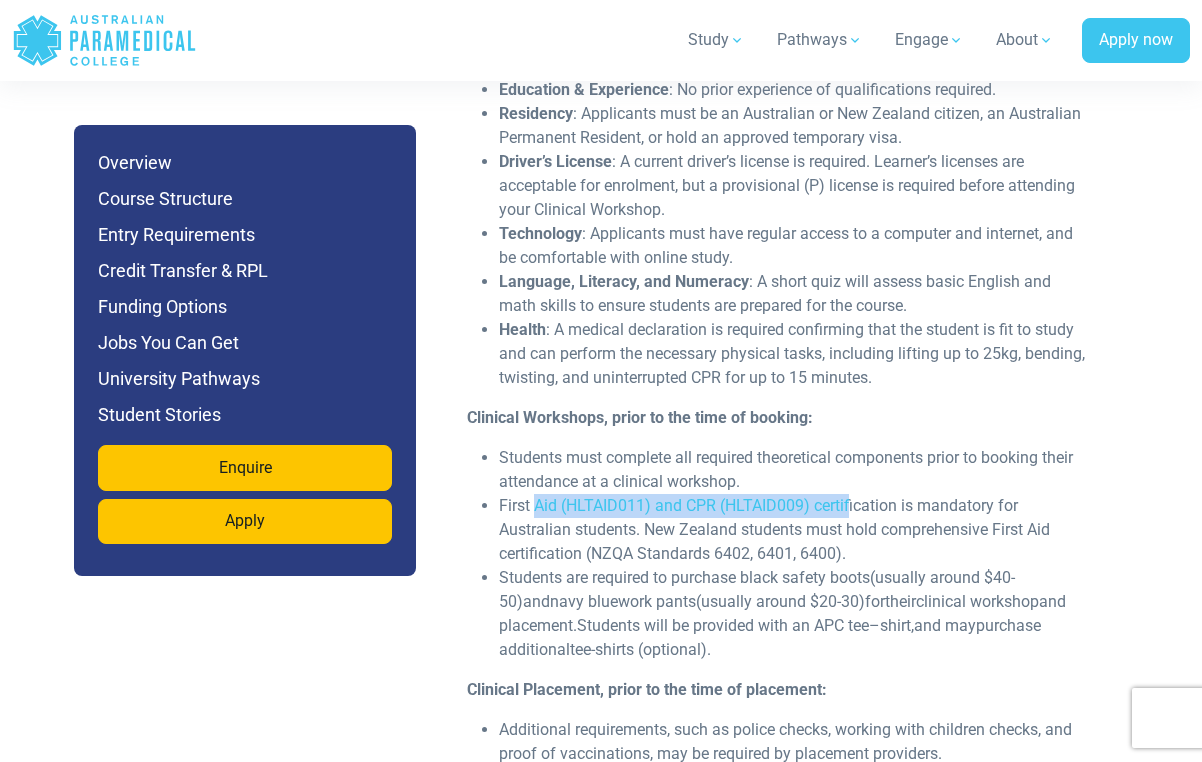 drag, startPoint x: 538, startPoint y: 518, endPoint x: 850, endPoint y: 525, distance: 312.07852 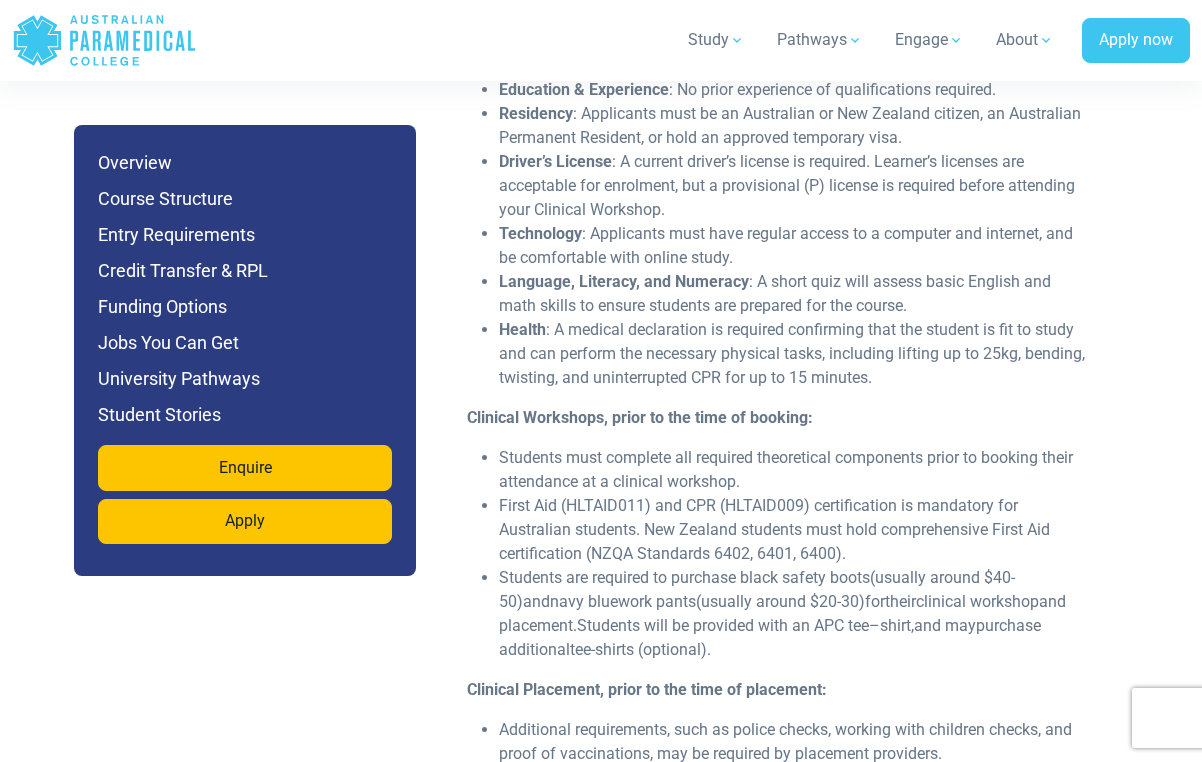 click on "First Aid (HLTAID011) and CPR (HLTAID009) certification is mandatory for Australian students. New Zealand students must hold comprehensive First Aid certification (NZQA Standards 6402, 6401, 6400)." at bounding box center [793, 530] 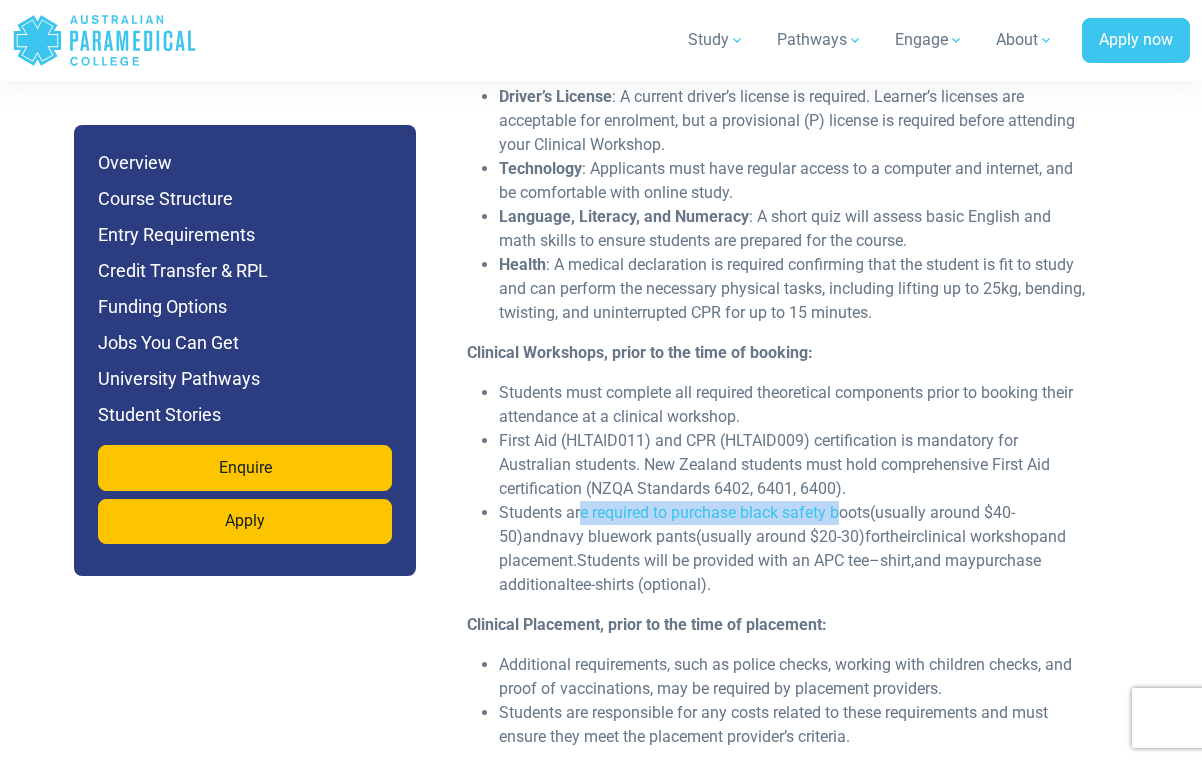 drag, startPoint x: 579, startPoint y: 522, endPoint x: 846, endPoint y: 528, distance: 267.0674 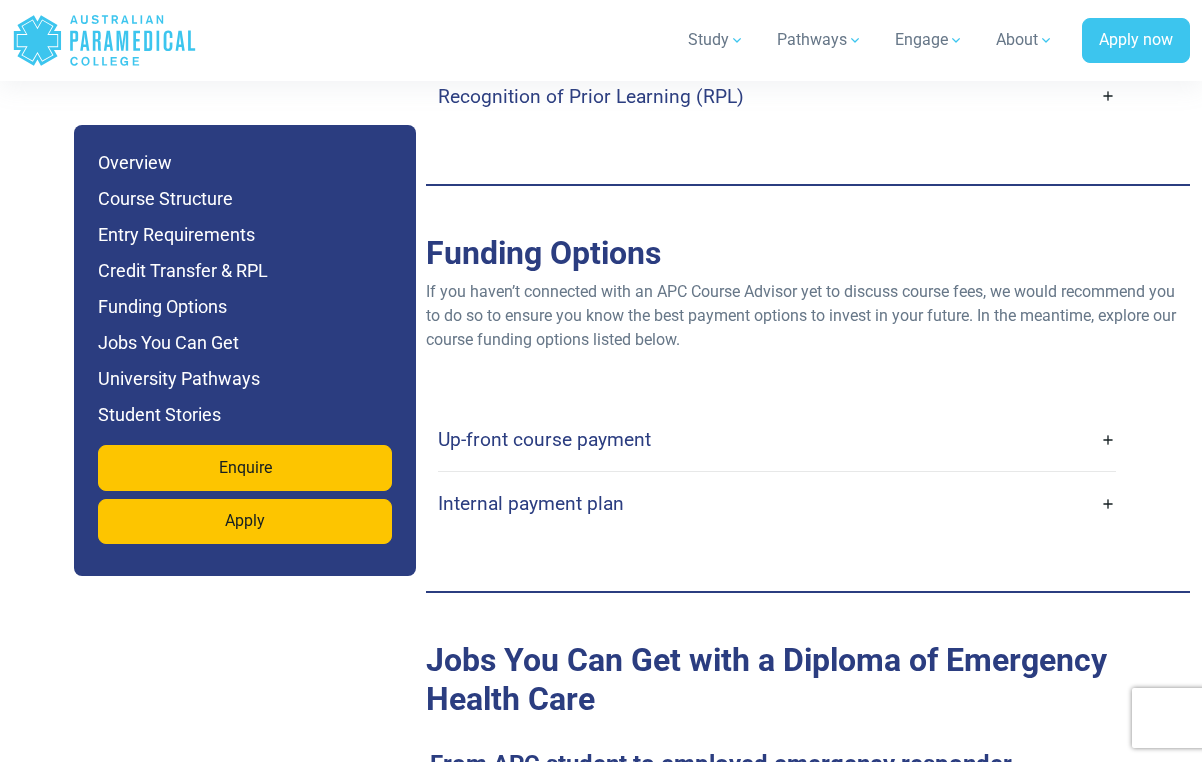 scroll, scrollTop: 7203, scrollLeft: 0, axis: vertical 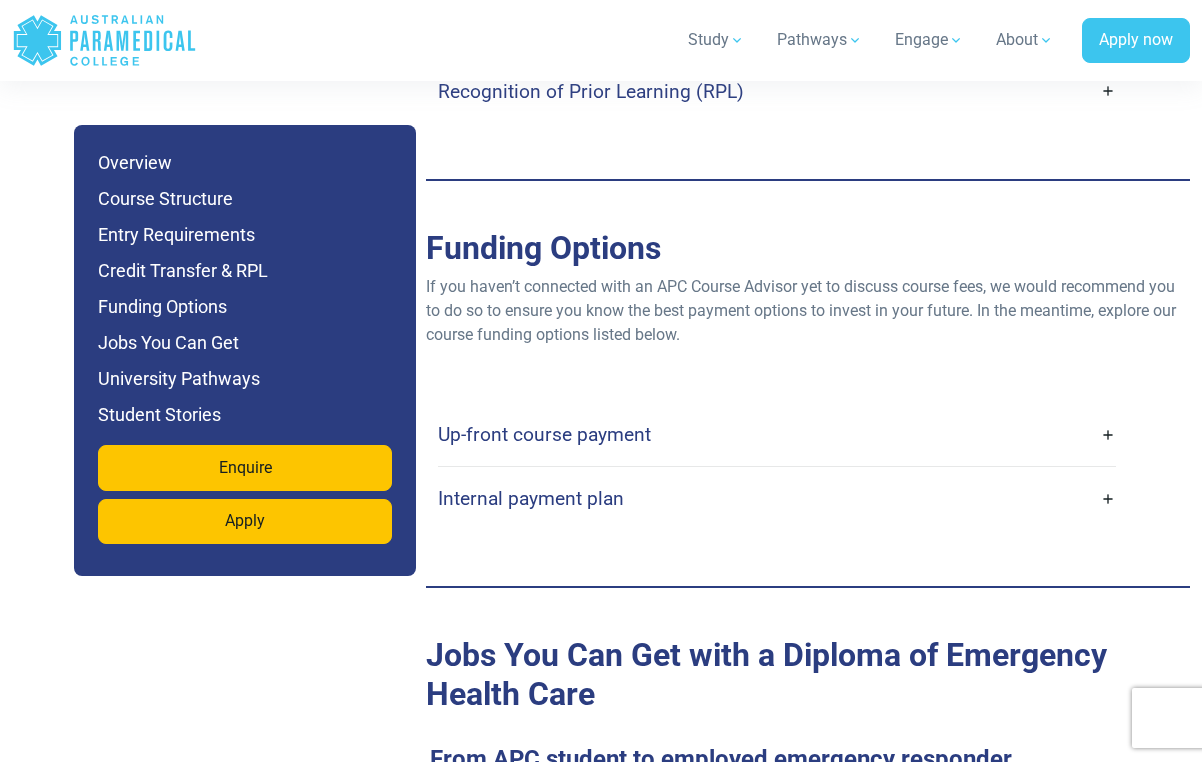 click on "Internal payment plan" at bounding box center [777, 498] 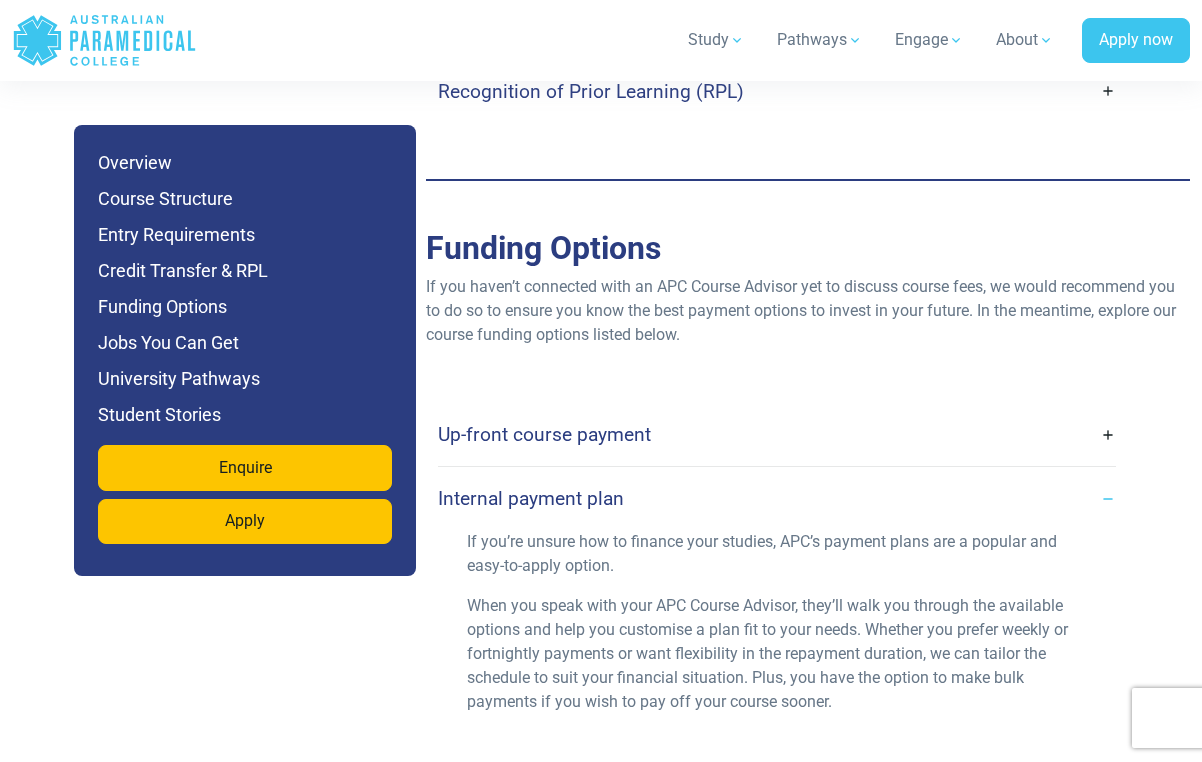 scroll, scrollTop: 7242, scrollLeft: 0, axis: vertical 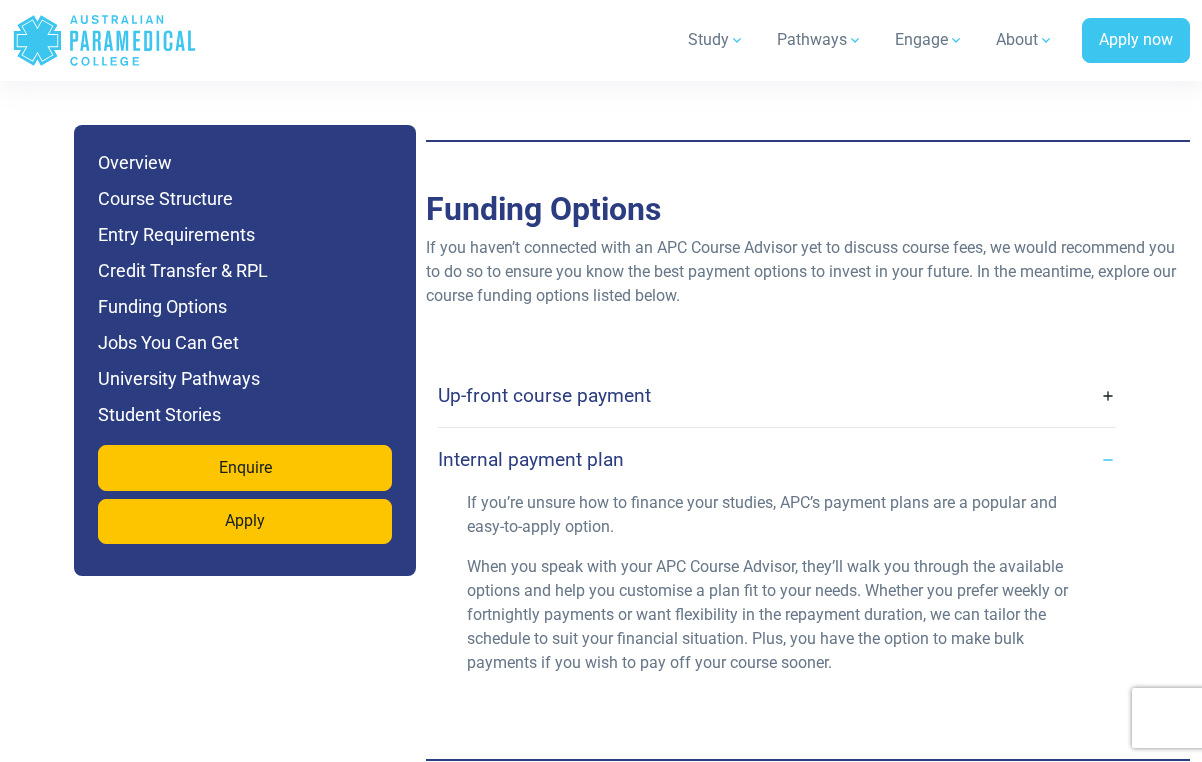 click on "Up-front course payment" at bounding box center [777, 395] 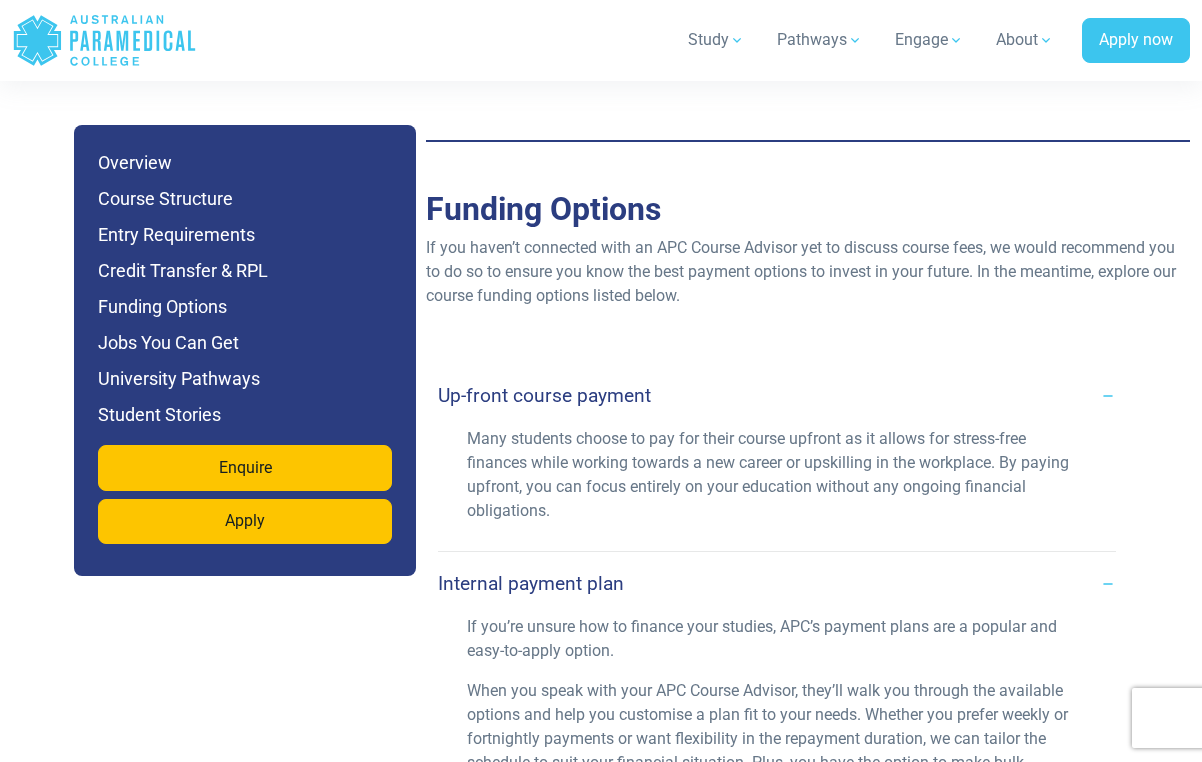 click on "Up-front course payment" at bounding box center (777, 395) 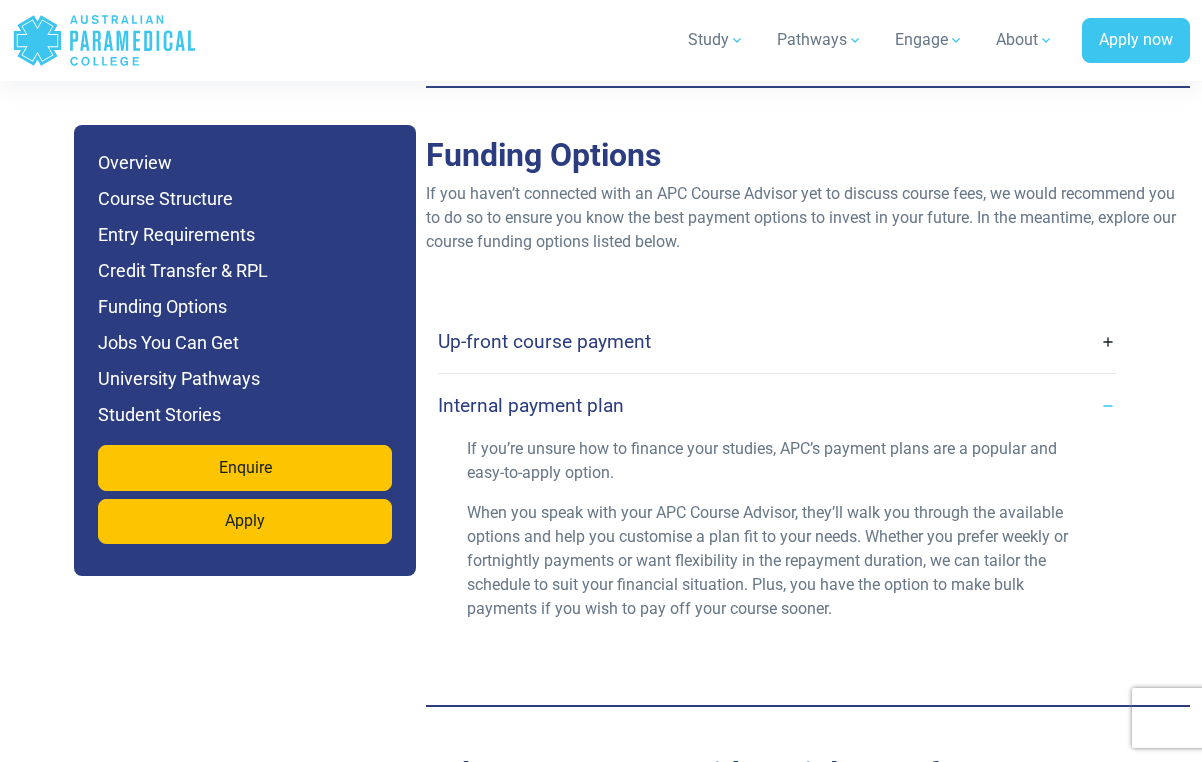 scroll, scrollTop: 7297, scrollLeft: 0, axis: vertical 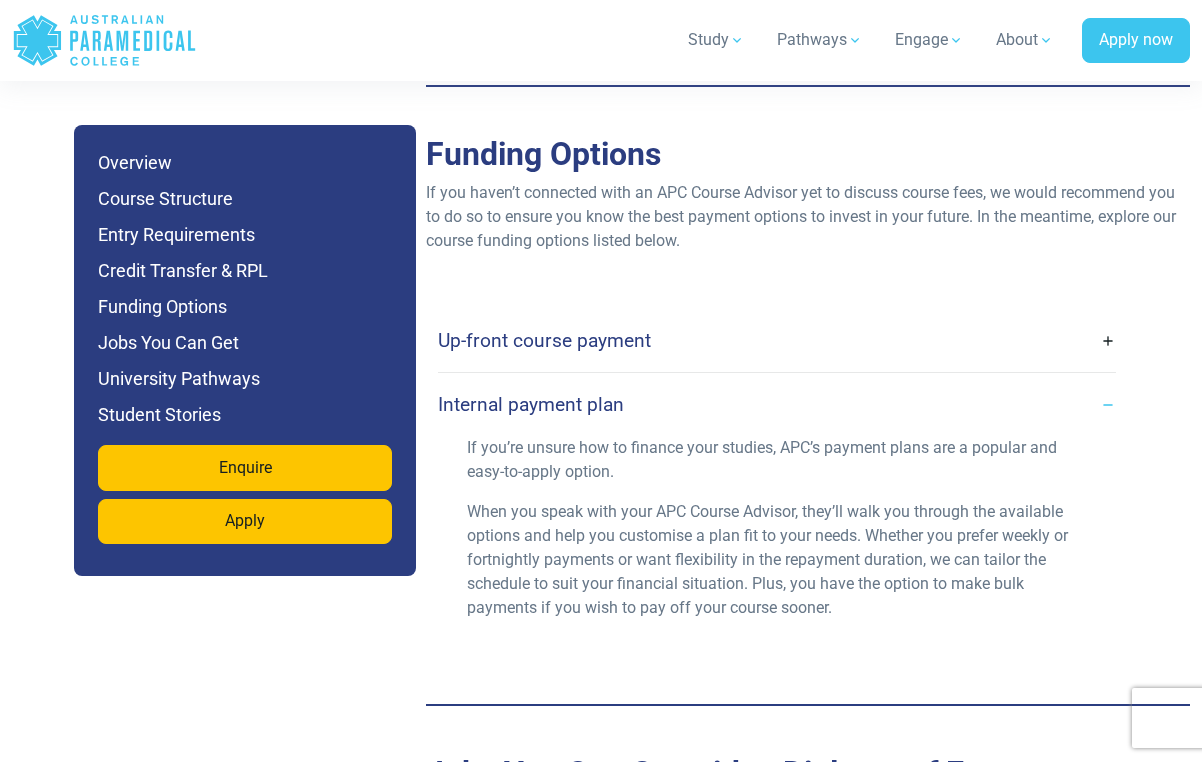 click on "Internal payment plan" at bounding box center (777, 404) 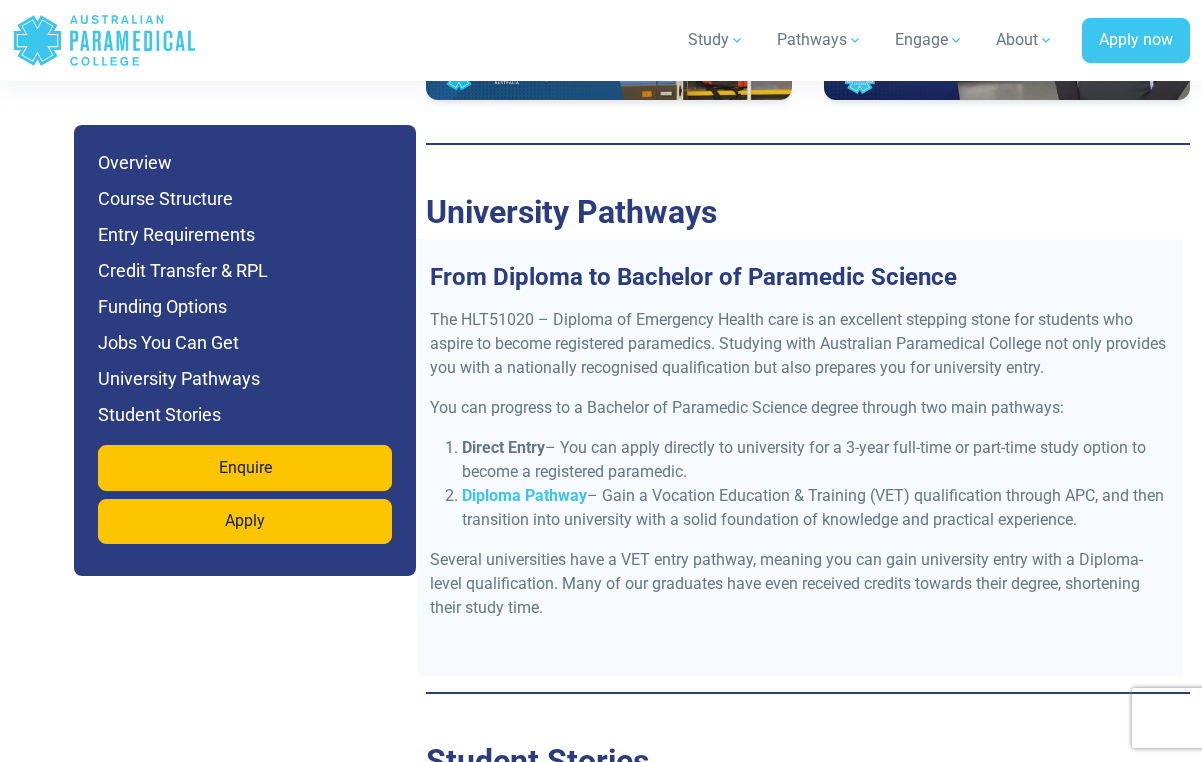 scroll, scrollTop: 9144, scrollLeft: 0, axis: vertical 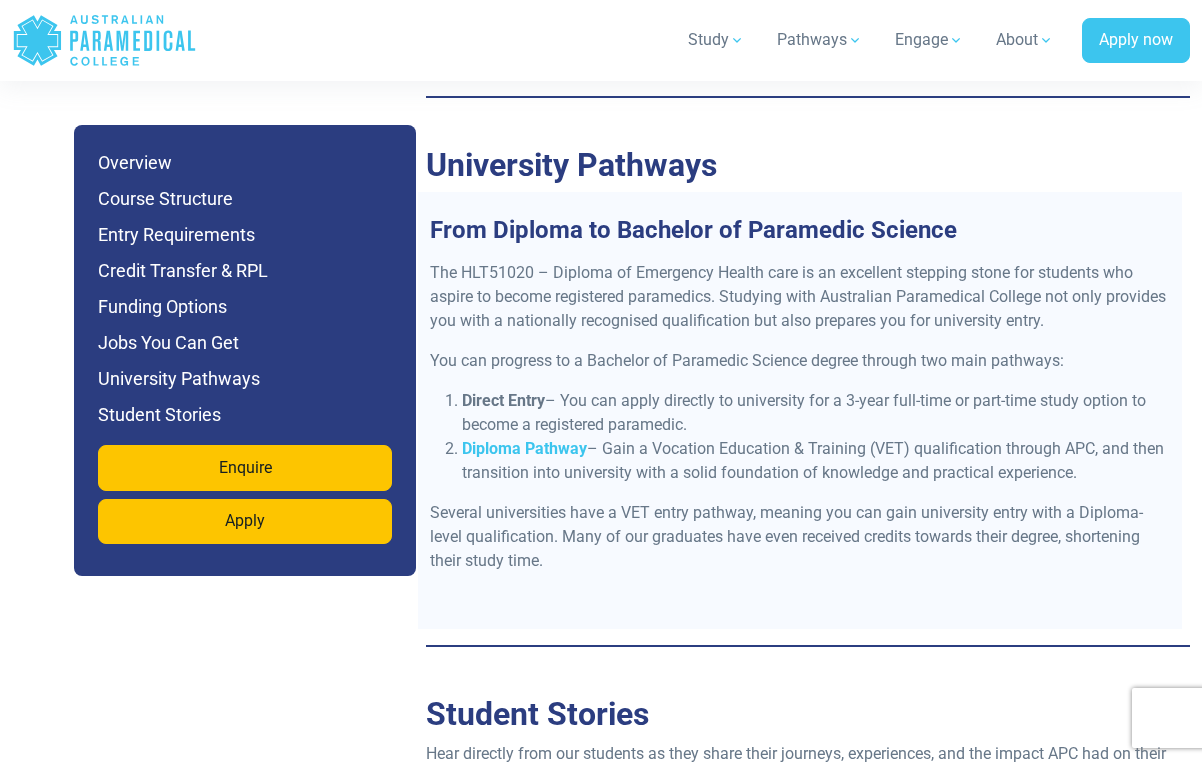 drag, startPoint x: 629, startPoint y: 442, endPoint x: 690, endPoint y: 440, distance: 61.03278 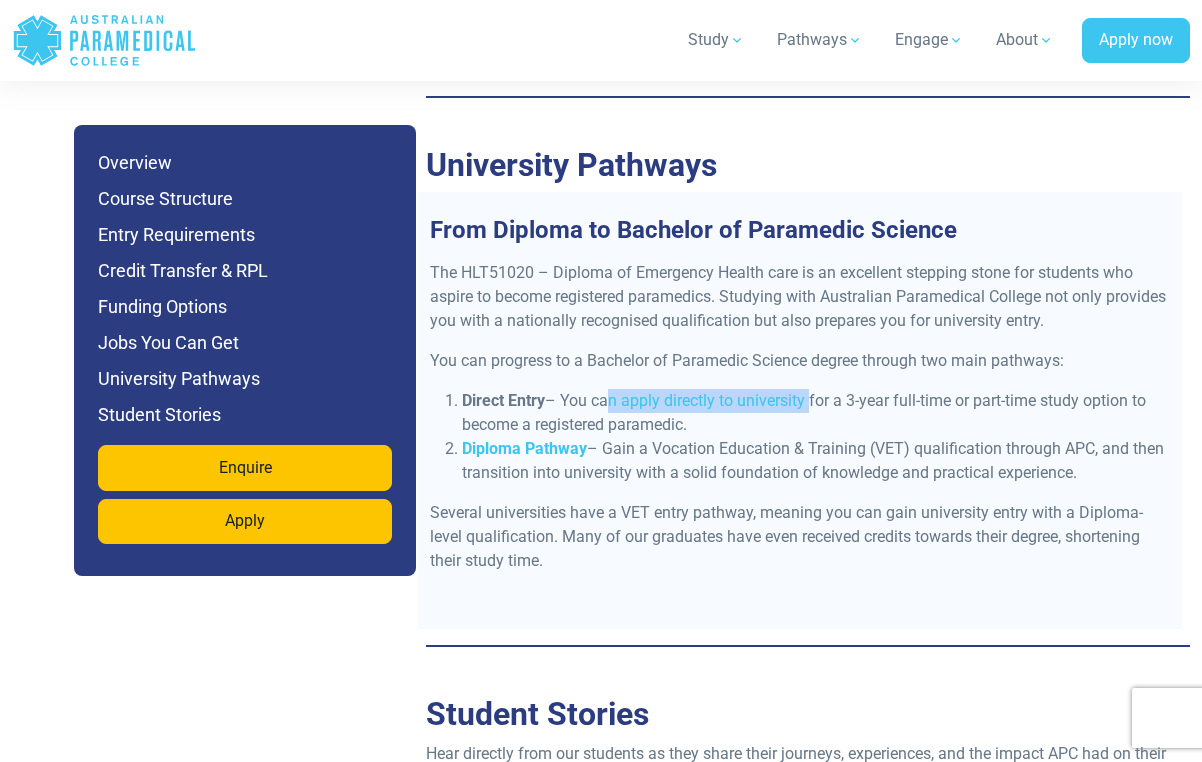 drag, startPoint x: 604, startPoint y: 429, endPoint x: 811, endPoint y: 433, distance: 207.03865 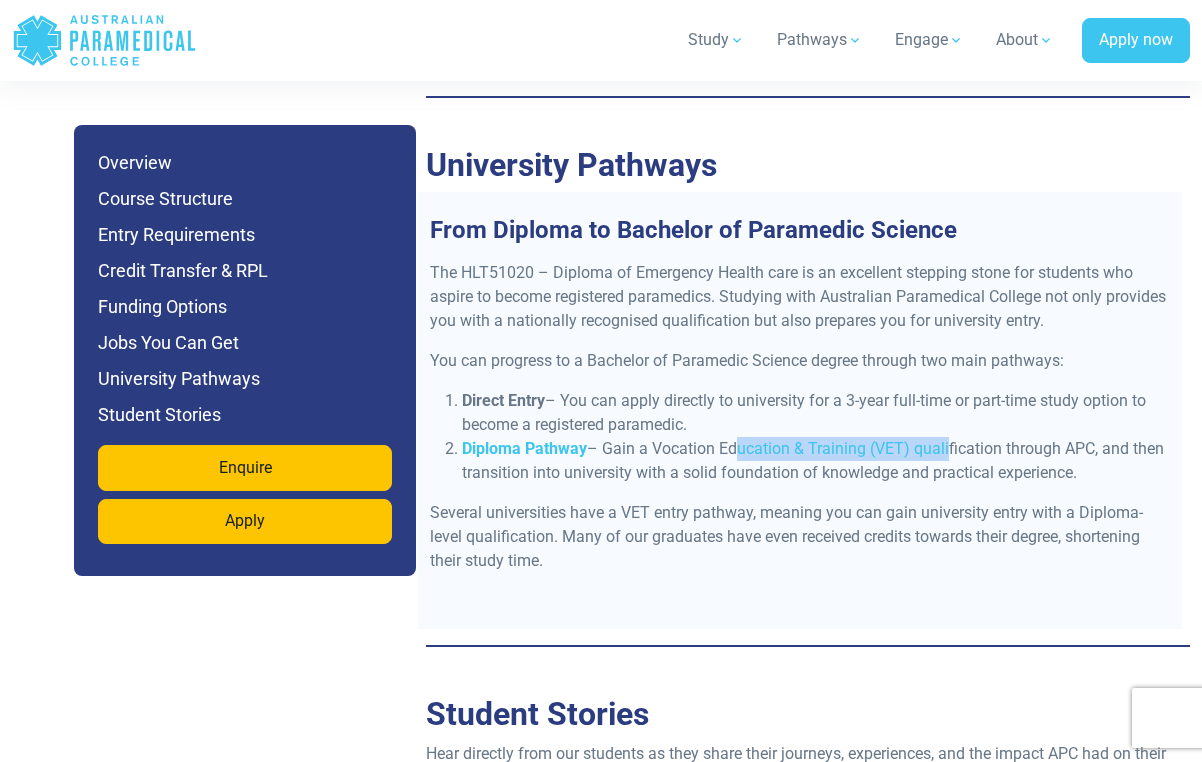 drag, startPoint x: 733, startPoint y: 474, endPoint x: 948, endPoint y: 480, distance: 215.08371 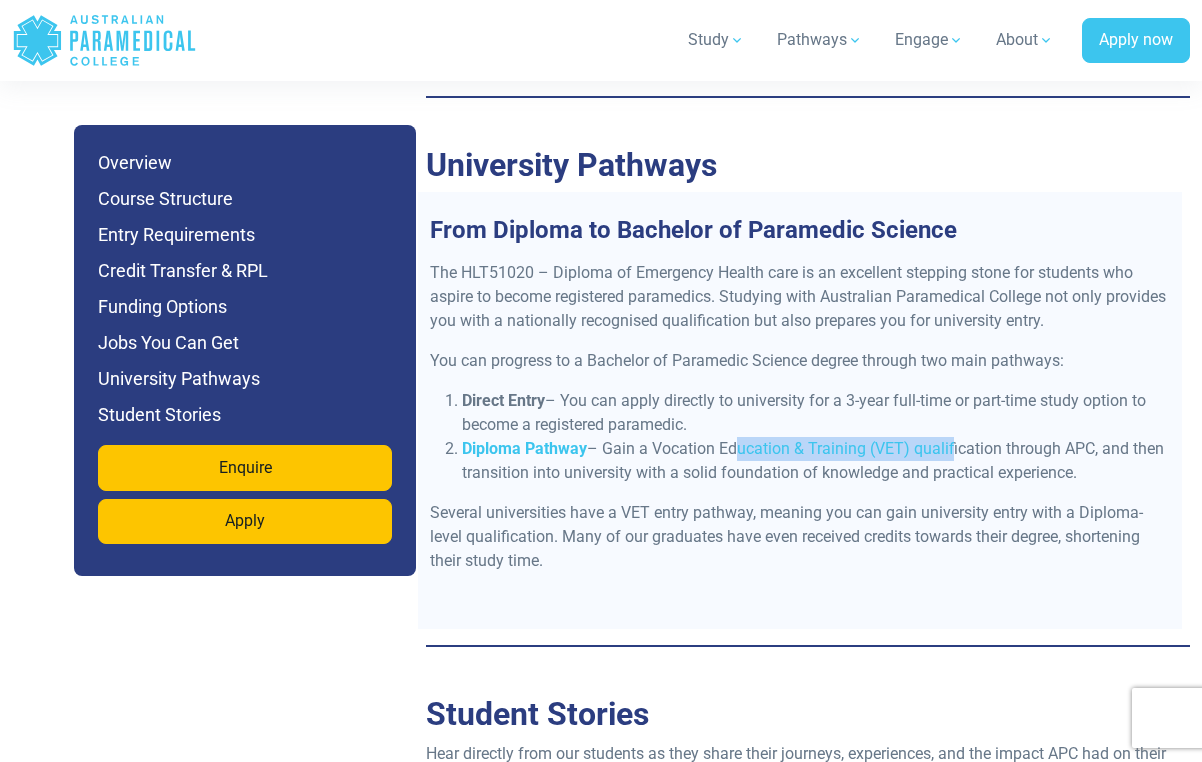 click on "Diploma Pathway  – Gain a Vocation Education & Training (VET) qualification through APC, and then transition into university with a solid foundation of knowledge and practical experience." at bounding box center [816, 461] 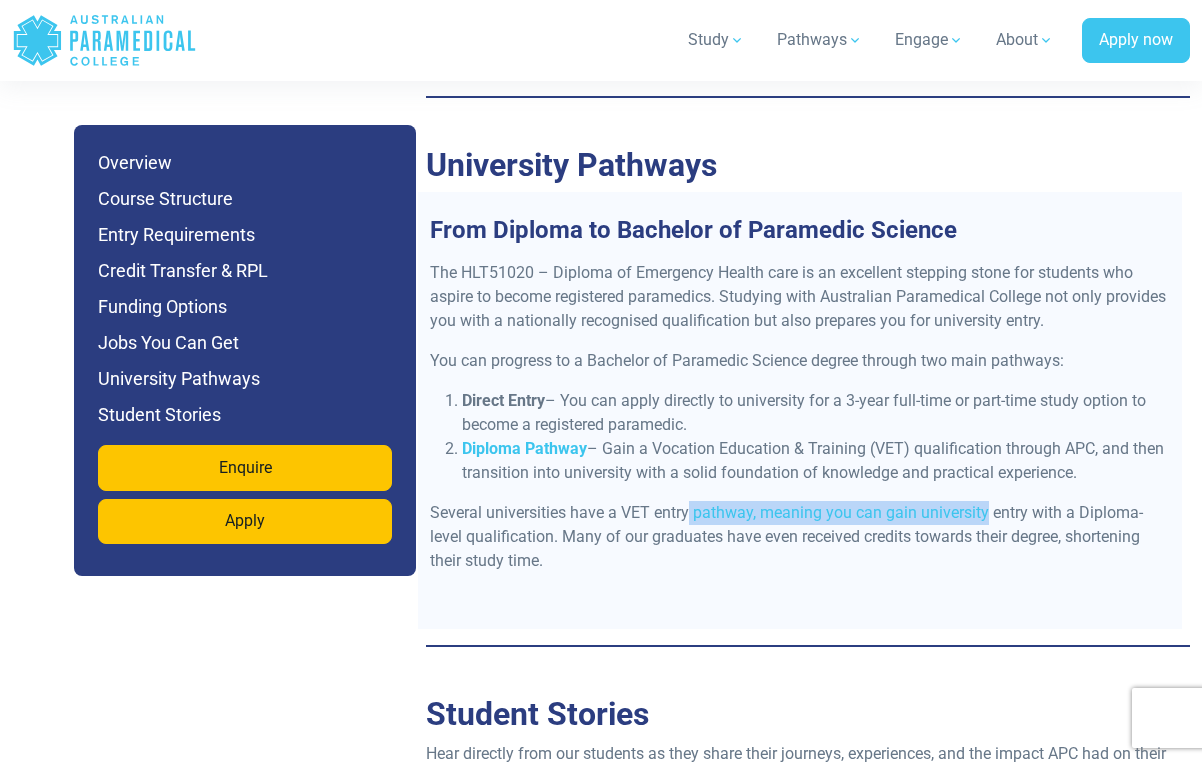 drag, startPoint x: 689, startPoint y: 544, endPoint x: 985, endPoint y: 545, distance: 296.00168 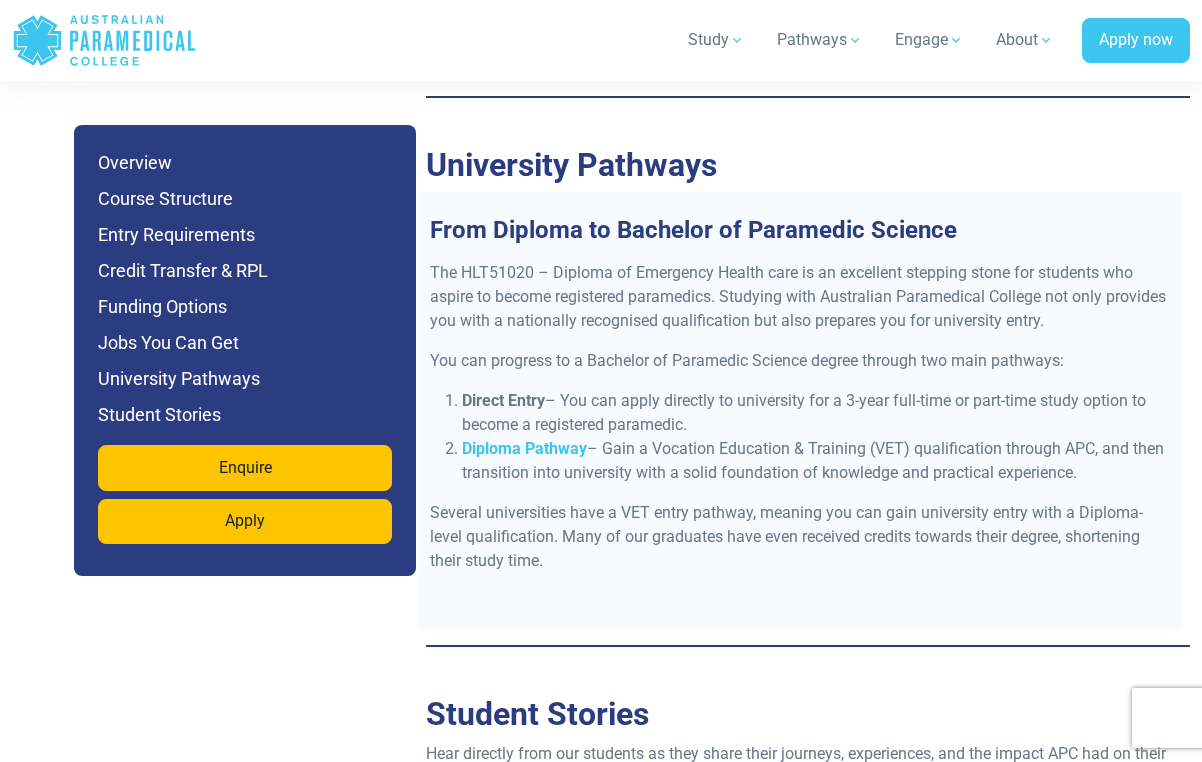 click on "Several universities have a VET entry pathway, meaning you can gain university entry with a Diploma-level qualification. Many of our graduates have even received credits towards their degree, shortening their study time." at bounding box center [800, 537] 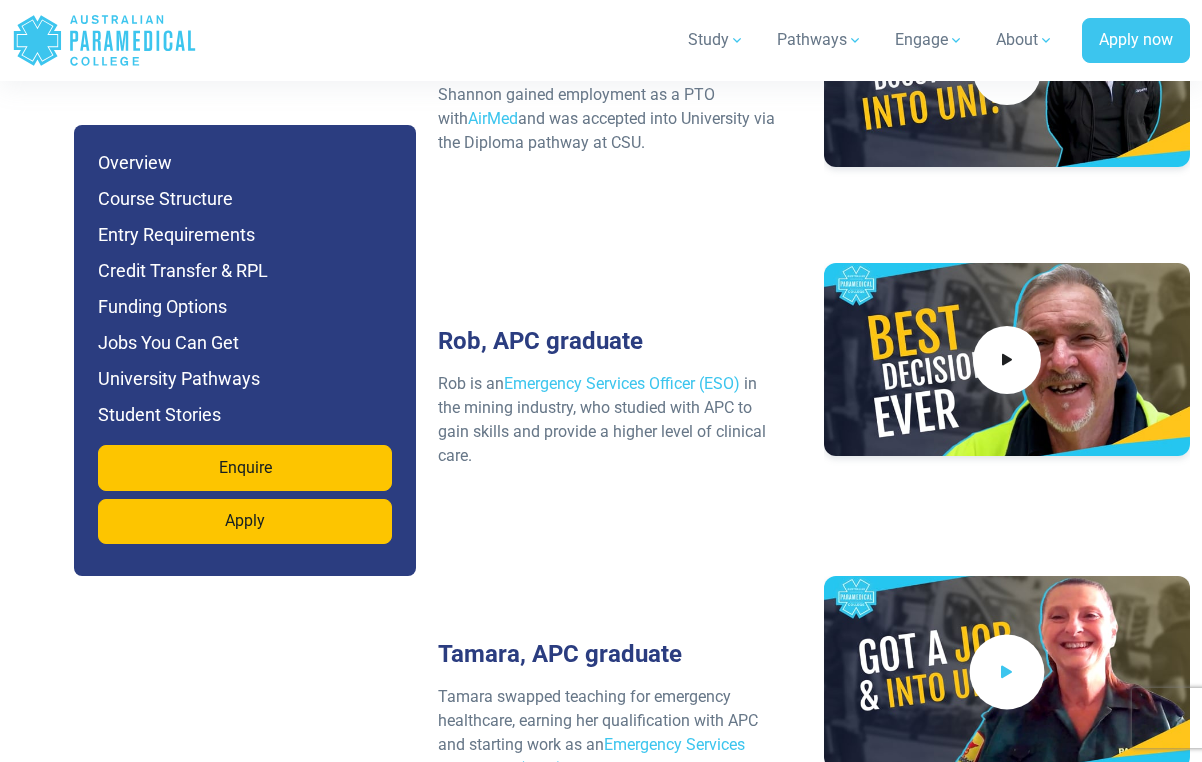 scroll, scrollTop: 9981, scrollLeft: 0, axis: vertical 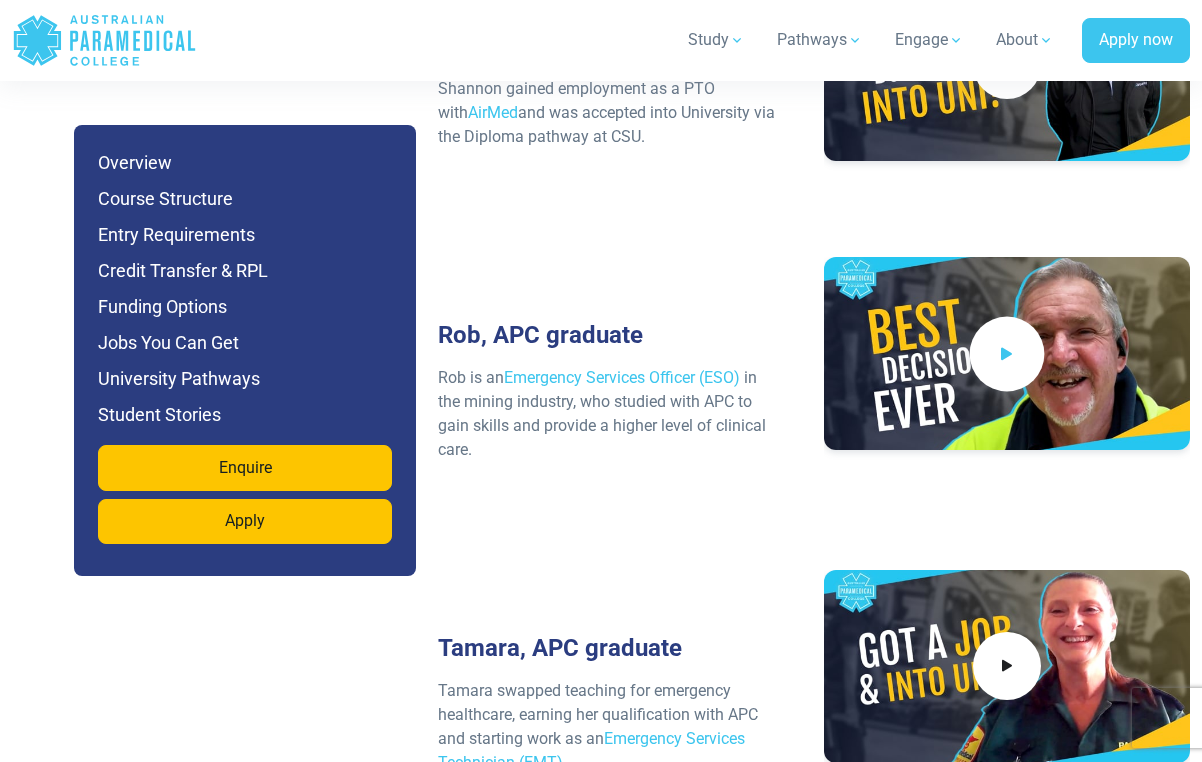 click at bounding box center [1007, 353] 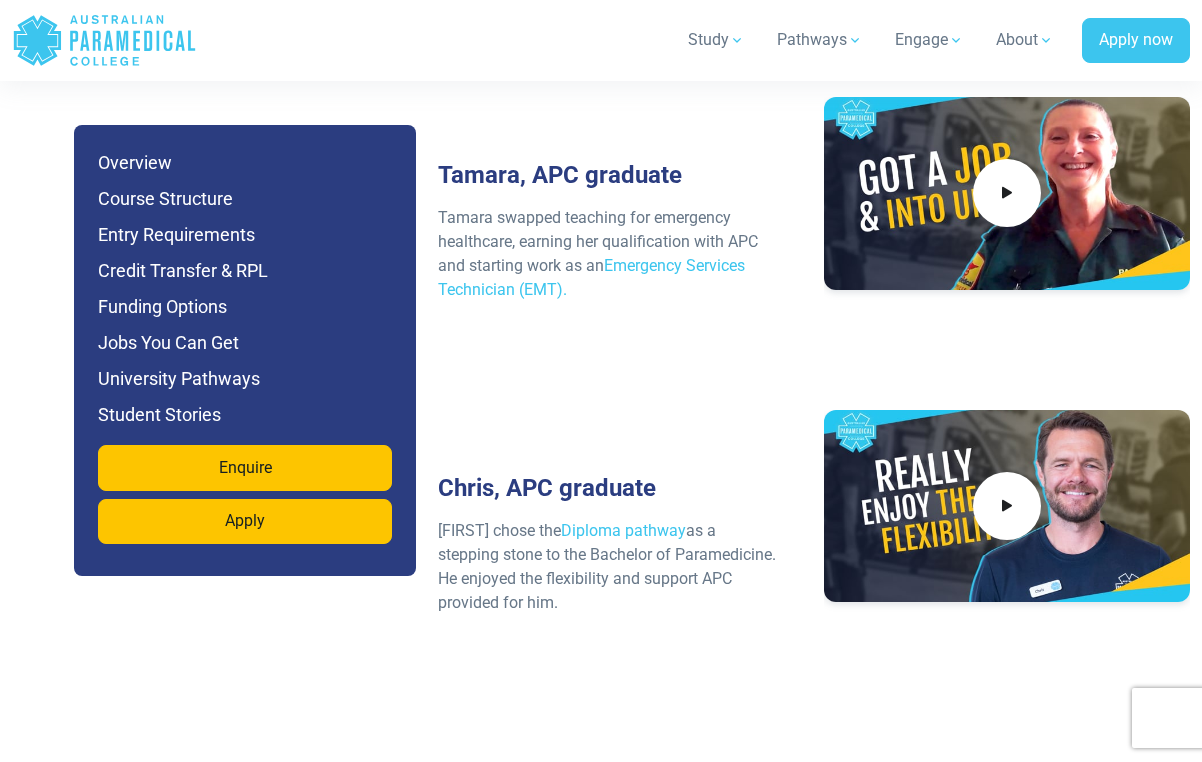 scroll, scrollTop: 10455, scrollLeft: 0, axis: vertical 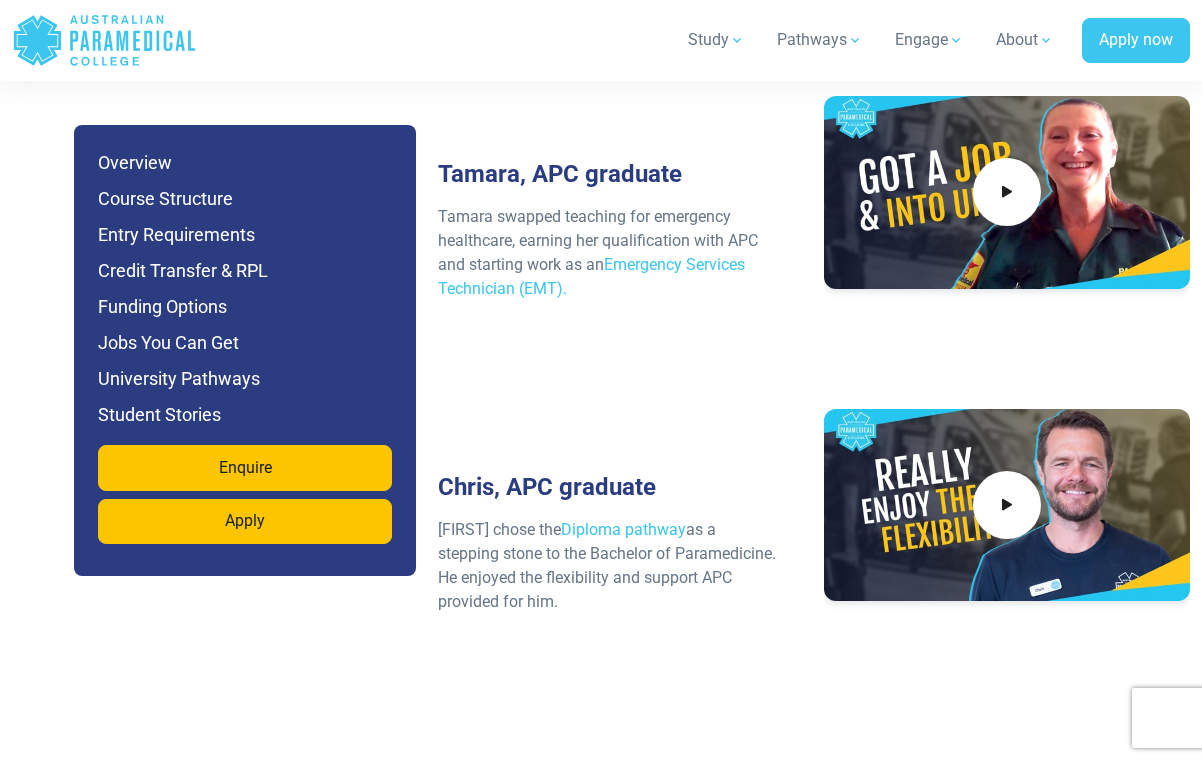 click at bounding box center [1007, 505] 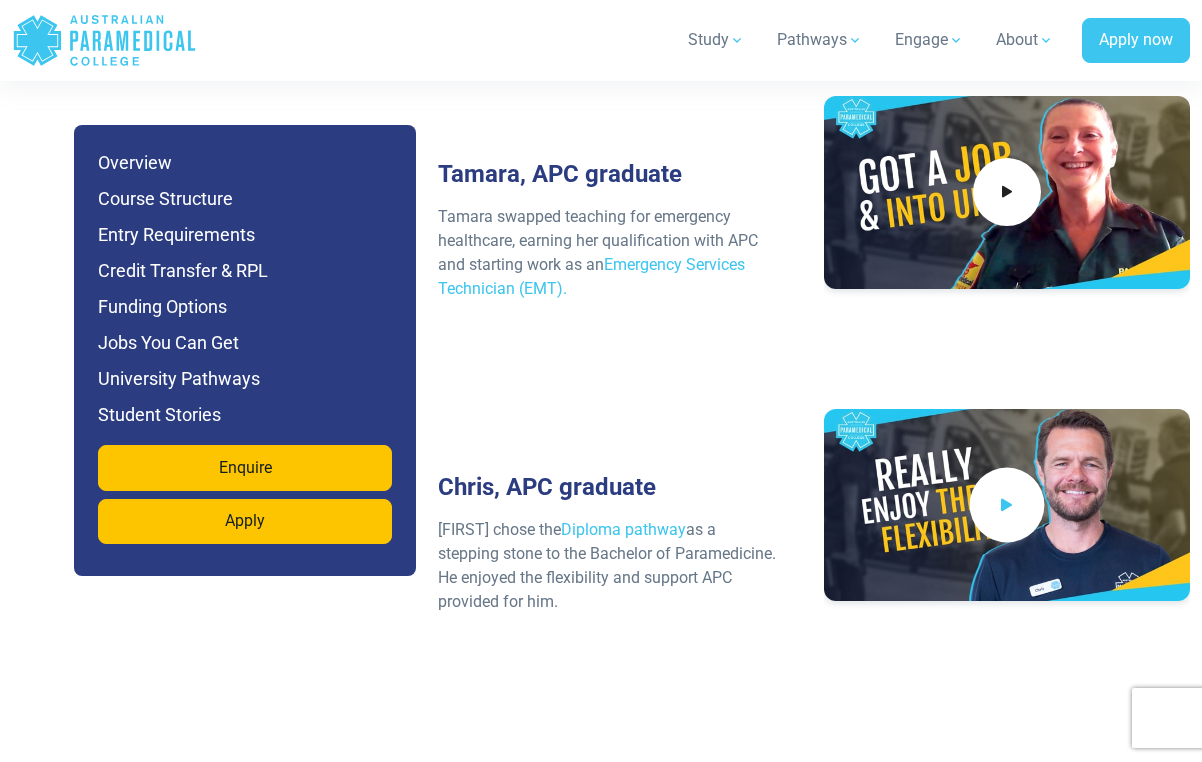 click at bounding box center [1007, 505] 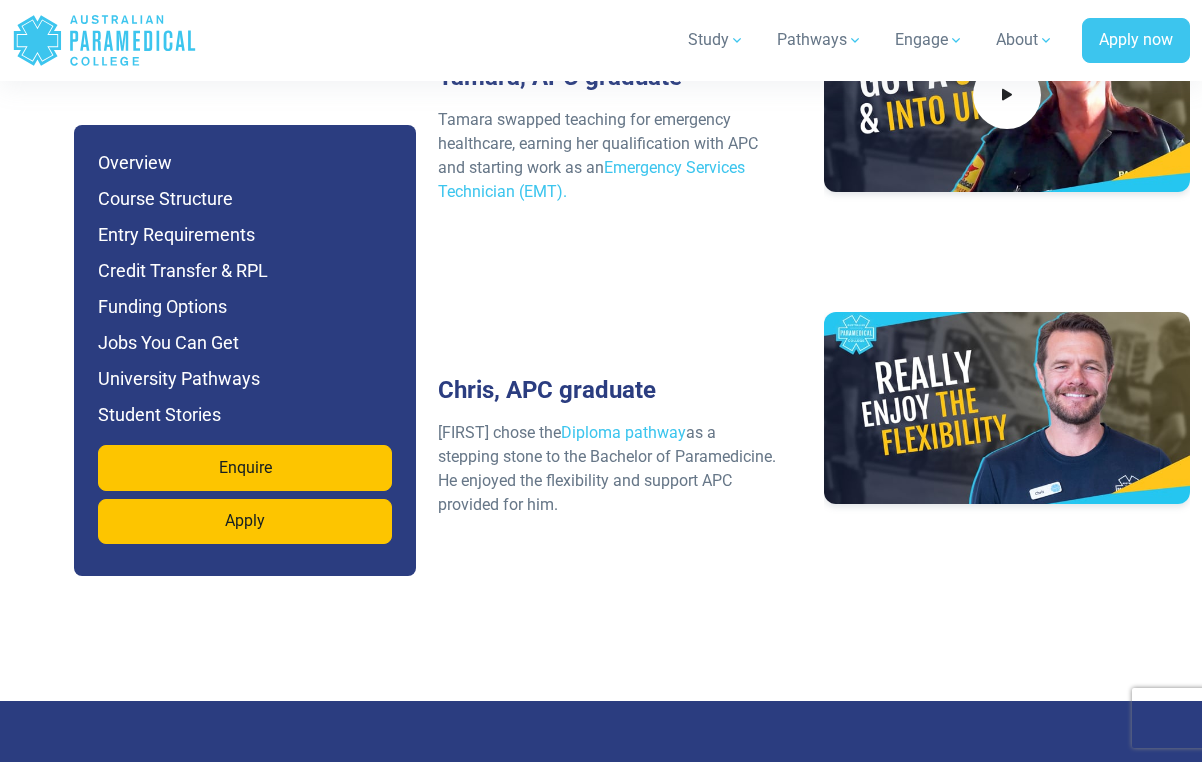 scroll, scrollTop: 10576, scrollLeft: 0, axis: vertical 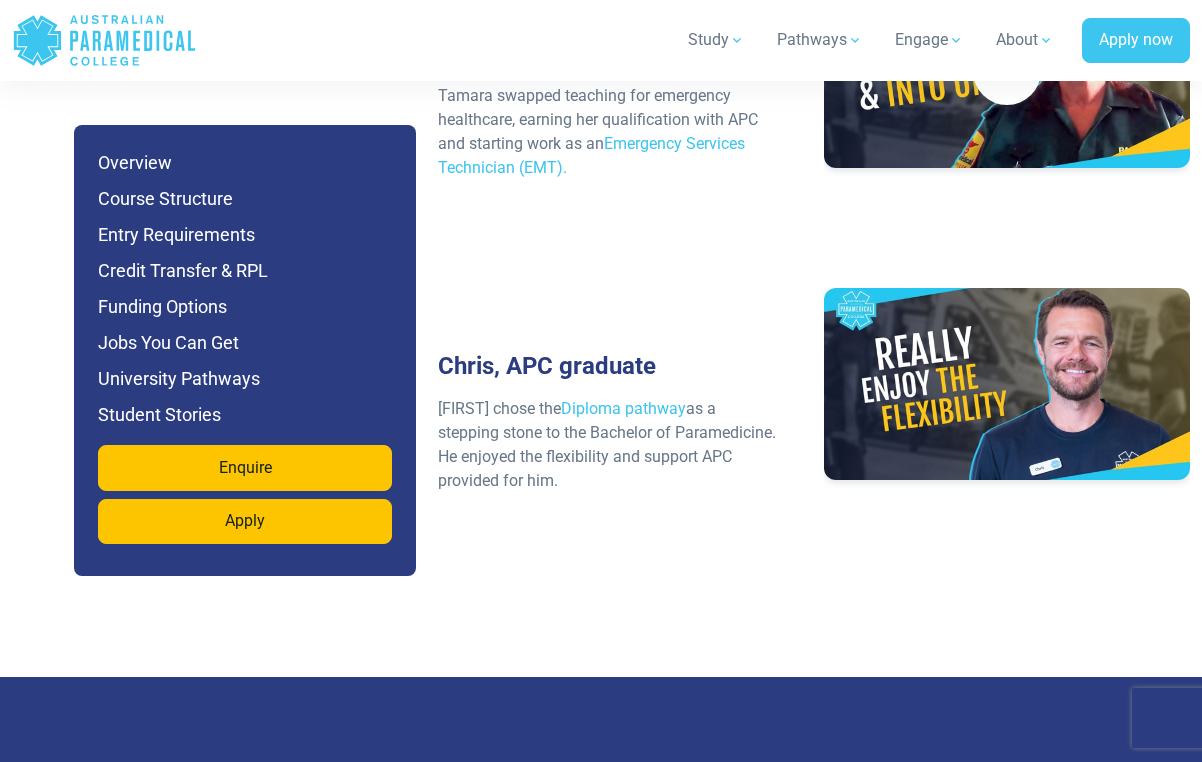 click on "Overview Course Structure Entry Requirements Credit Transfer & RPL Funding Options Jobs You Can Get University Pathways Student Stories" at bounding box center [245, 289] 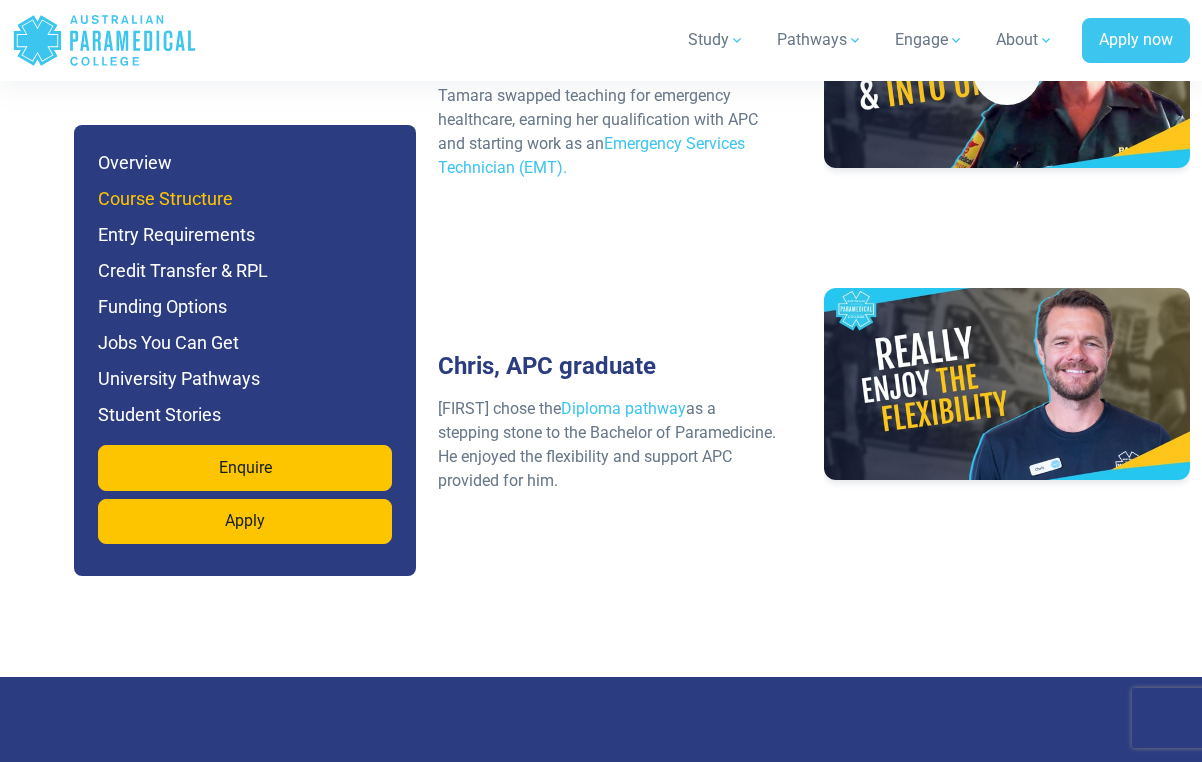 click on "Course Structure" at bounding box center (245, 199) 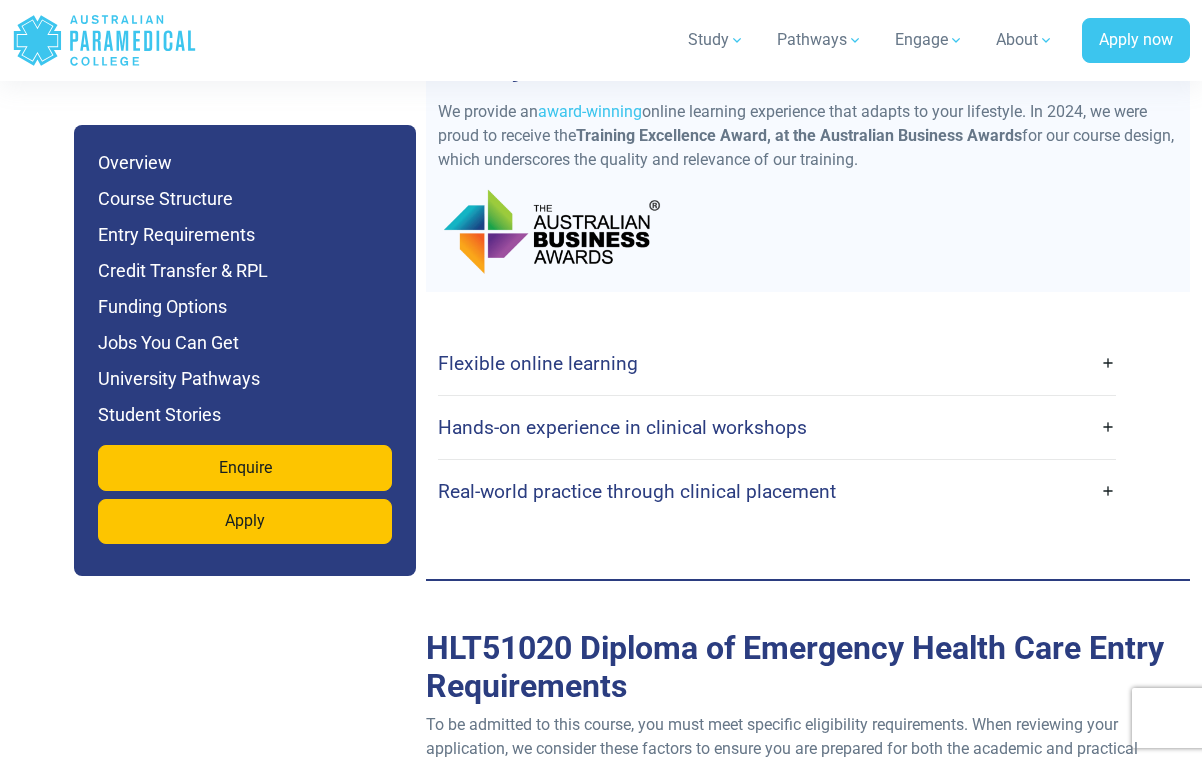 scroll, scrollTop: 5206, scrollLeft: 0, axis: vertical 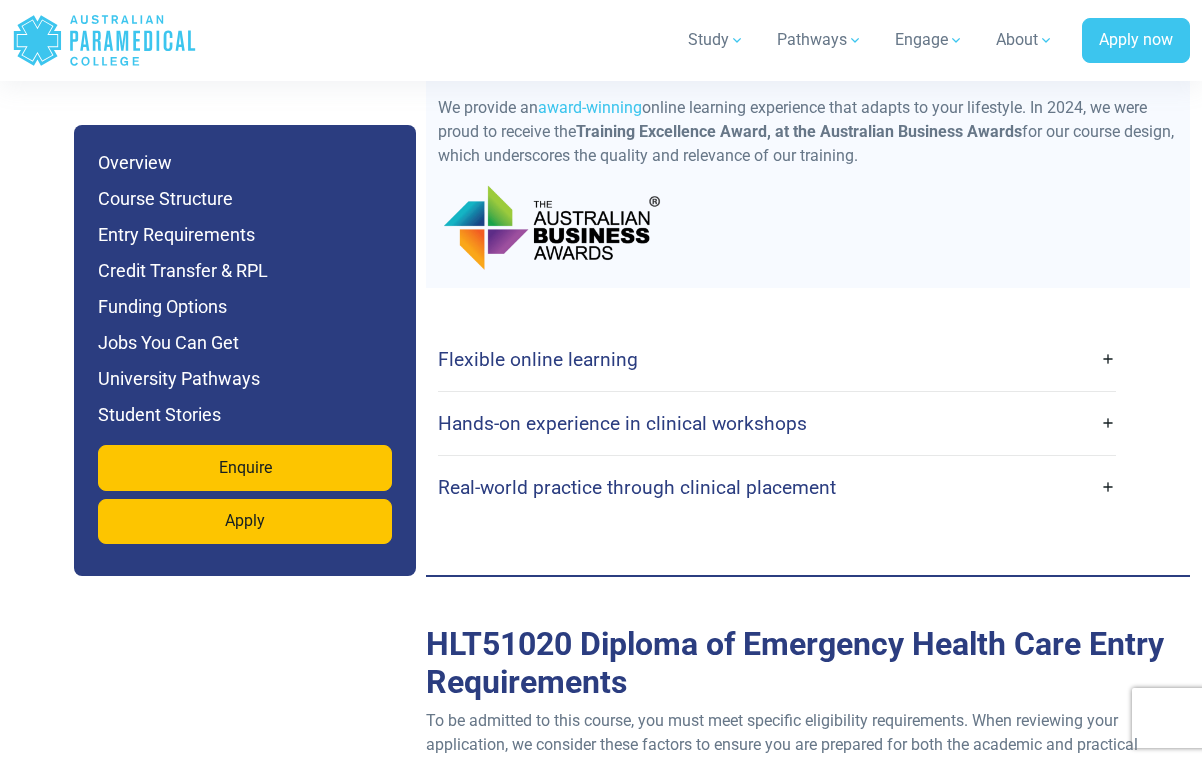 click on "Flexible online learning" at bounding box center [777, 359] 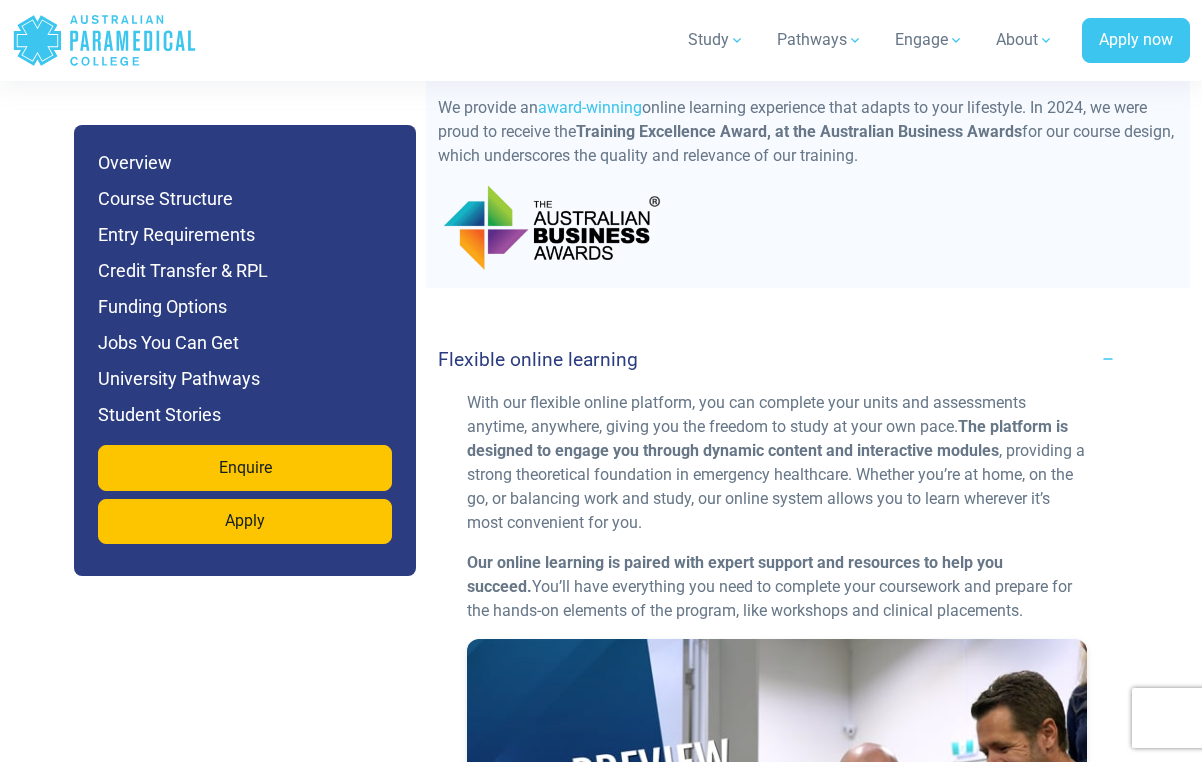 click on "Flexible online learning" at bounding box center [777, 359] 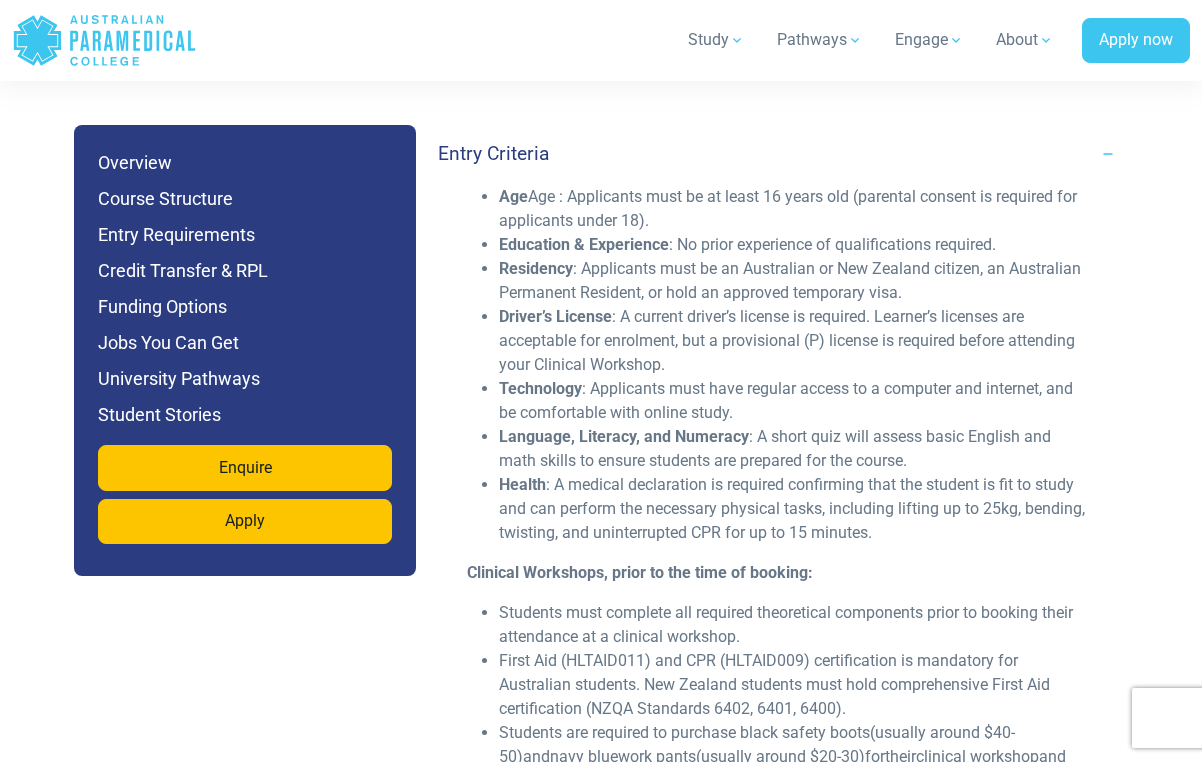 scroll, scrollTop: 5922, scrollLeft: 0, axis: vertical 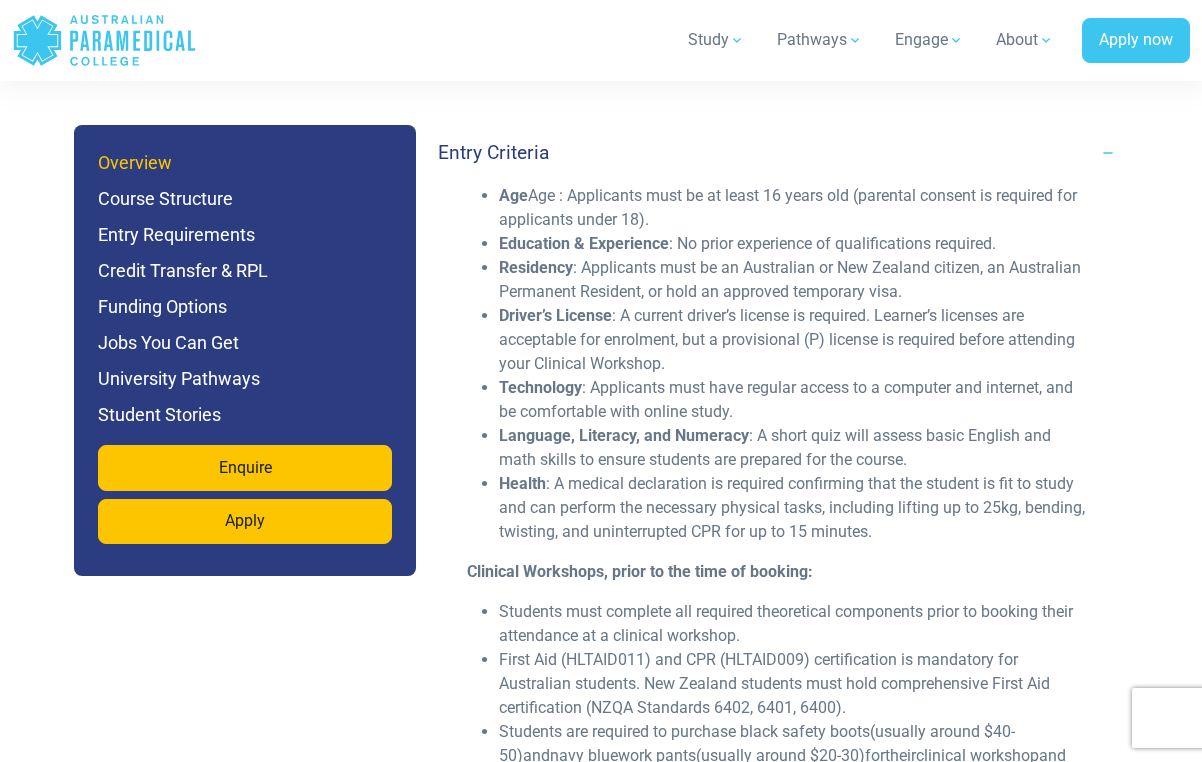 click on "Overview" at bounding box center [245, 163] 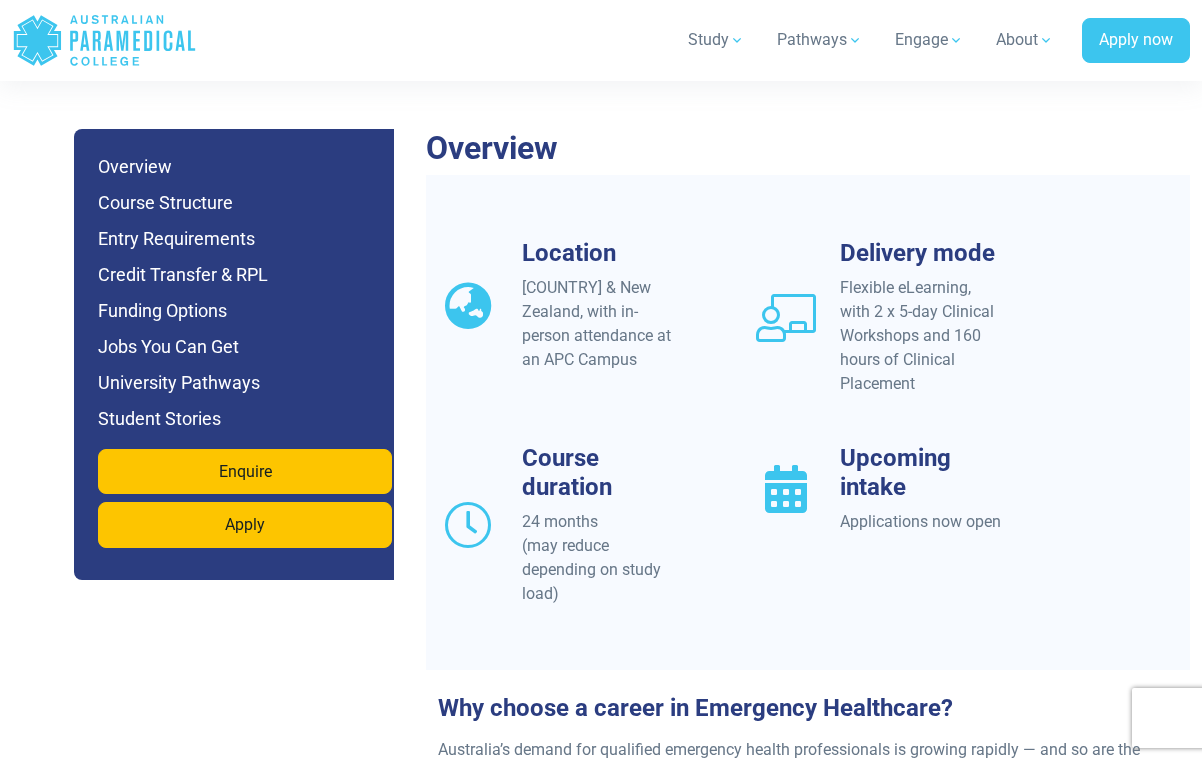 scroll, scrollTop: 1844, scrollLeft: 0, axis: vertical 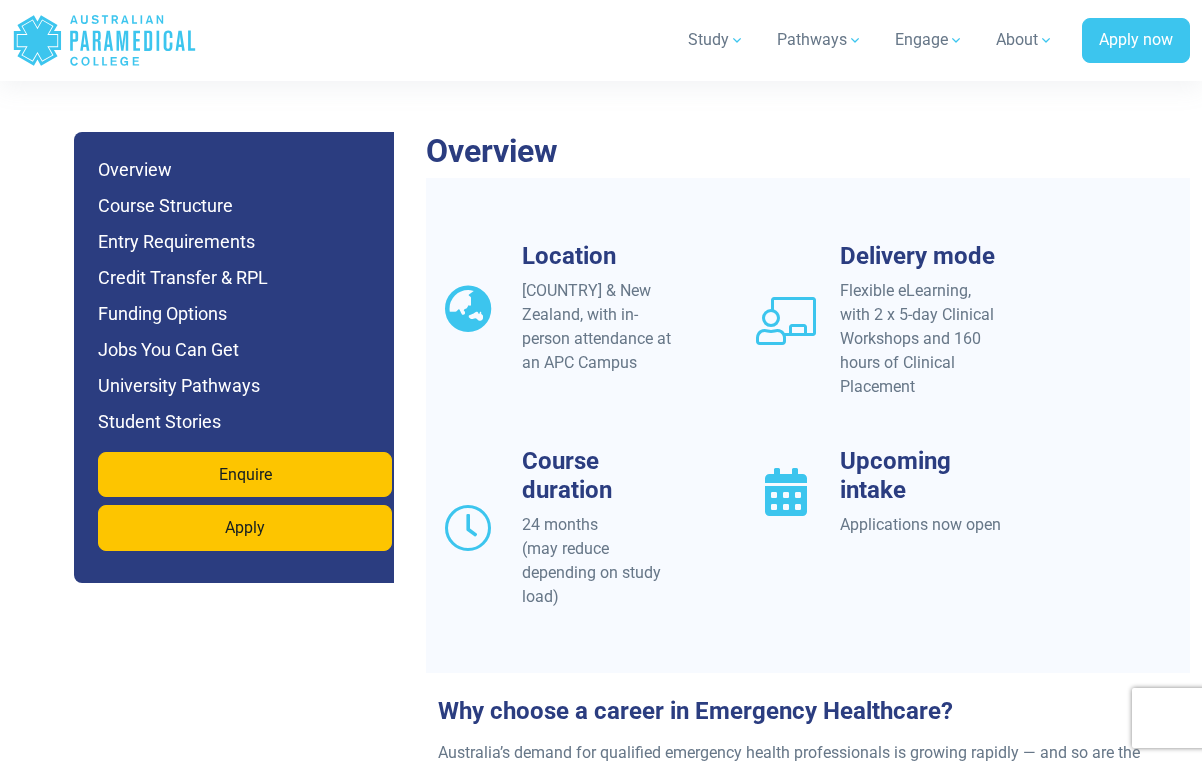 drag, startPoint x: 545, startPoint y: 514, endPoint x: 553, endPoint y: 592, distance: 78.40918 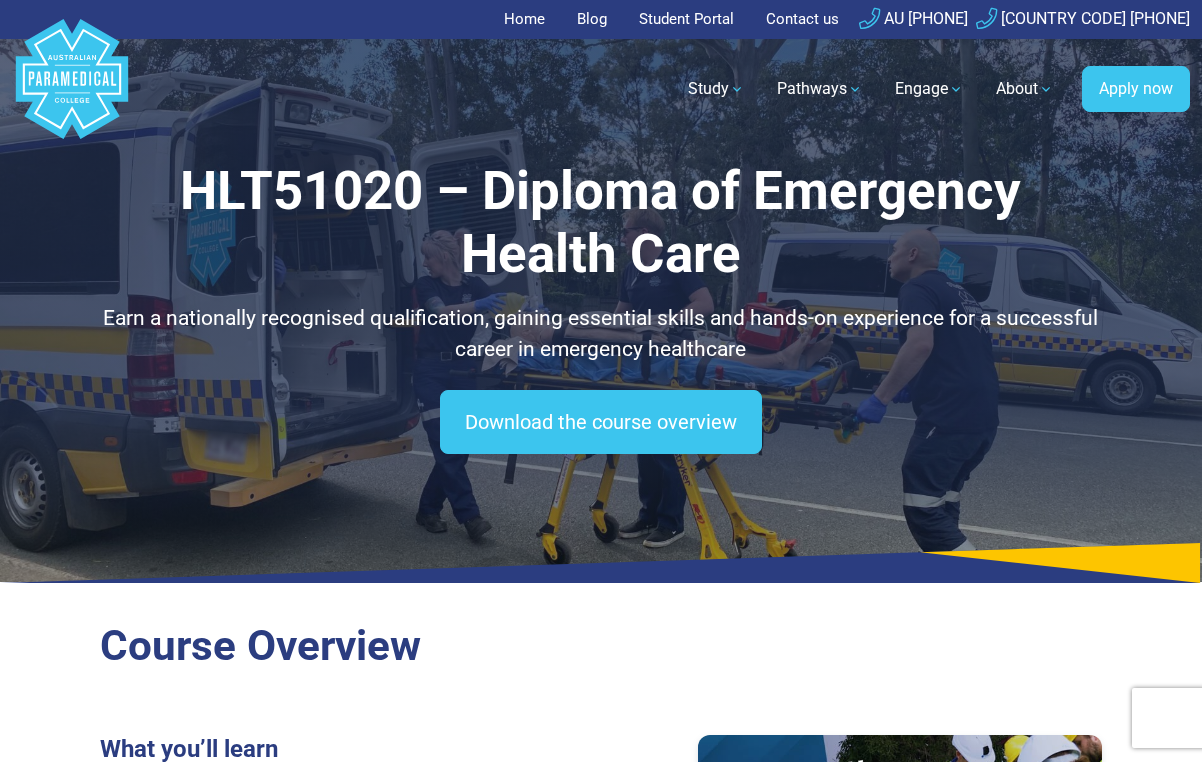 scroll, scrollTop: -1, scrollLeft: 0, axis: vertical 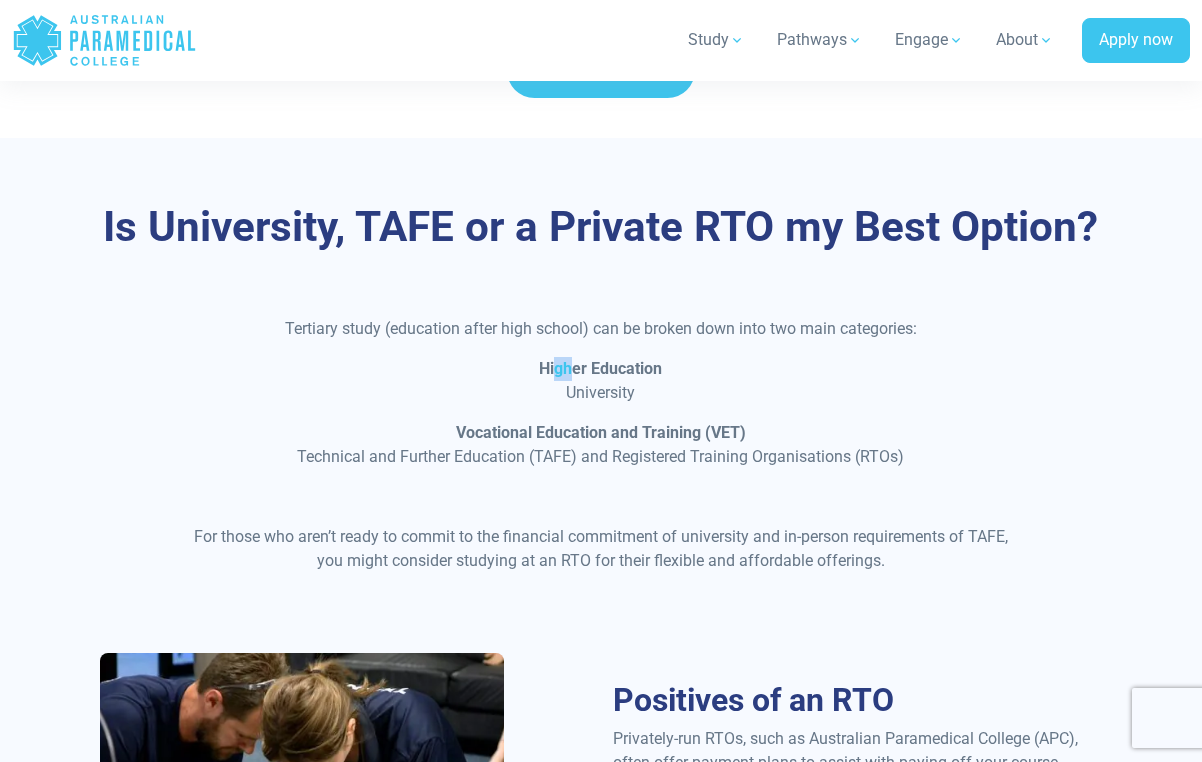 drag, startPoint x: 558, startPoint y: 357, endPoint x: 576, endPoint y: 367, distance: 20.59126 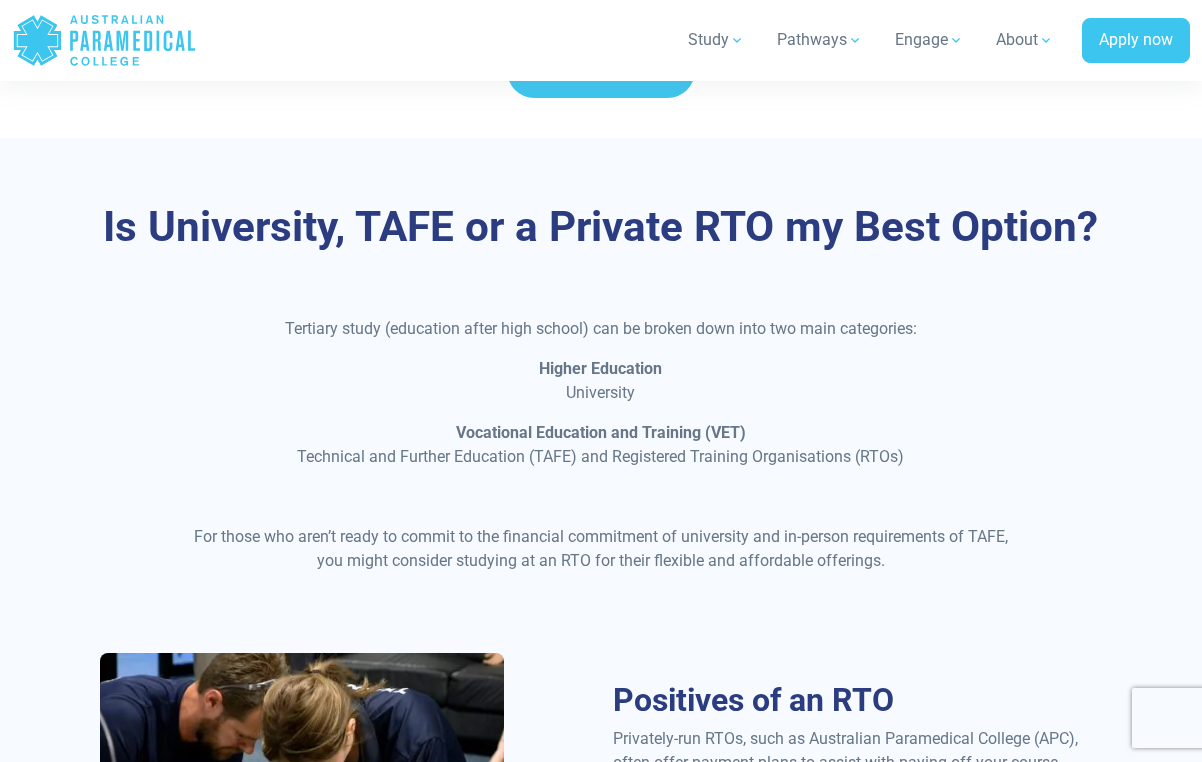 click on "Tertiary study (education after high school) can be broken down into two main categories:
Higher Education
University
Vocational Education and Training (VET)
Technical and Further Education (TAFE) and Registered Training Organisations (RTOs)
For those who aren’t ready to commit to the financial commitment of university and in-person requirements of TAFE, you might consider studying at an RTO for their flexible and affordable offerings." at bounding box center (601, 453) 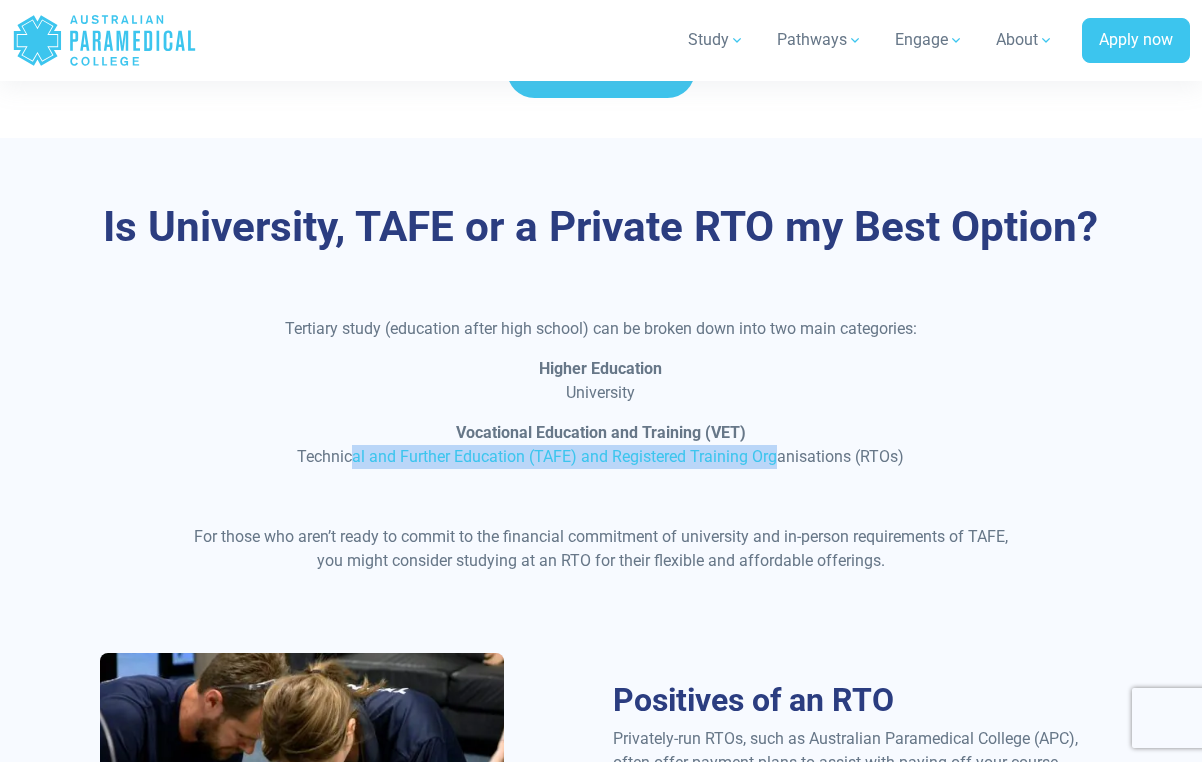 drag, startPoint x: 347, startPoint y: 460, endPoint x: 771, endPoint y: 454, distance: 424.04245 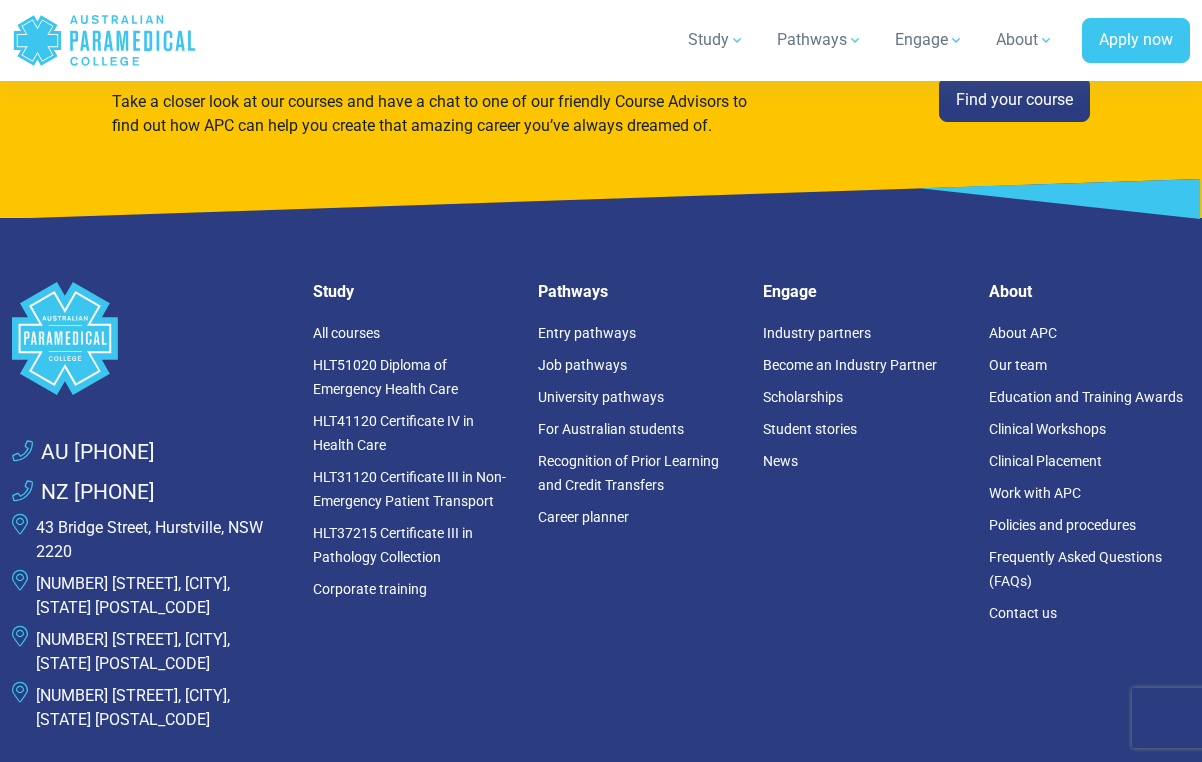 scroll, scrollTop: 5410, scrollLeft: 0, axis: vertical 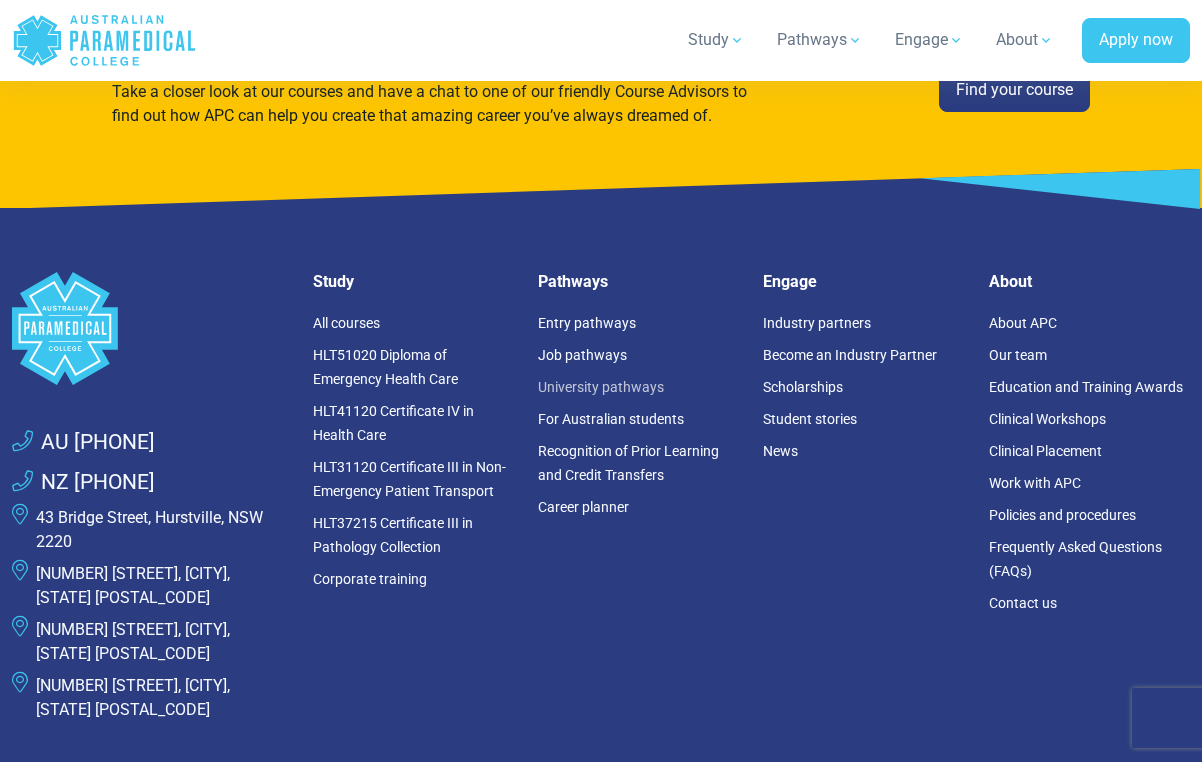 click on "University pathways" at bounding box center [601, 387] 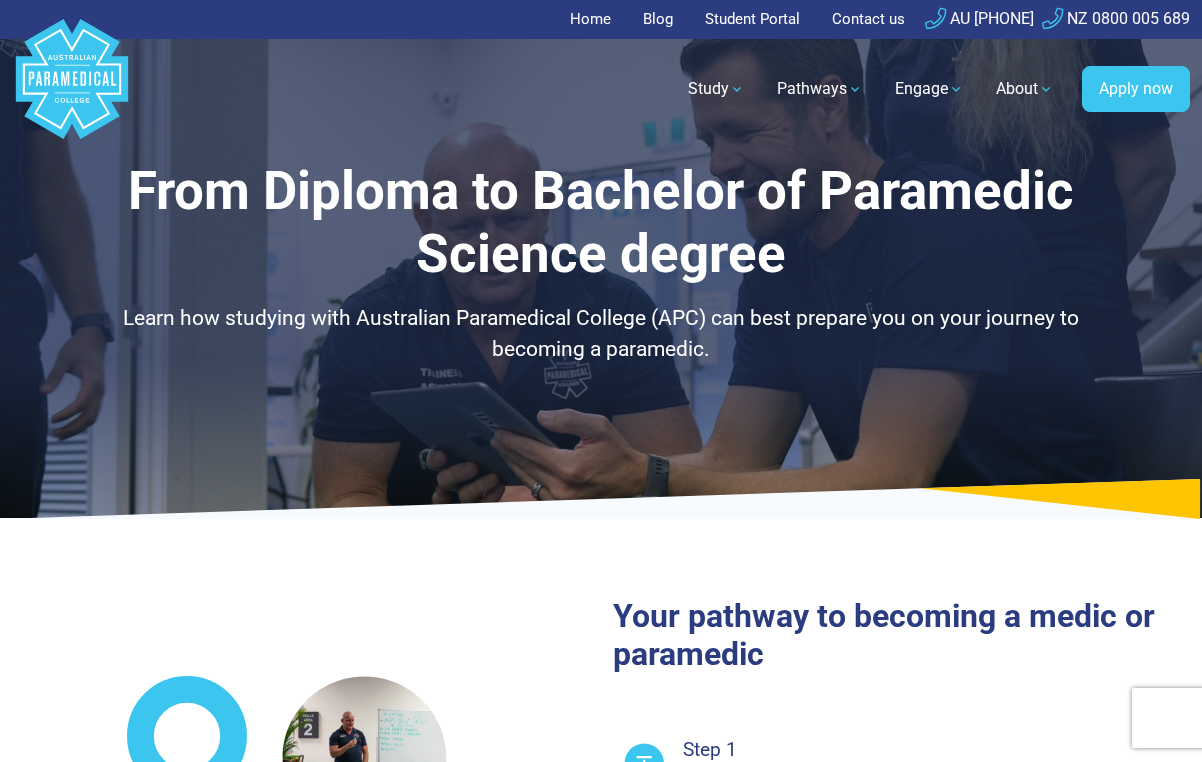 select on "**********" 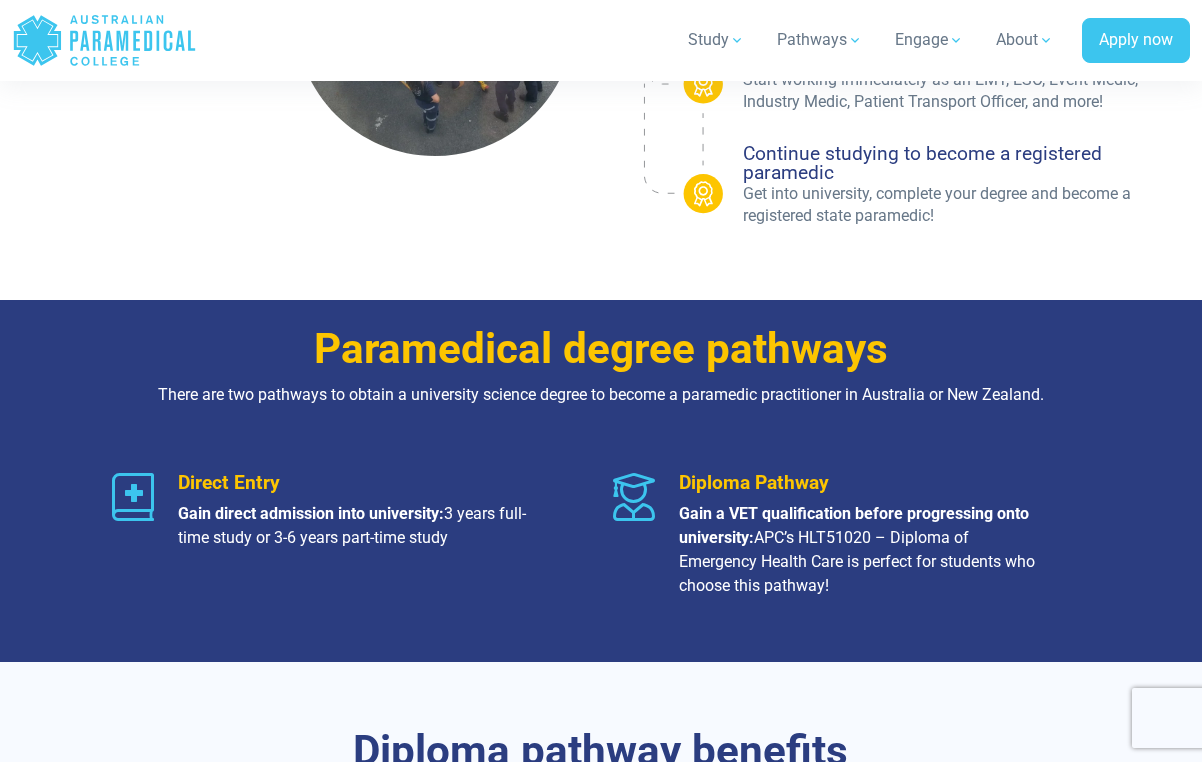 scroll, scrollTop: 1114, scrollLeft: 0, axis: vertical 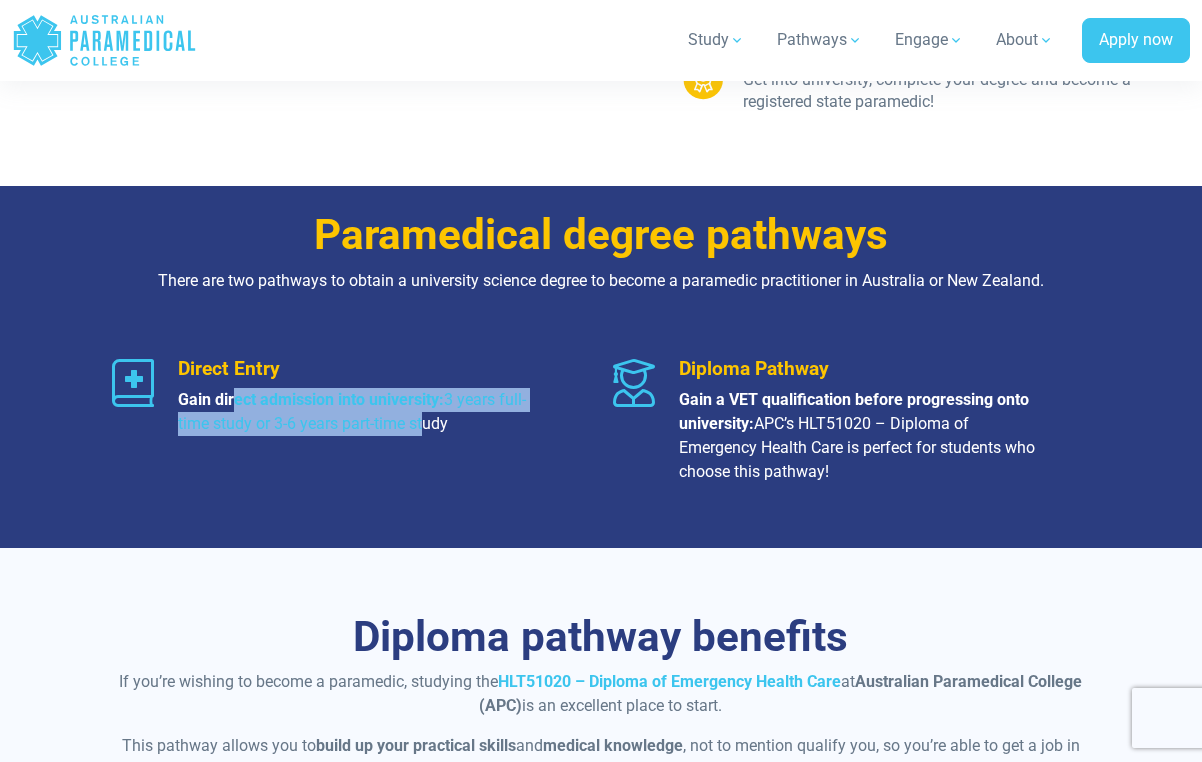 drag, startPoint x: 234, startPoint y: 396, endPoint x: 427, endPoint y: 414, distance: 193.83755 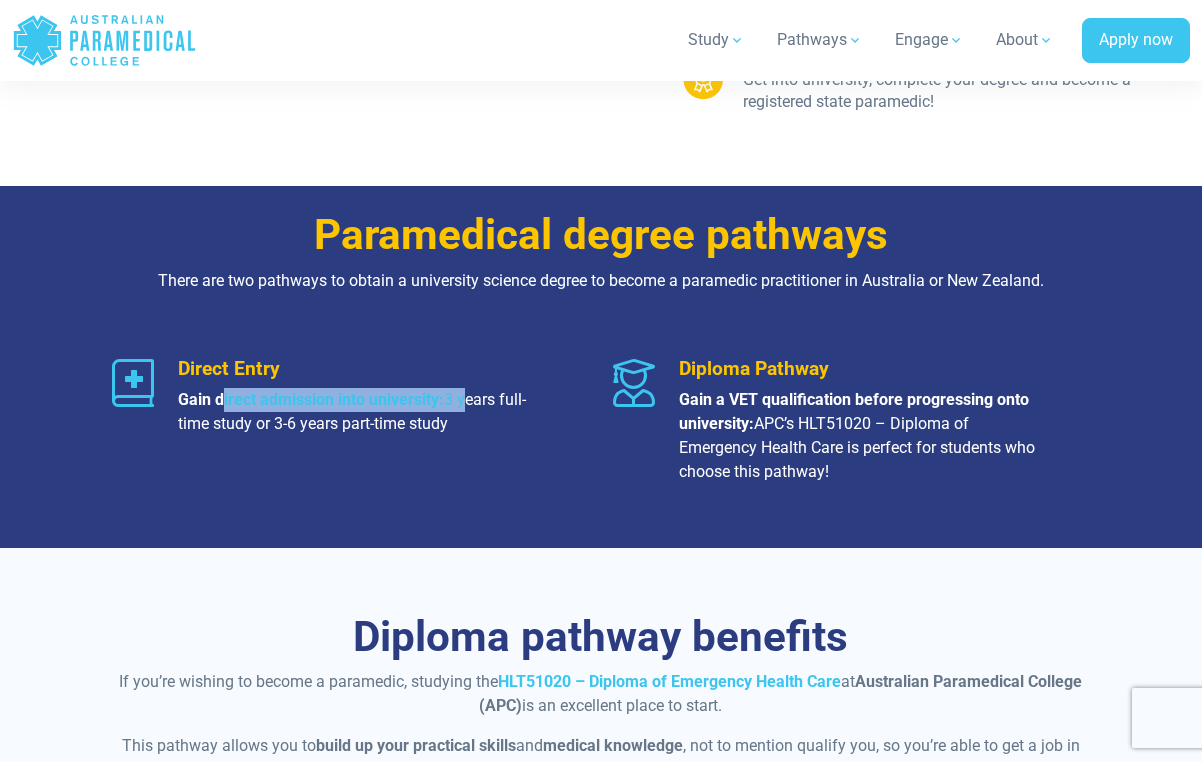 drag, startPoint x: 225, startPoint y: 397, endPoint x: 471, endPoint y: 401, distance: 246.03252 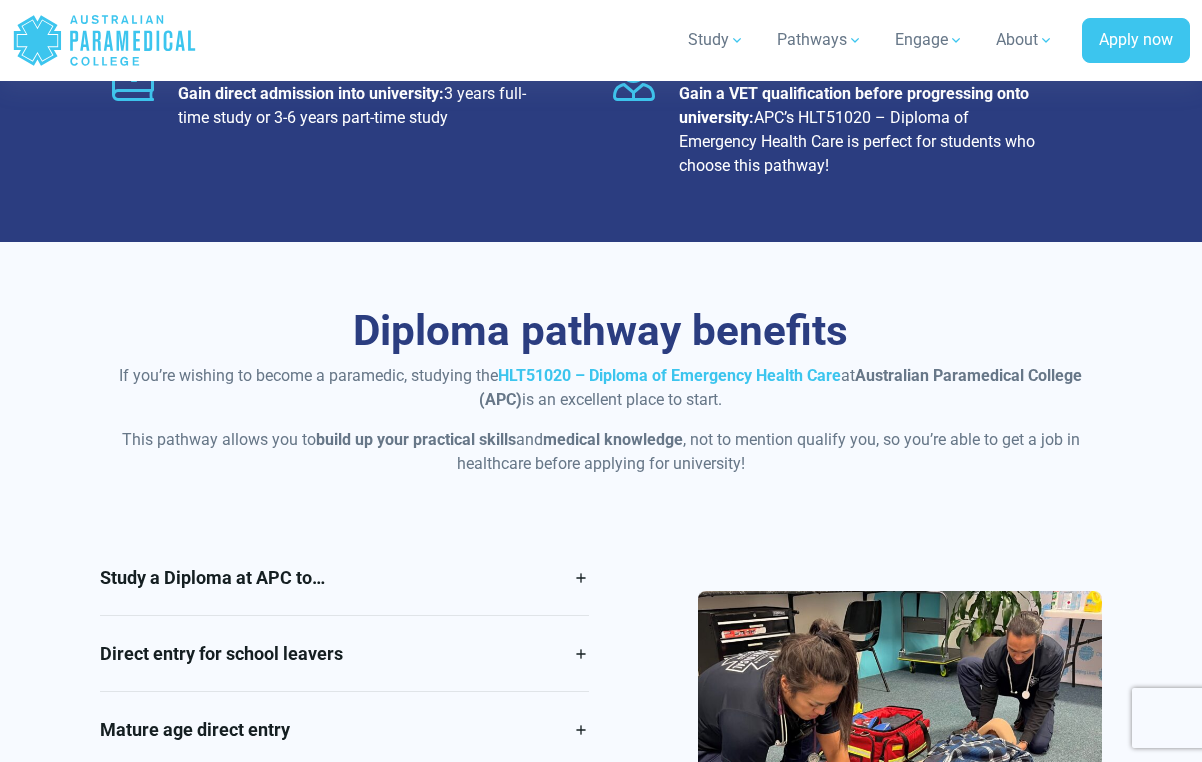 scroll, scrollTop: 1429, scrollLeft: 0, axis: vertical 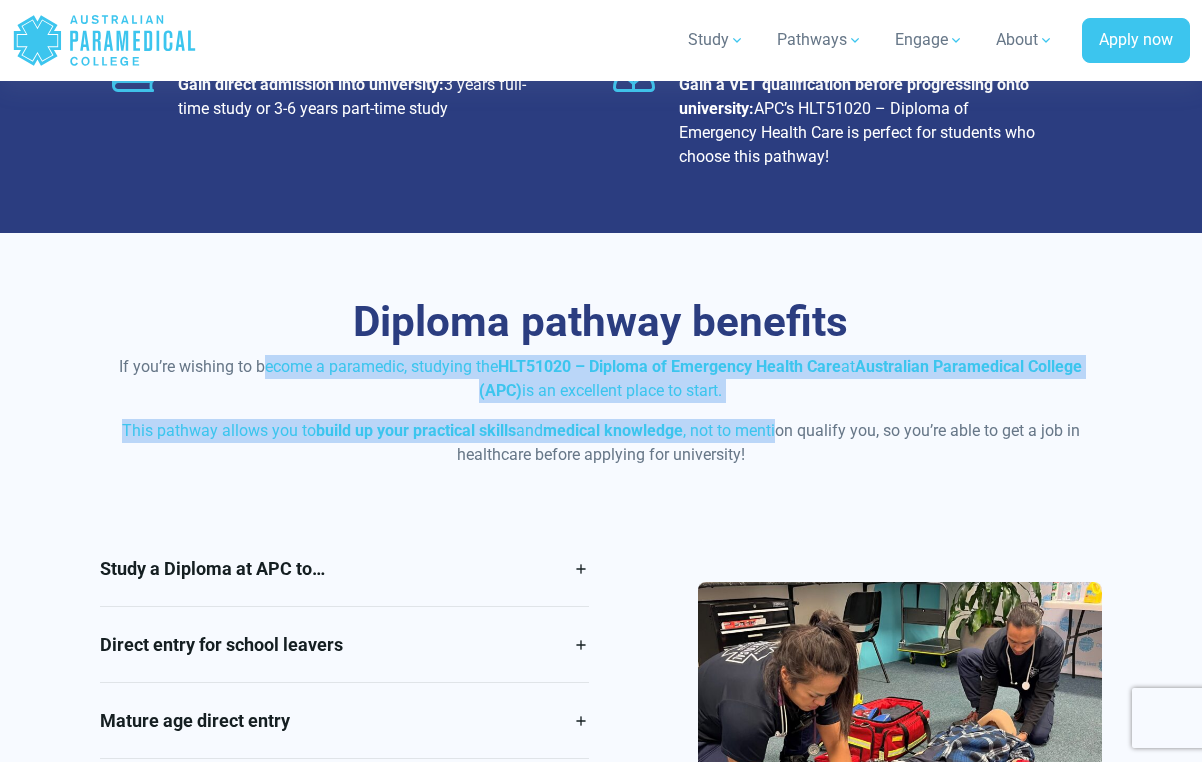 drag, startPoint x: 258, startPoint y: 352, endPoint x: 782, endPoint y: 425, distance: 529.0605 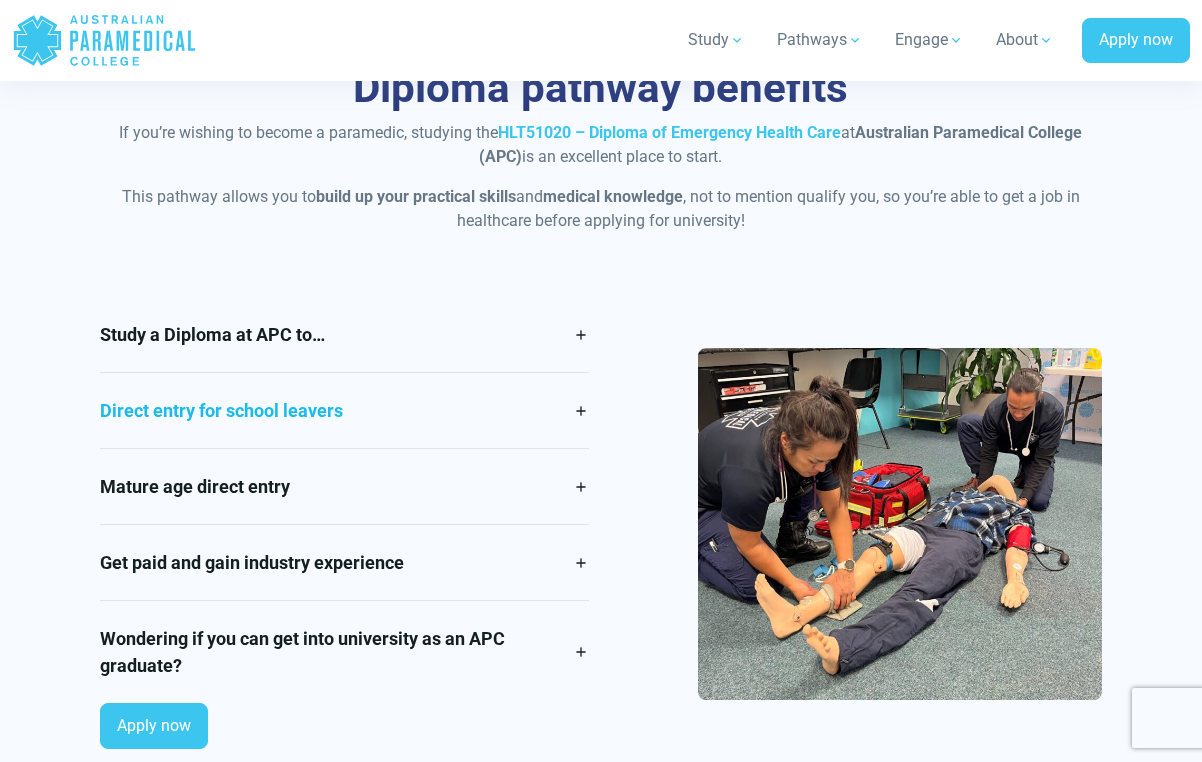 scroll, scrollTop: 1664, scrollLeft: 0, axis: vertical 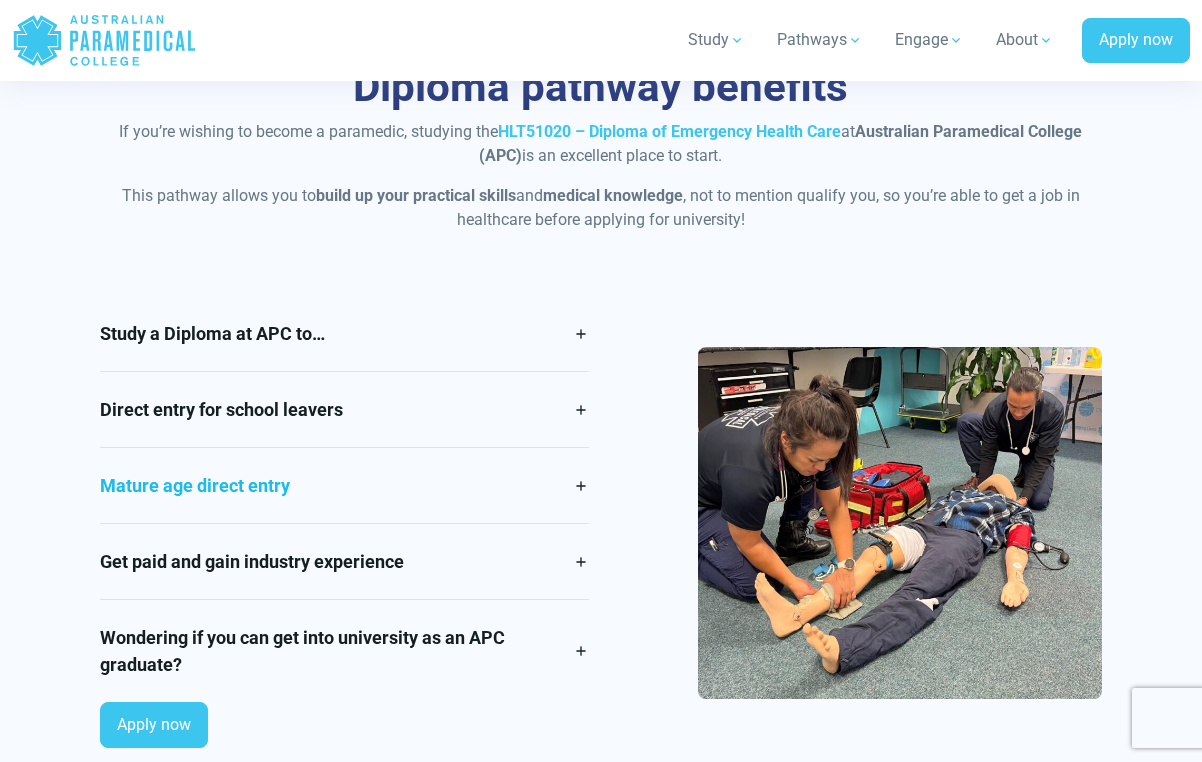 click on "Mature age direct entry" at bounding box center [344, 485] 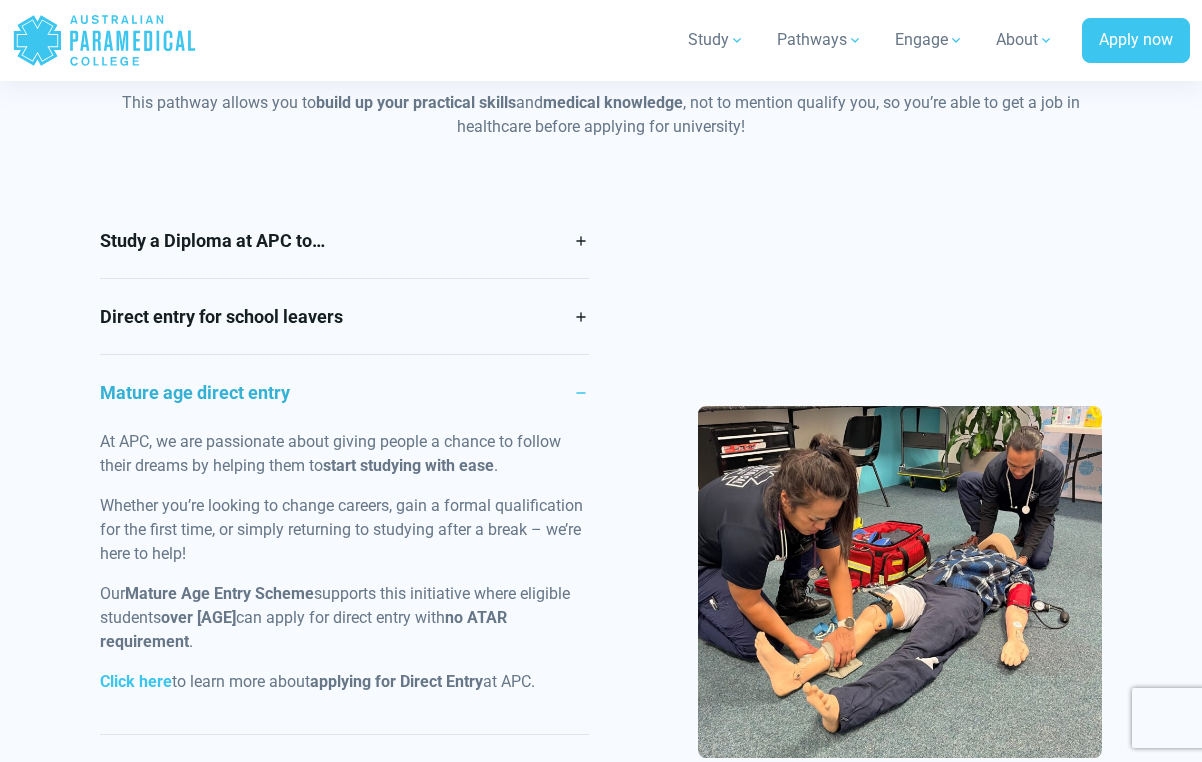 scroll, scrollTop: 1761, scrollLeft: 0, axis: vertical 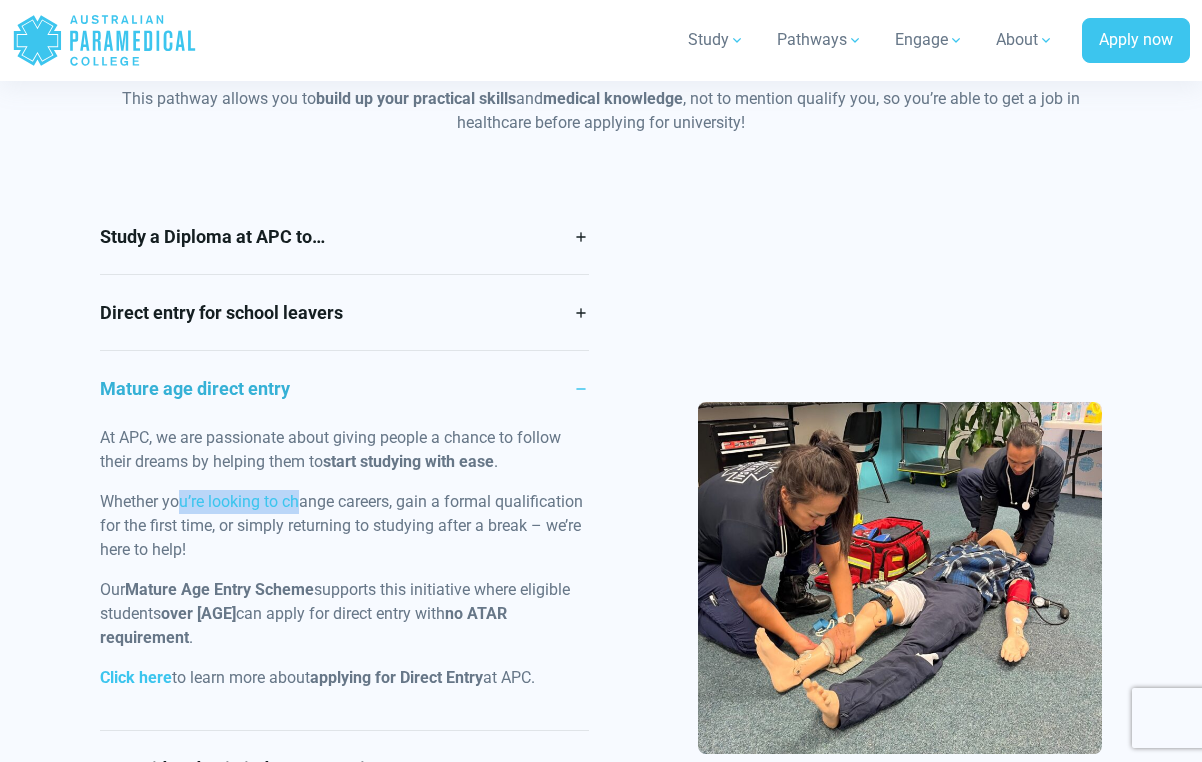 drag, startPoint x: 178, startPoint y: 491, endPoint x: 301, endPoint y: 498, distance: 123.19903 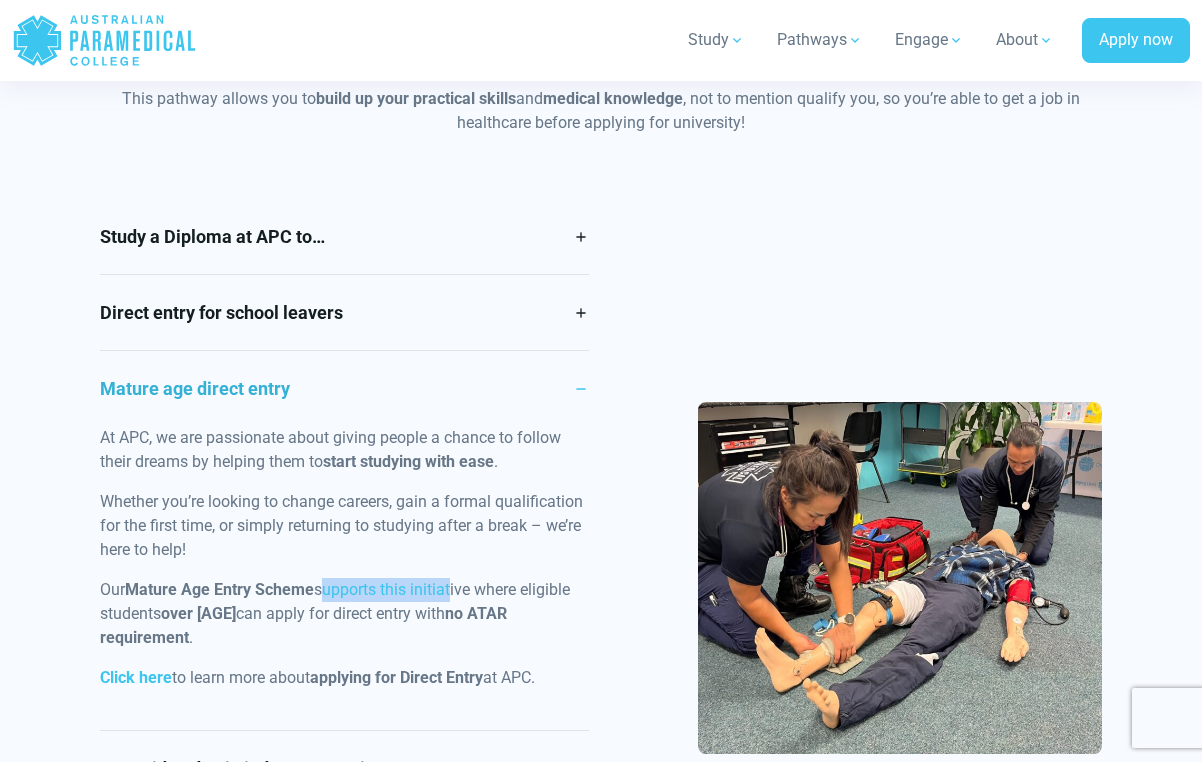 drag, startPoint x: 321, startPoint y: 586, endPoint x: 451, endPoint y: 591, distance: 130.09612 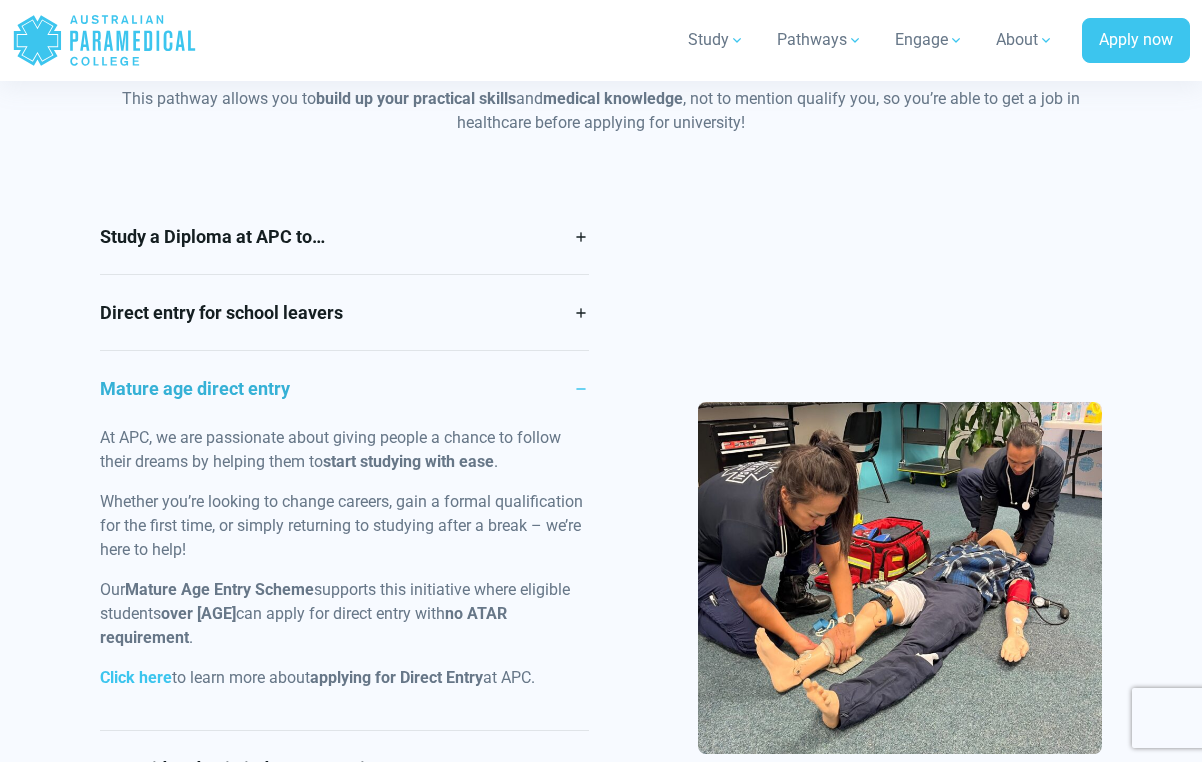 drag, startPoint x: 326, startPoint y: 611, endPoint x: 474, endPoint y: 614, distance: 148.0304 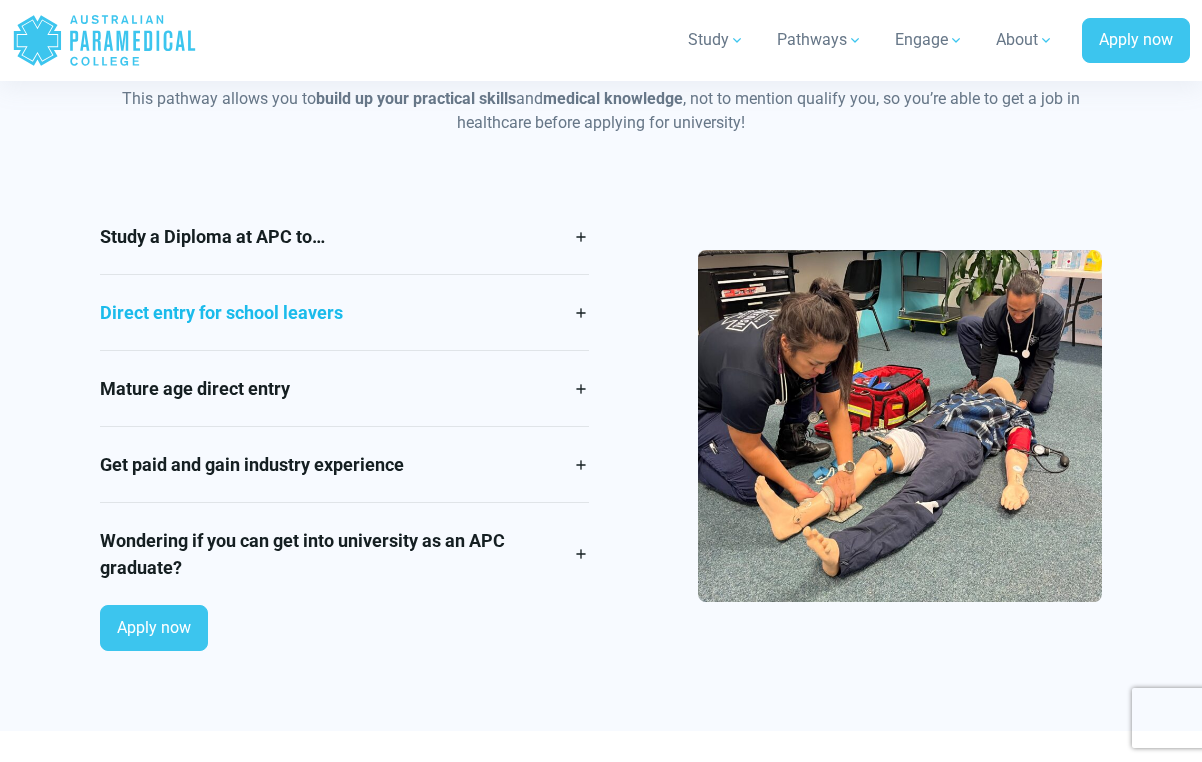 click on "Direct entry for school leavers" at bounding box center [344, 312] 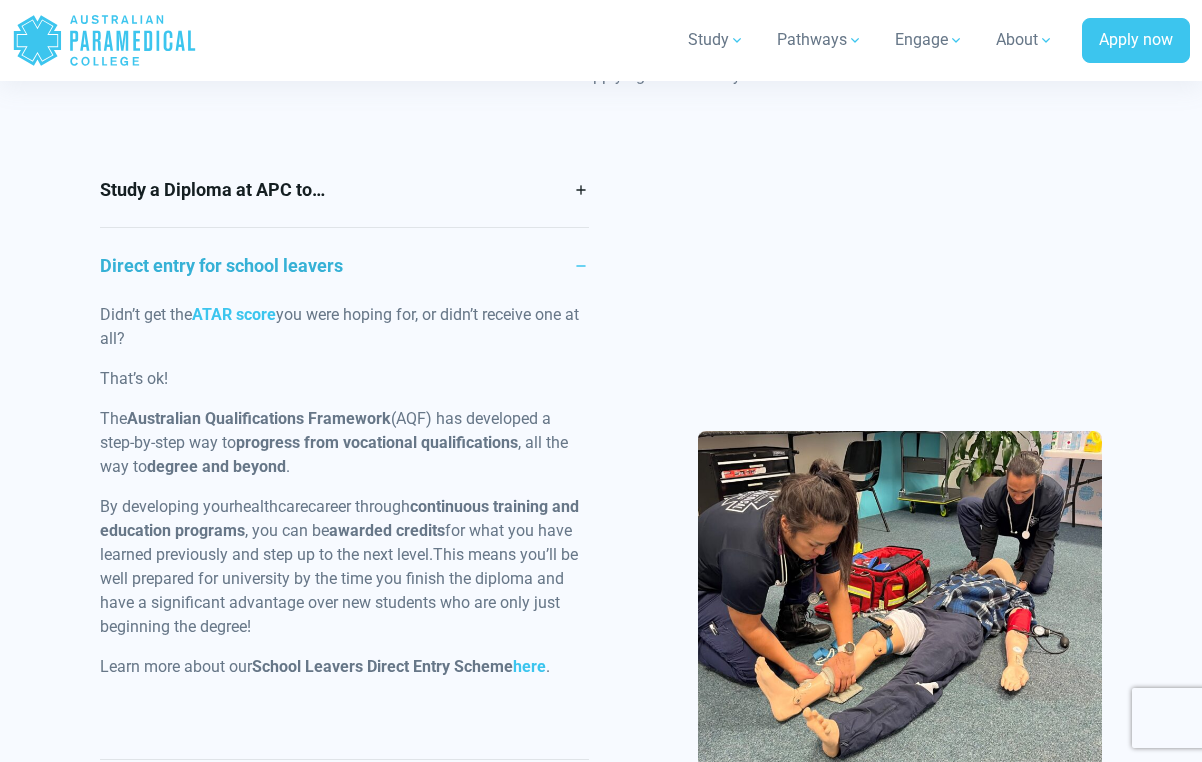 scroll, scrollTop: 1809, scrollLeft: 0, axis: vertical 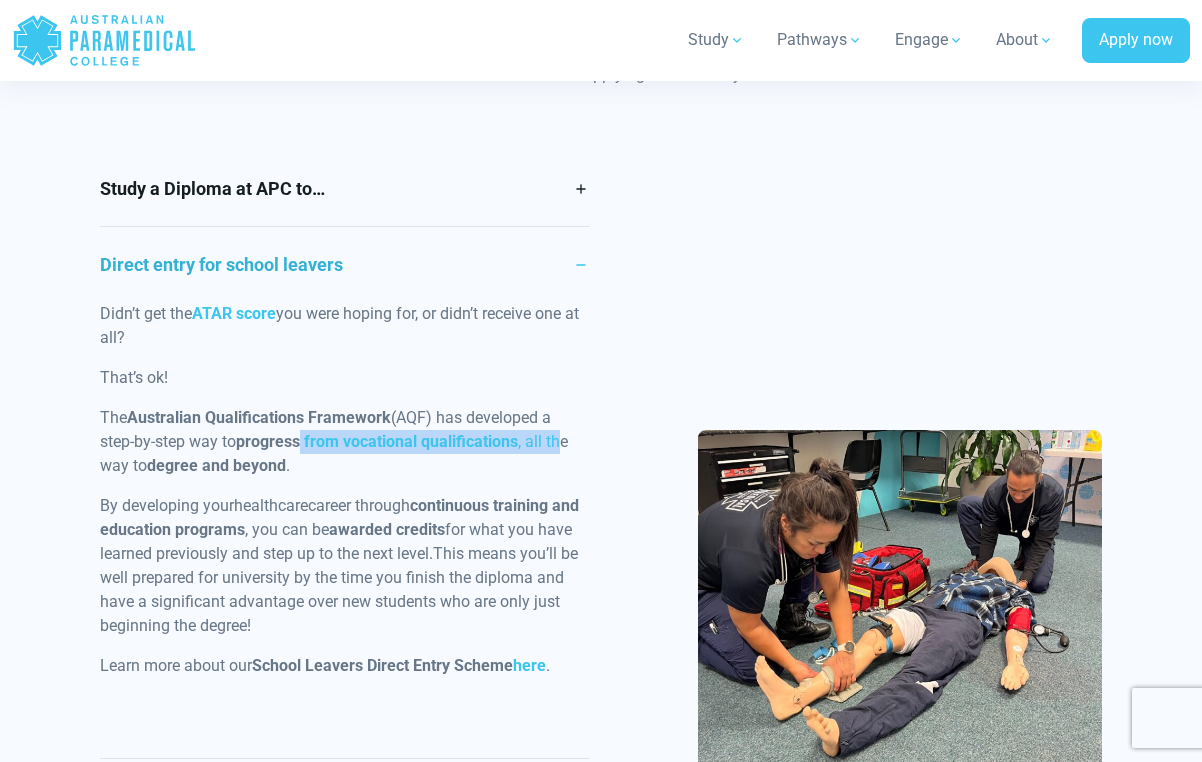 drag, startPoint x: 304, startPoint y: 439, endPoint x: 563, endPoint y: 439, distance: 259 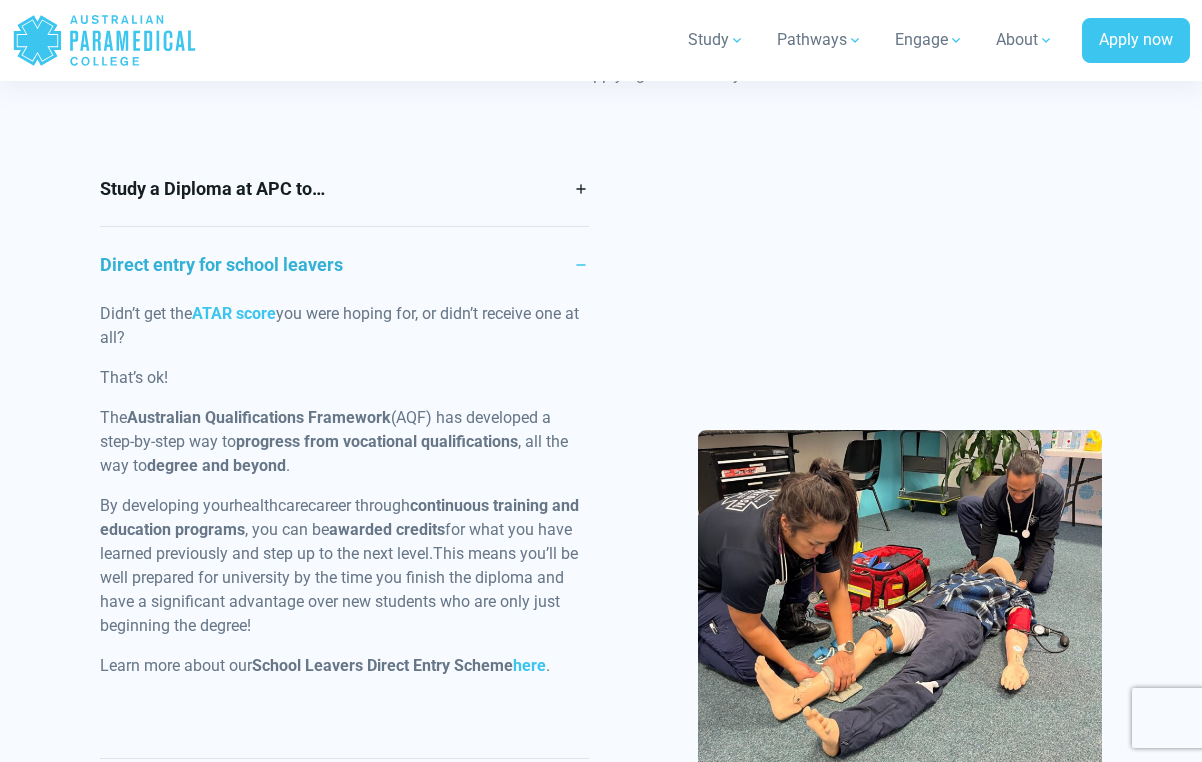 click on "By developing your  healthcare  career through  continuous training and education programs , you can be  awarded credits  for what you have learned previously and step up to the next level.  This means you’ll be well prepared for university by the time you finish the diploma and have a significant advantage over new students who are only just beginning the degree!" at bounding box center (344, 566) 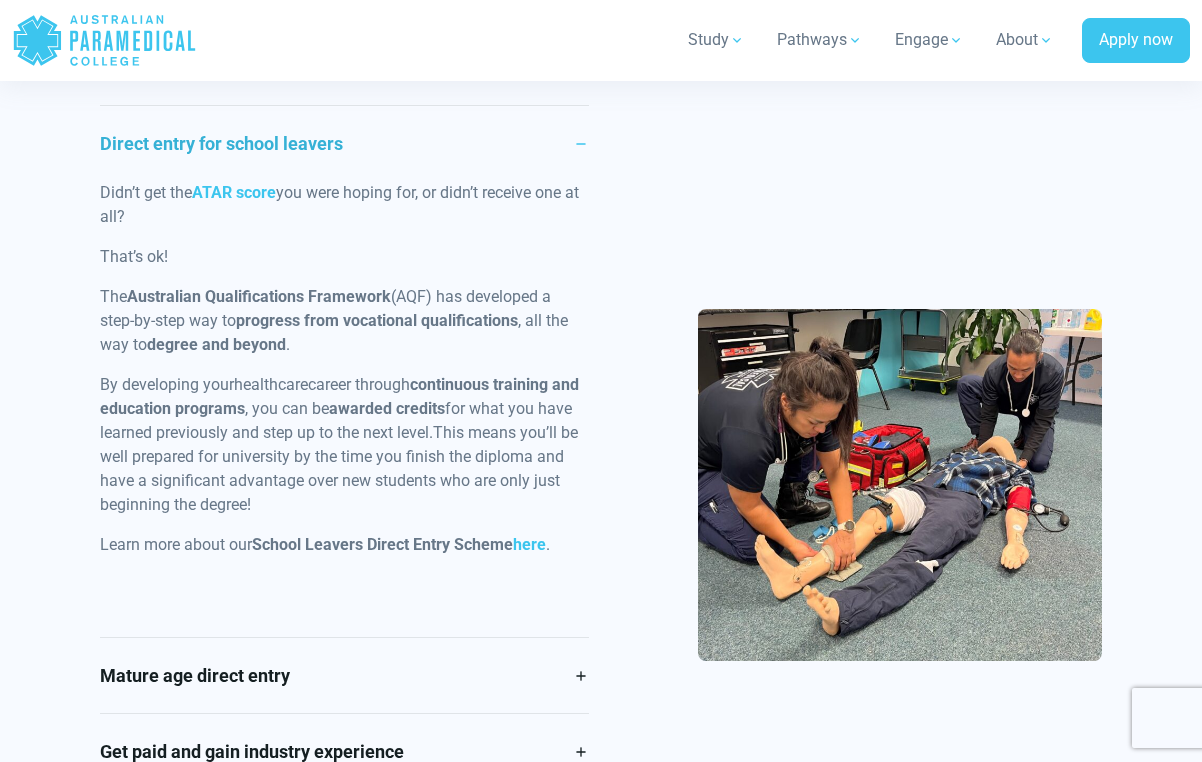 scroll, scrollTop: 1939, scrollLeft: 0, axis: vertical 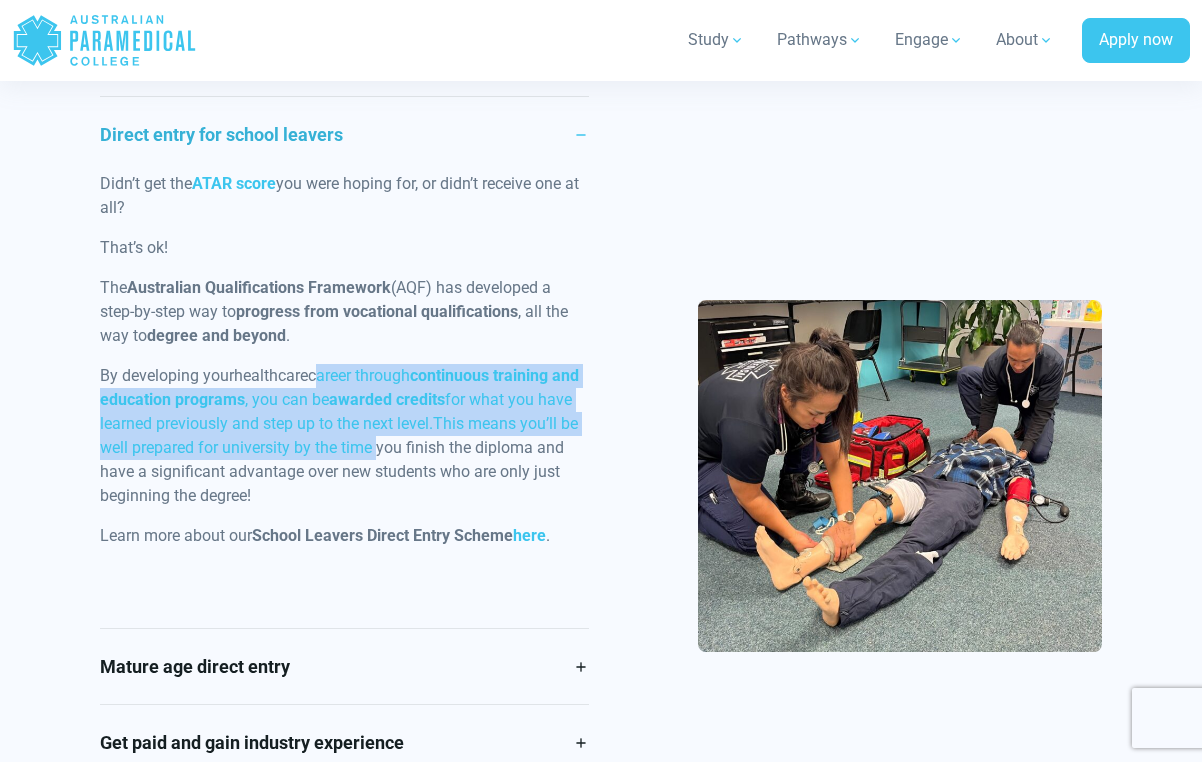 drag, startPoint x: 318, startPoint y: 362, endPoint x: 442, endPoint y: 451, distance: 152.63354 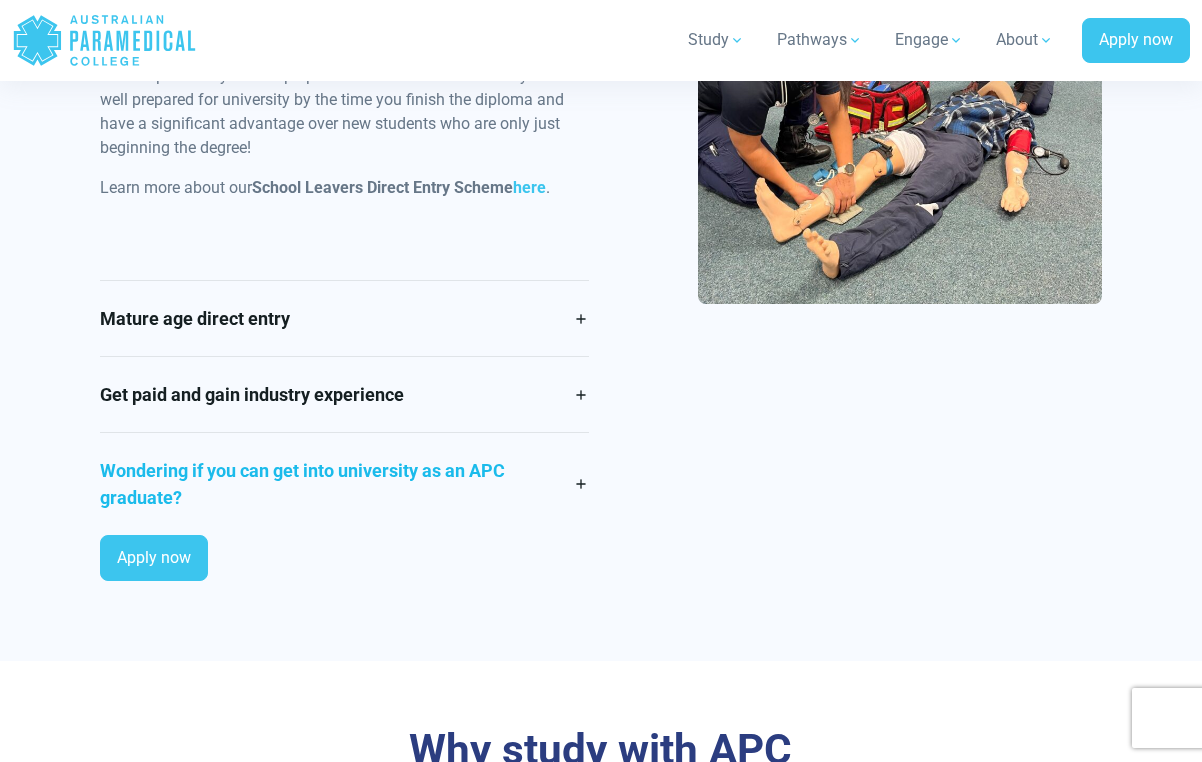 scroll, scrollTop: 2315, scrollLeft: 0, axis: vertical 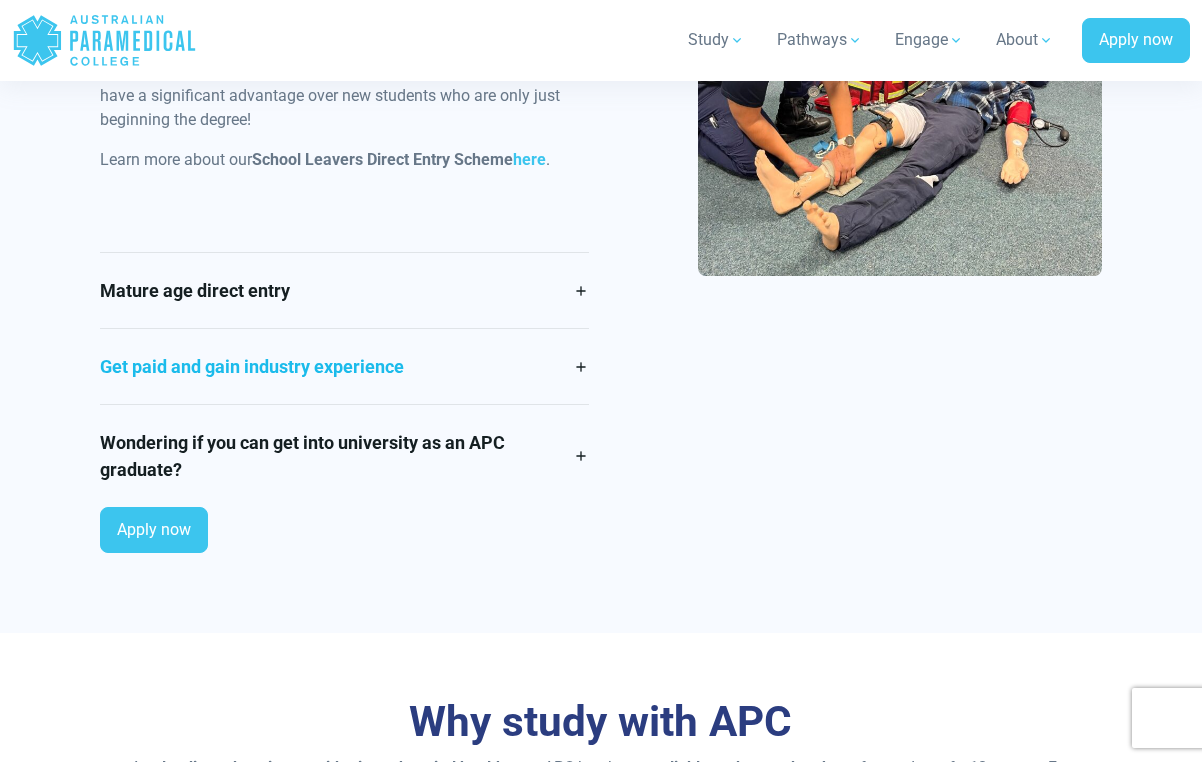 click on "Get paid and gain industry experience" at bounding box center [344, 366] 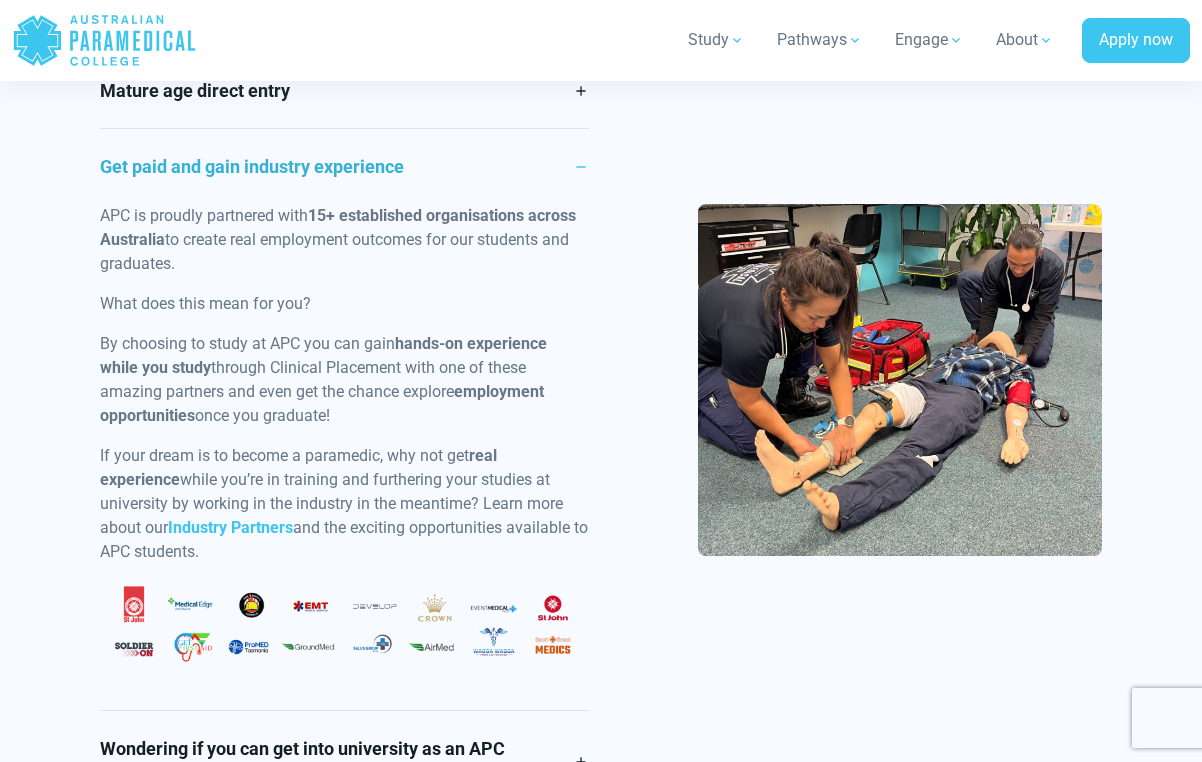 scroll, scrollTop: 2052, scrollLeft: 0, axis: vertical 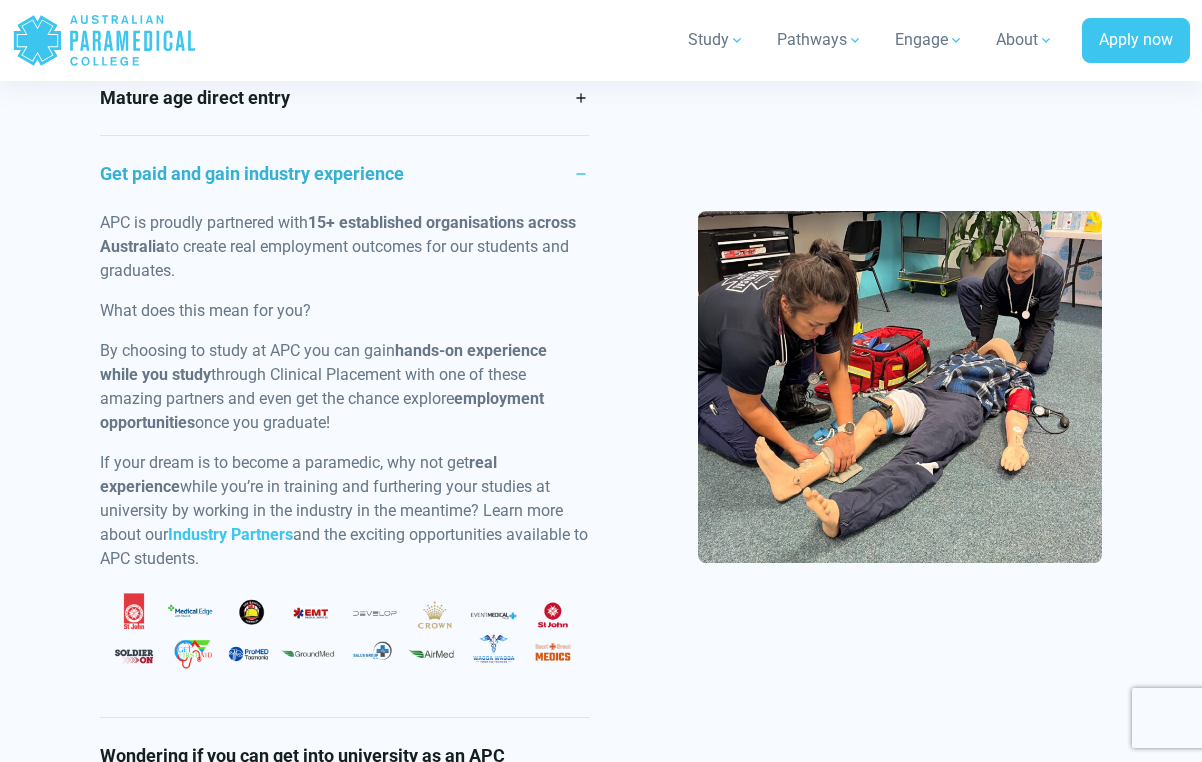 click on "Get paid and gain industry experience" at bounding box center (344, 173) 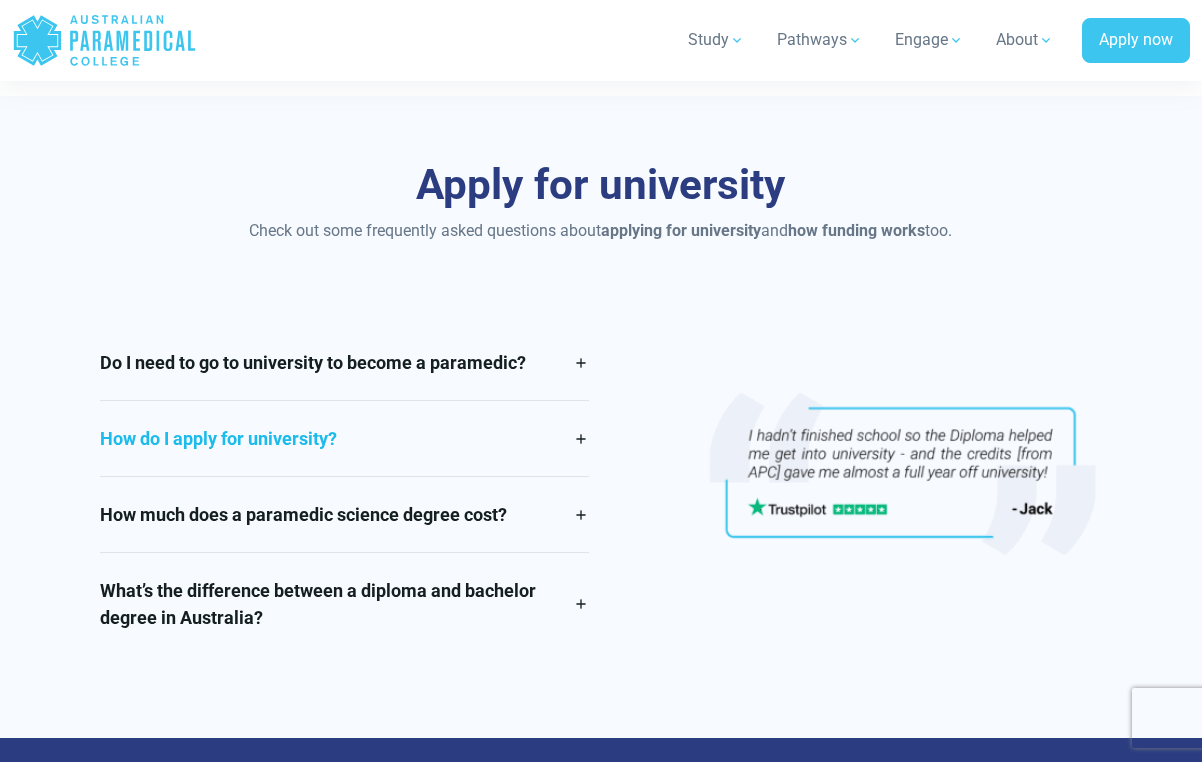 scroll, scrollTop: 4259, scrollLeft: 0, axis: vertical 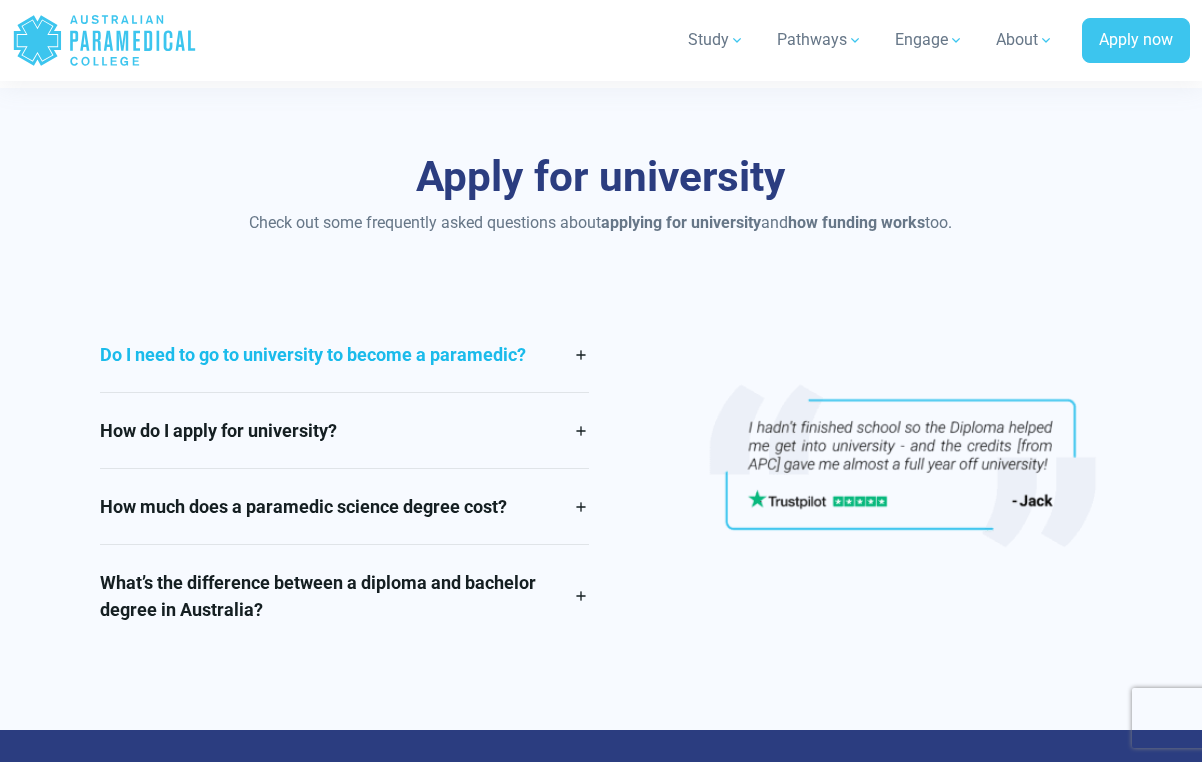 click on "Do I need to go to university to become a paramedic?" at bounding box center (344, 354) 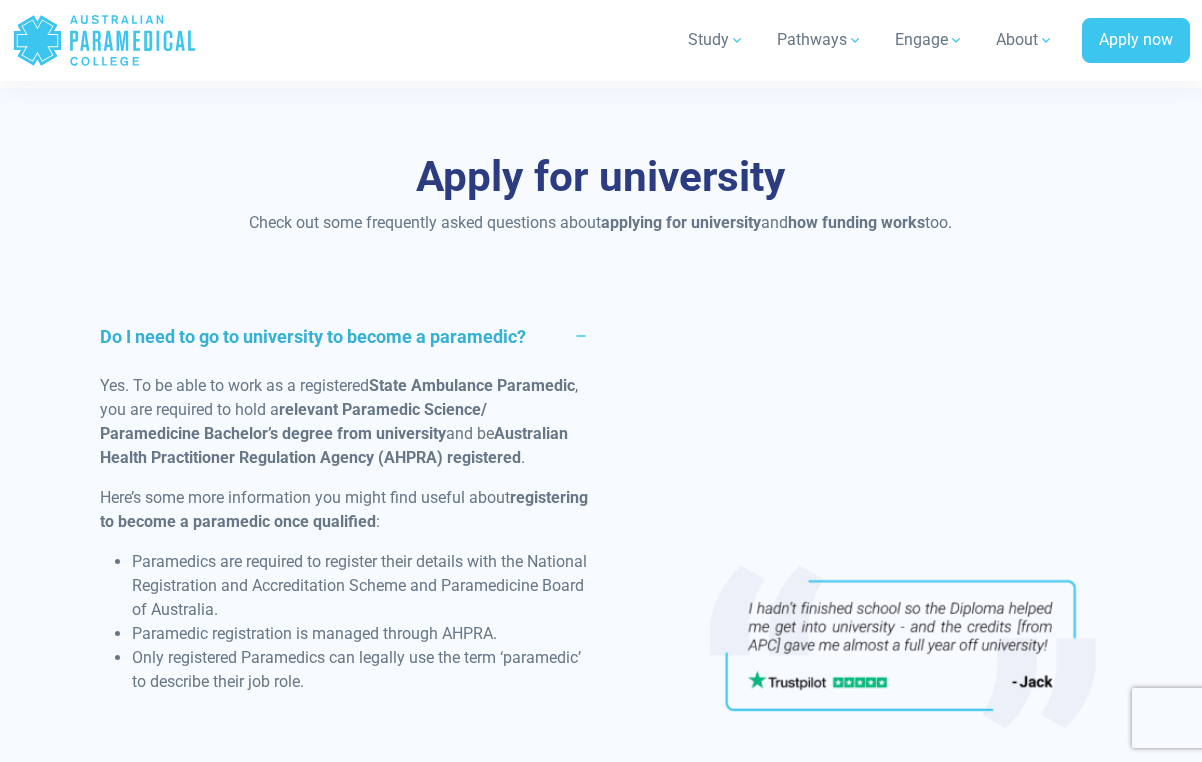 click on "Do I need to go to university to become a paramedic?" at bounding box center (344, 336) 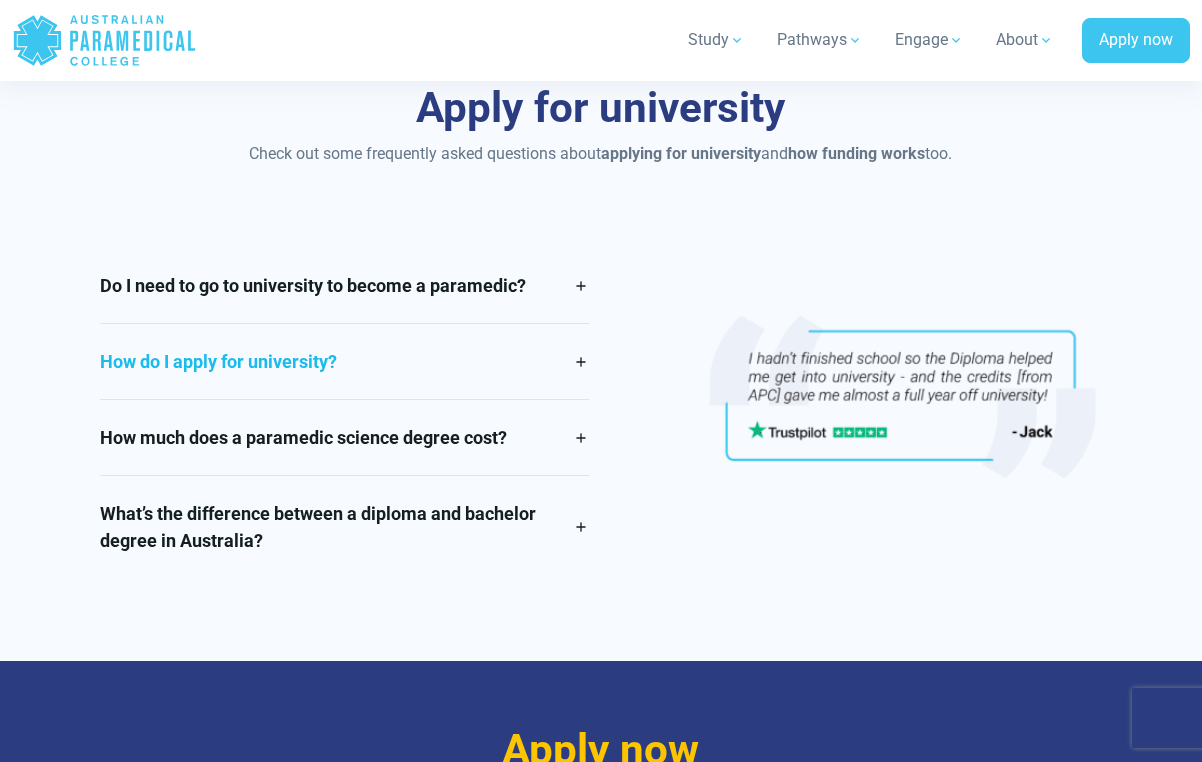scroll, scrollTop: 4329, scrollLeft: 0, axis: vertical 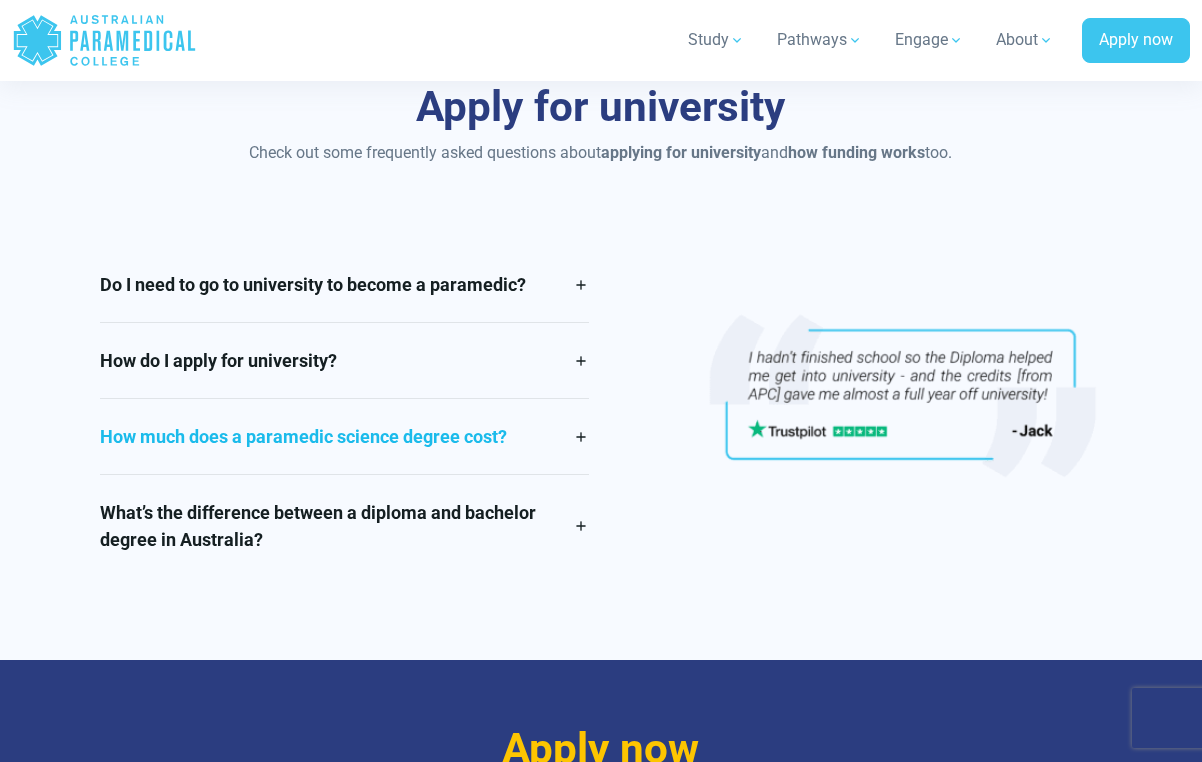 click on "How much does a paramedic science degree cost?" at bounding box center (344, 436) 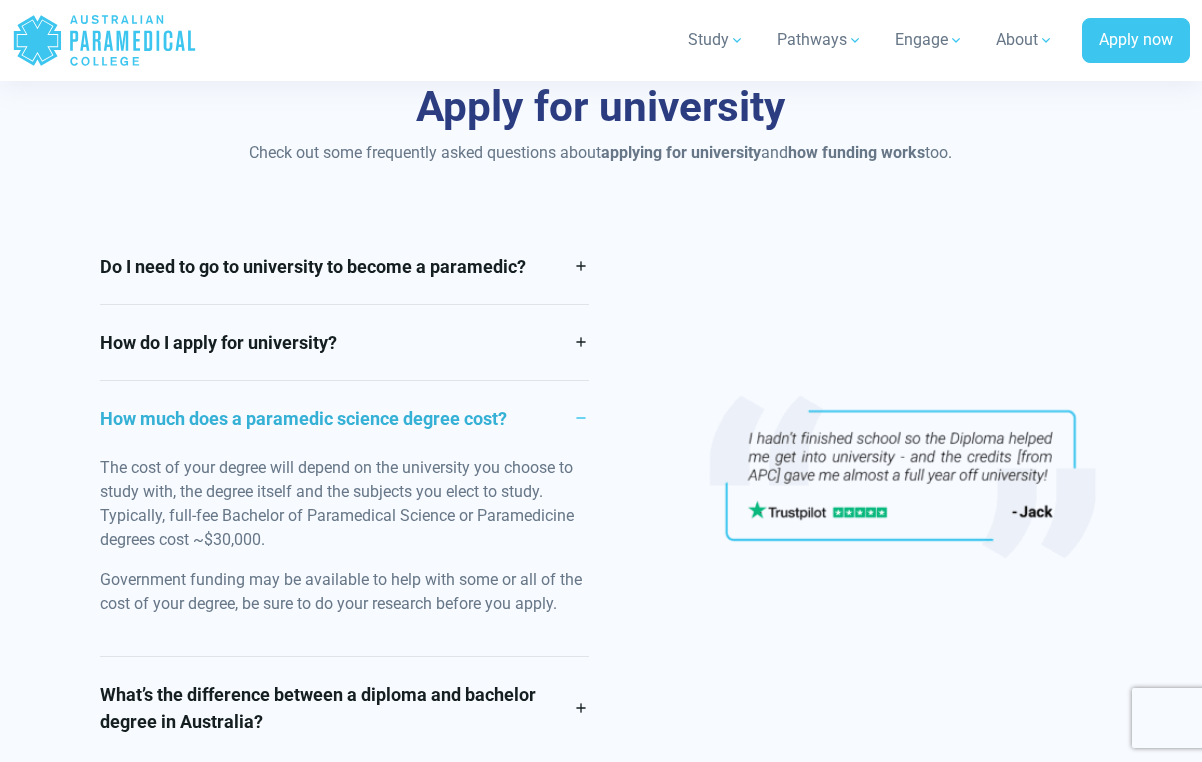 click on "How much does a paramedic science degree cost?" at bounding box center [344, 418] 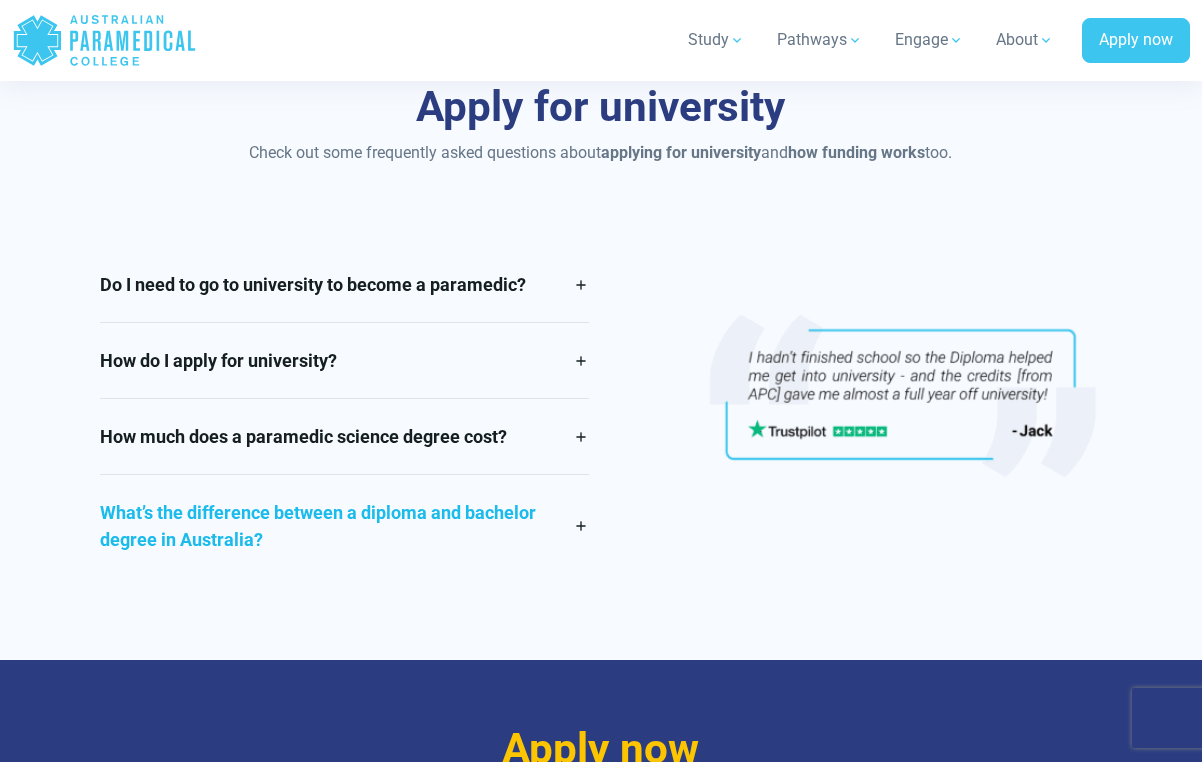 click on "What’s the difference between a diploma and bachelor degree in Australia?" at bounding box center (344, 526) 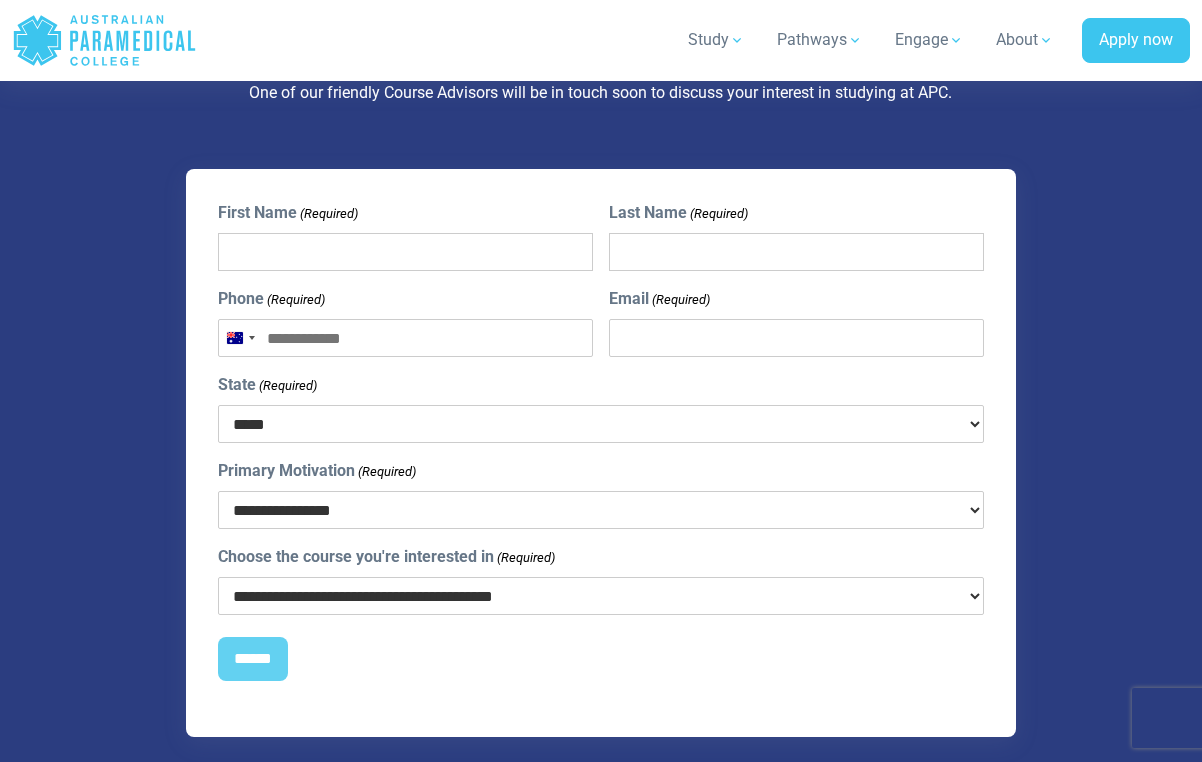 scroll, scrollTop: 5478, scrollLeft: 0, axis: vertical 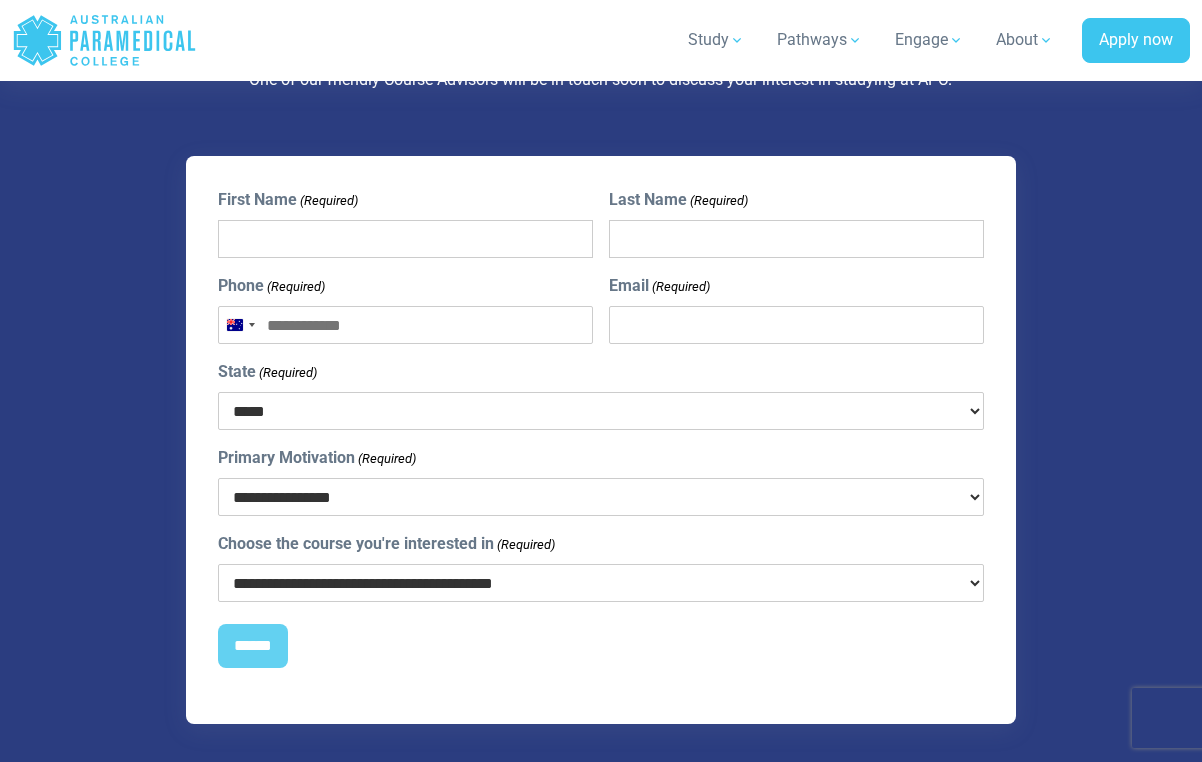 select on "***" 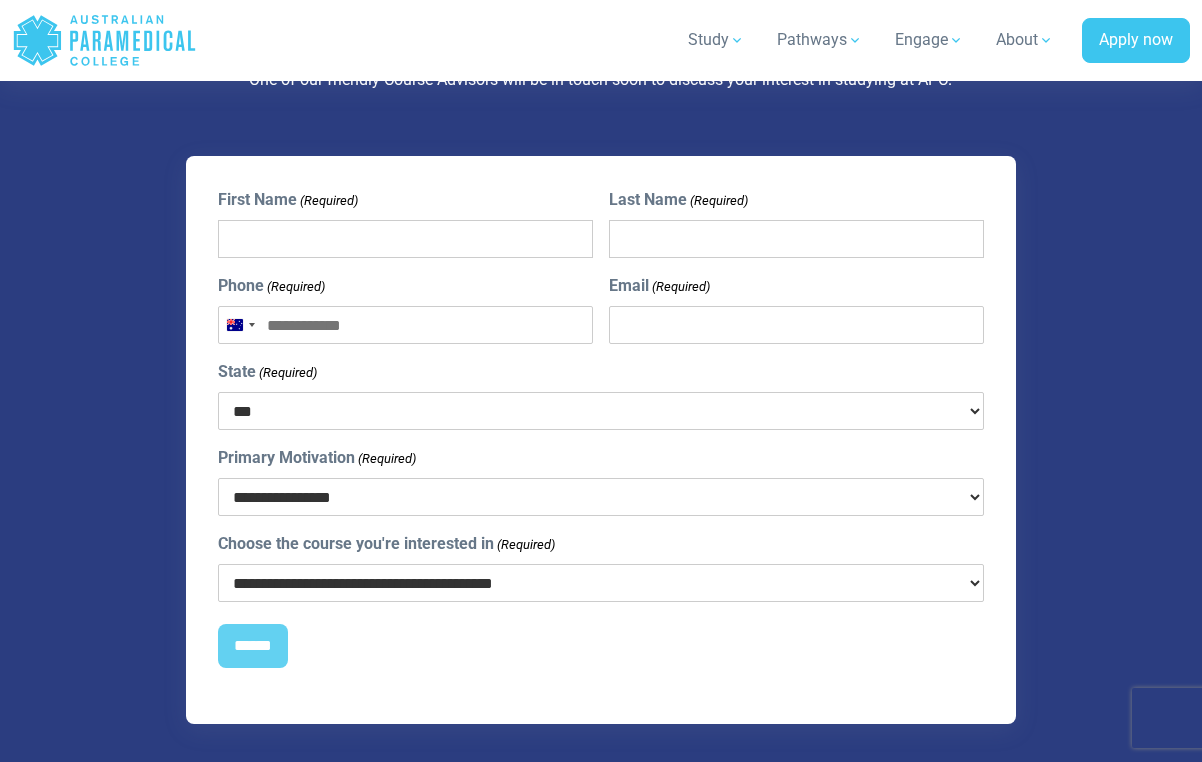 select on "**********" 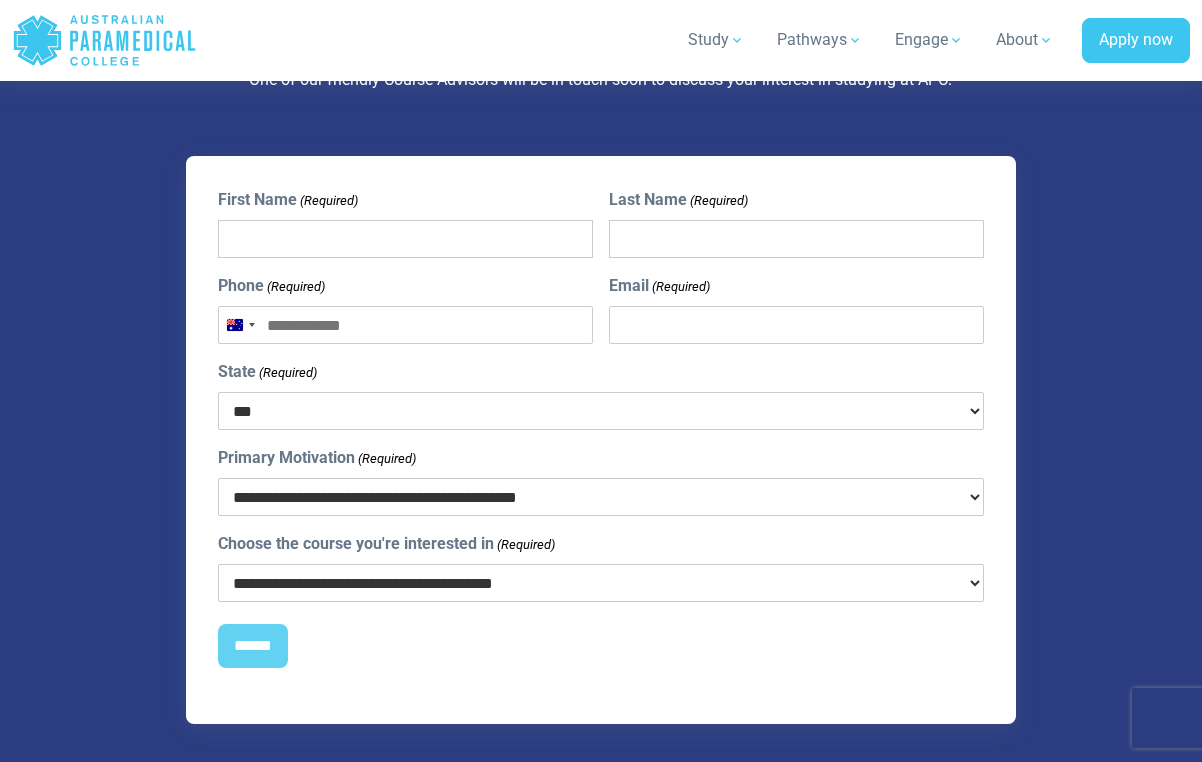 type on "*" 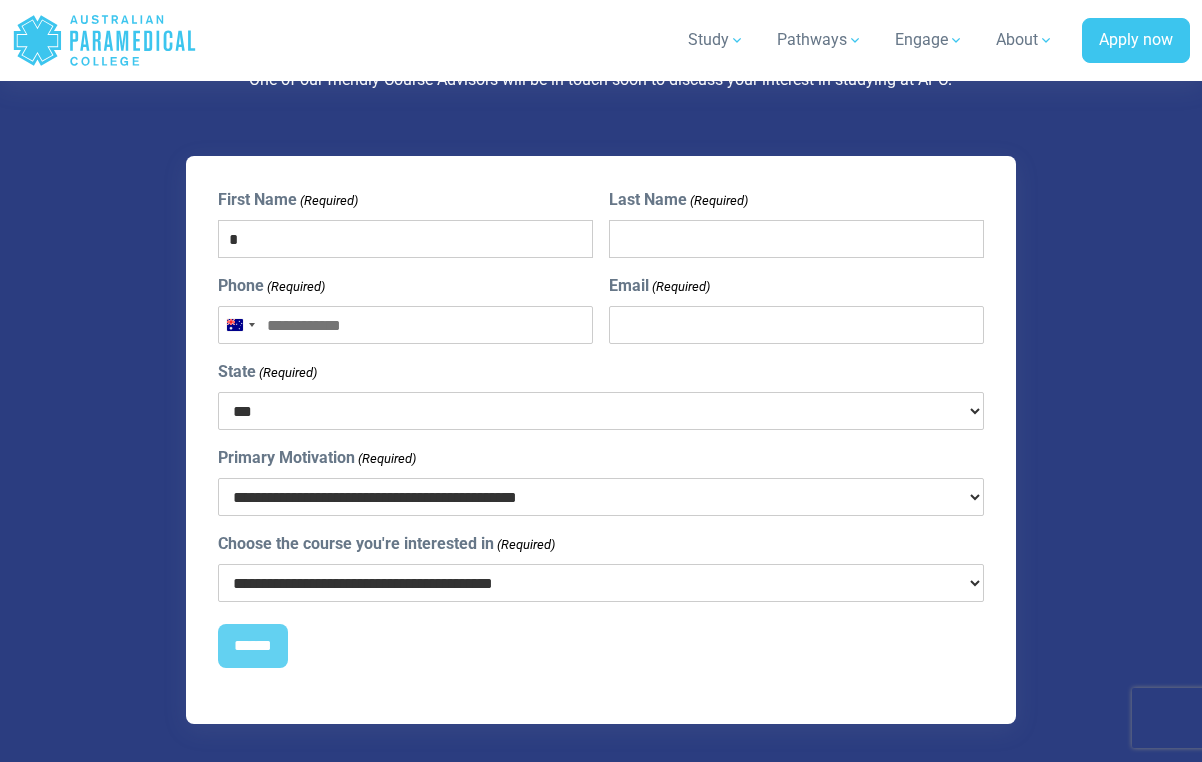 type 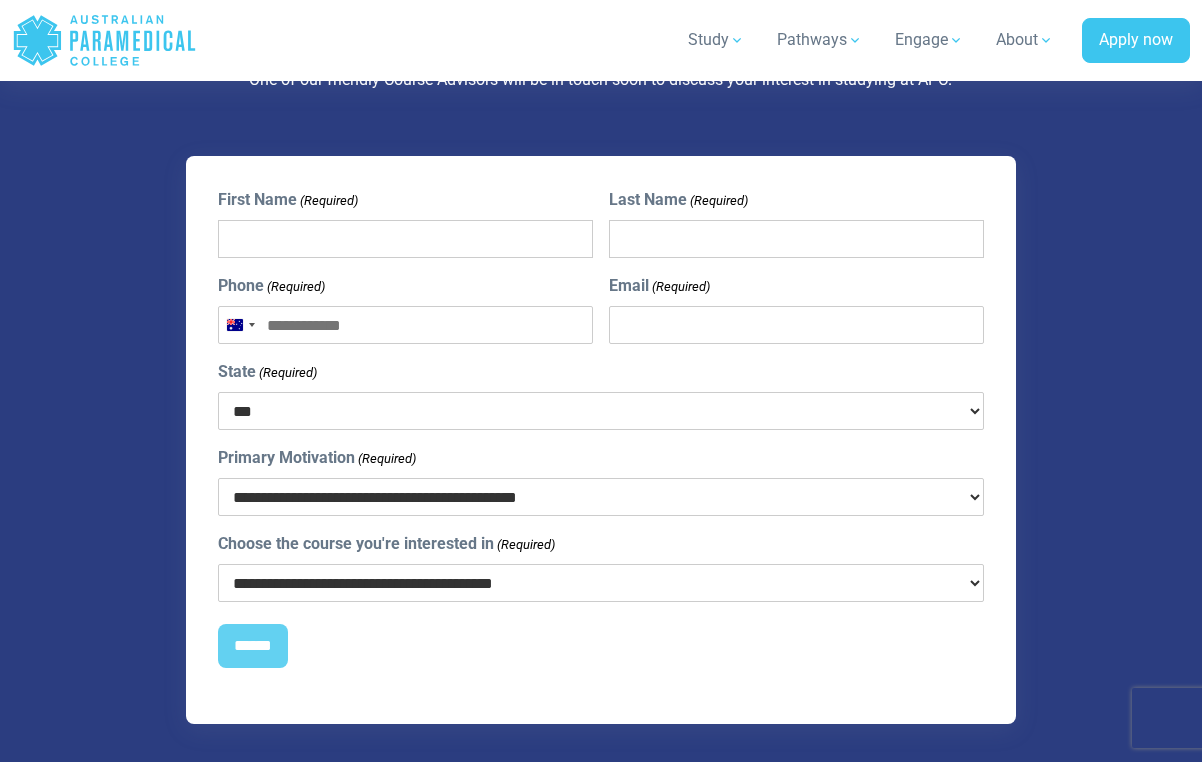 click on "Phone (Required)" at bounding box center (406, 325) 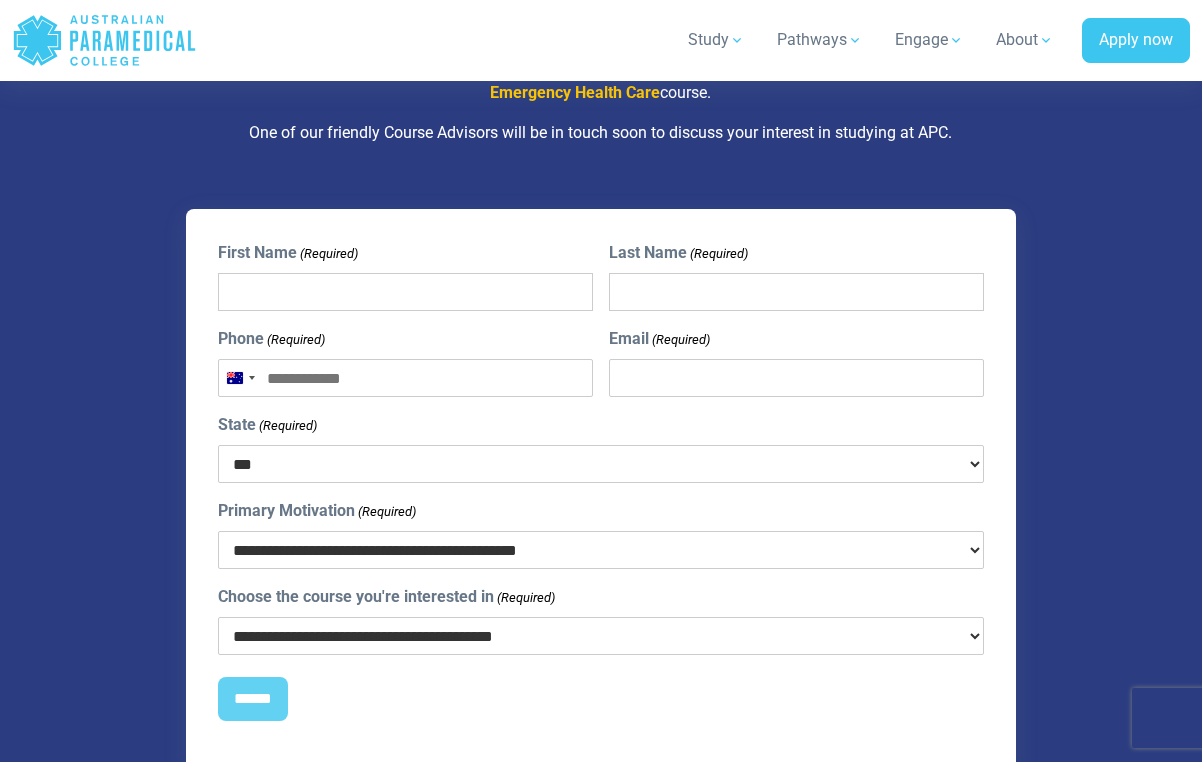 scroll, scrollTop: 5426, scrollLeft: 0, axis: vertical 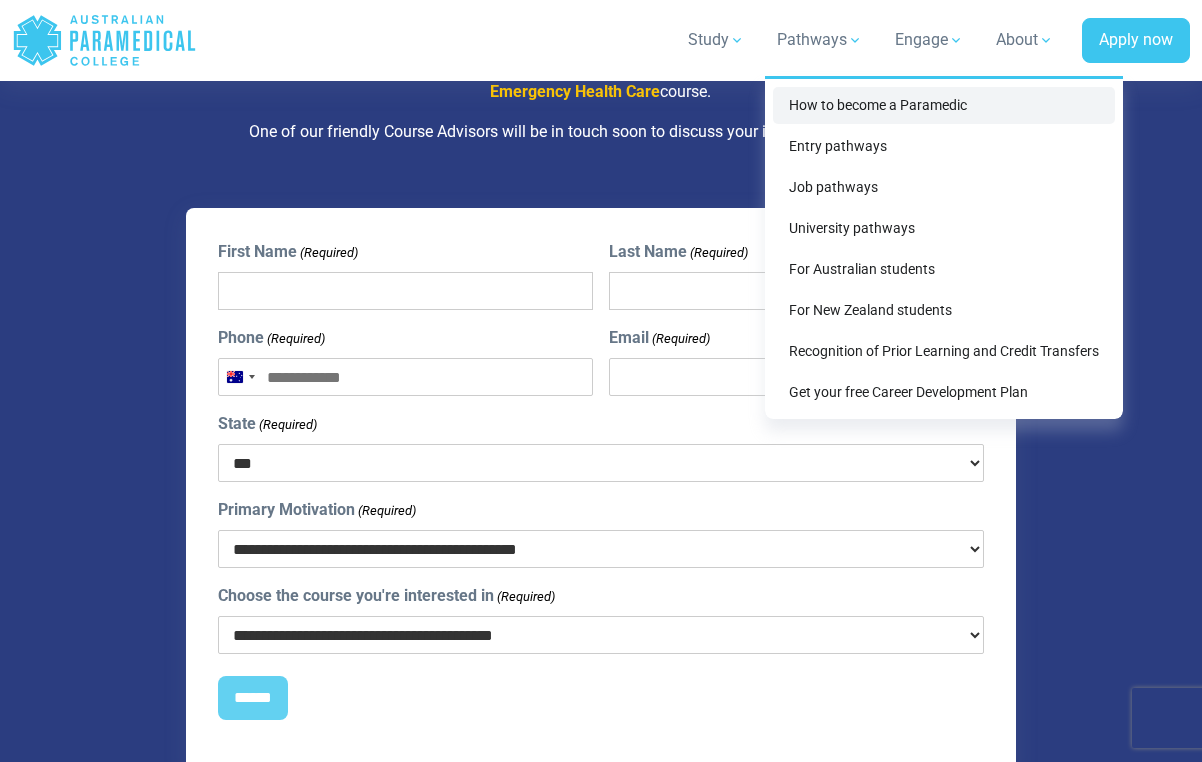 click on "How to become a Paramedic" at bounding box center [944, 105] 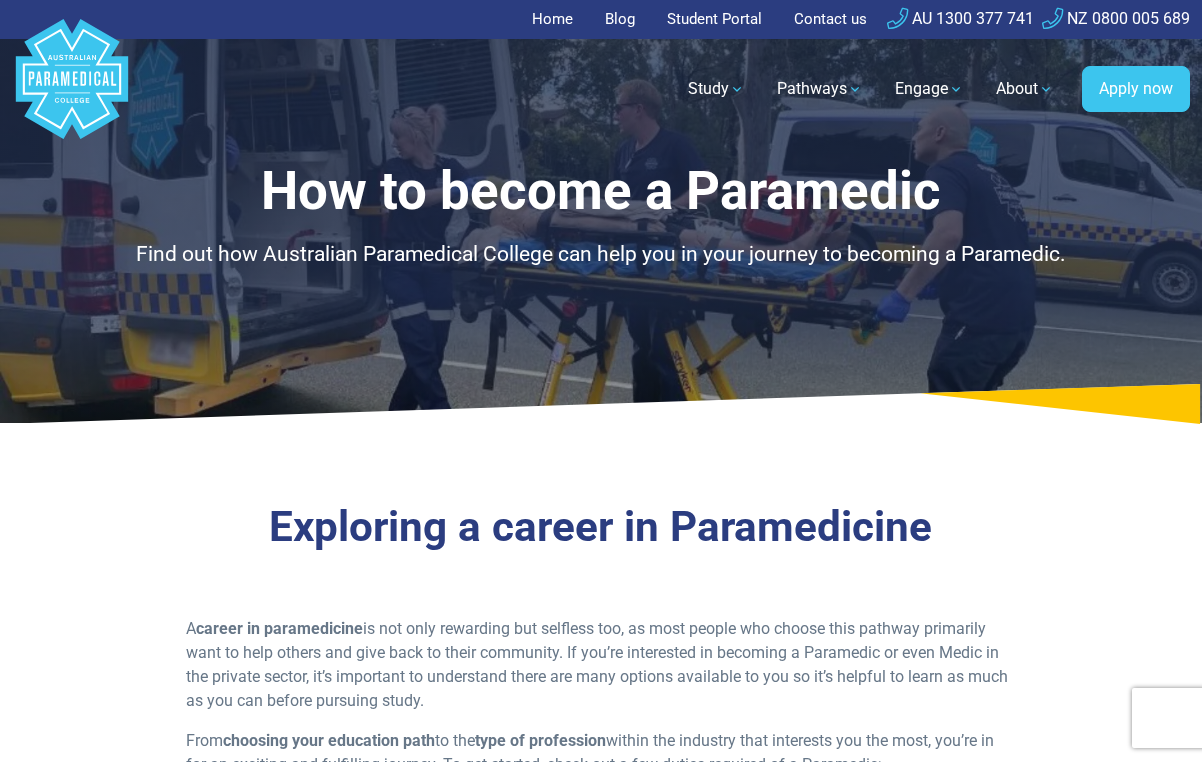 scroll, scrollTop: 0, scrollLeft: 0, axis: both 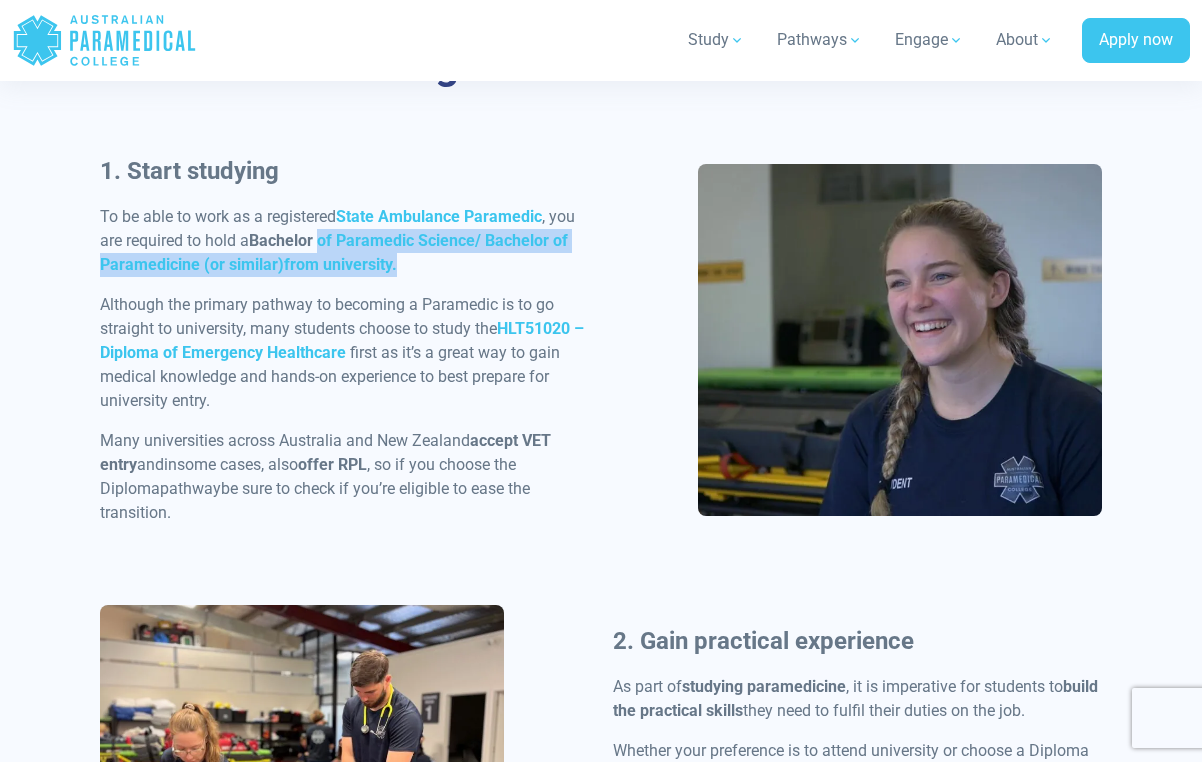 drag, startPoint x: 326, startPoint y: 236, endPoint x: 421, endPoint y: 251, distance: 96.17692 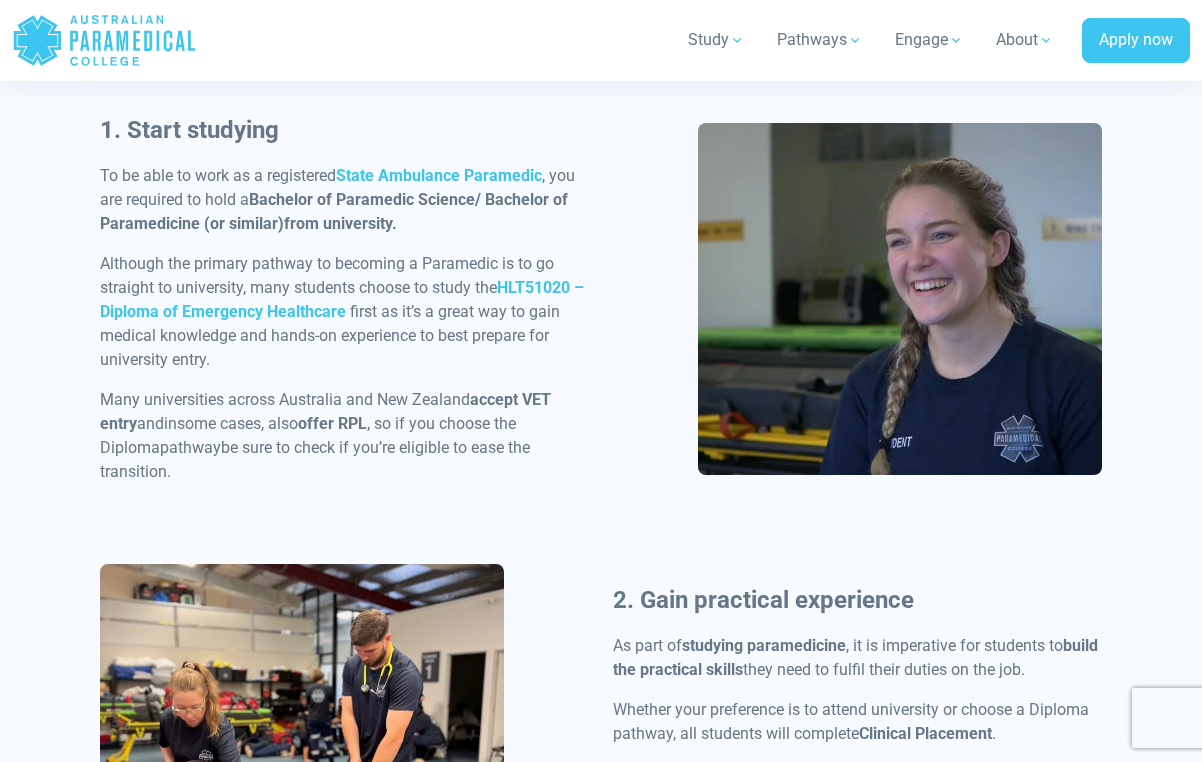 scroll, scrollTop: 1076, scrollLeft: 0, axis: vertical 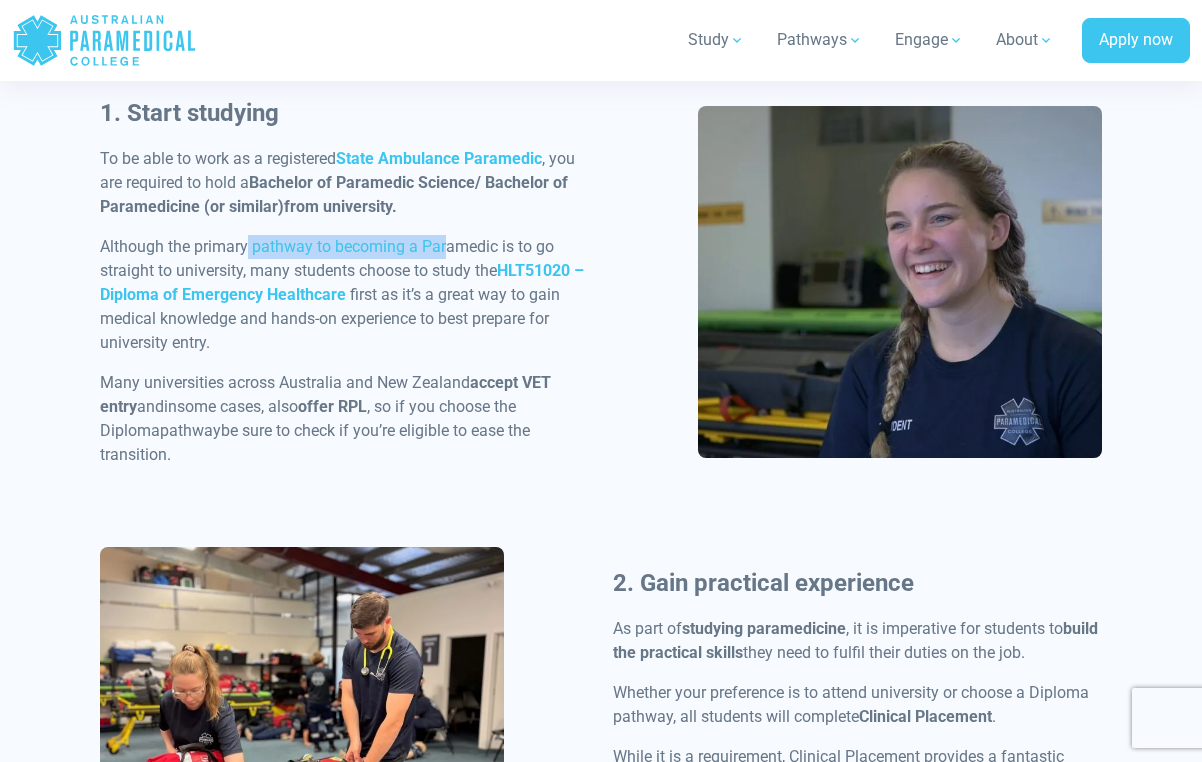 drag, startPoint x: 249, startPoint y: 247, endPoint x: 449, endPoint y: 251, distance: 200.04 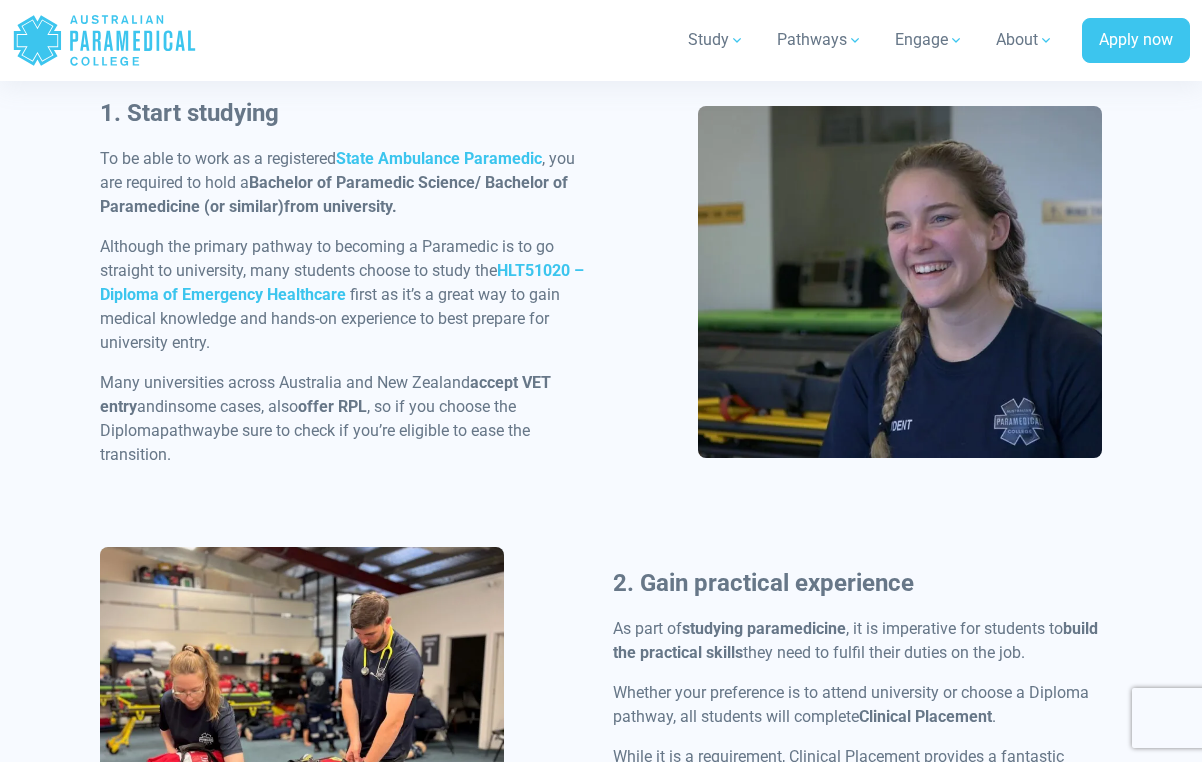 click on "Although the primary pathway to becoming a Paramedic is to go straight to university, many students choose to study the HLT51020 – Diploma of Emergency Healthcare first as it’s a great way to gain medical knowledge and hands-on experience to best prepare for university entry." at bounding box center [344, 295] 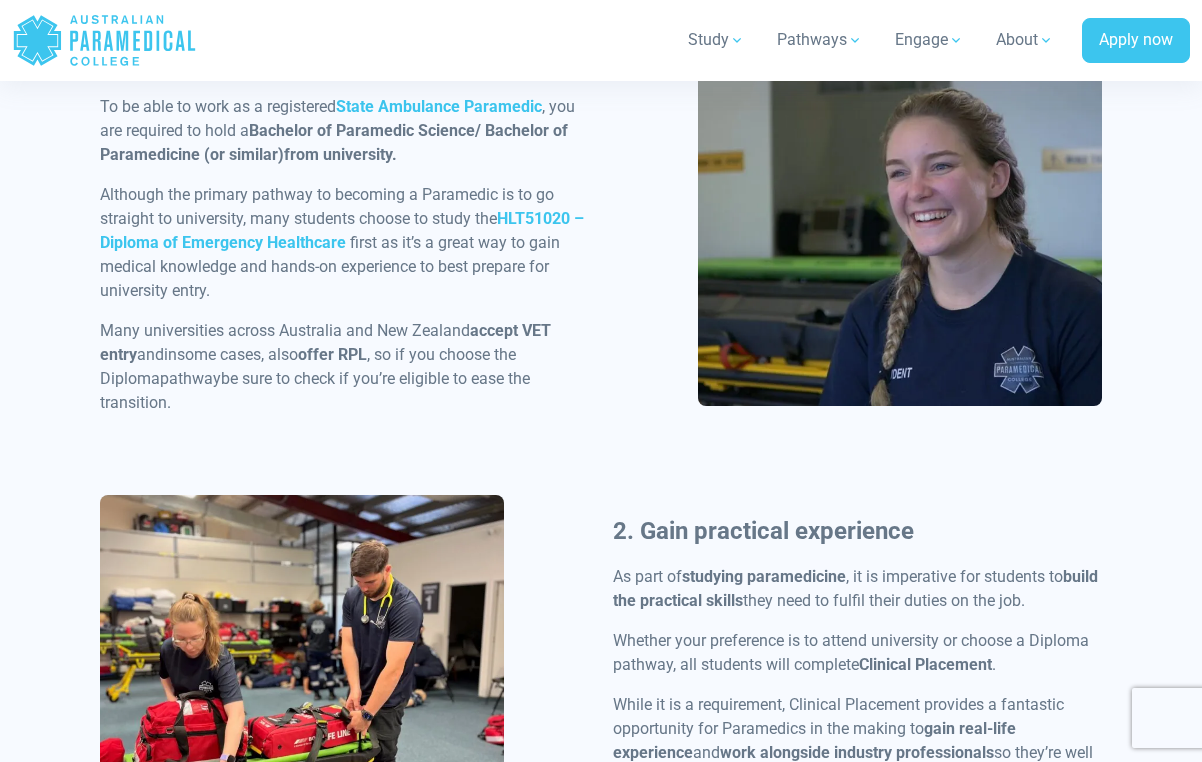 scroll, scrollTop: 1175, scrollLeft: 0, axis: vertical 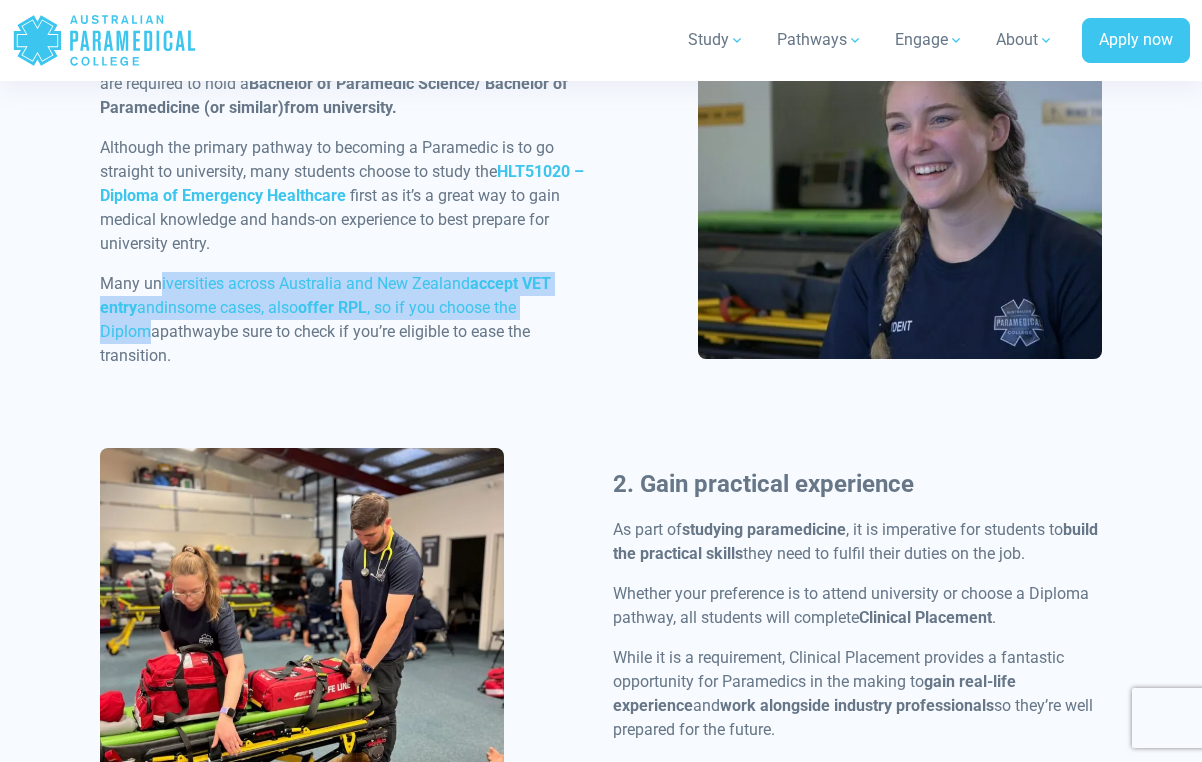 drag, startPoint x: 161, startPoint y: 281, endPoint x: 153, endPoint y: 335, distance: 54.589375 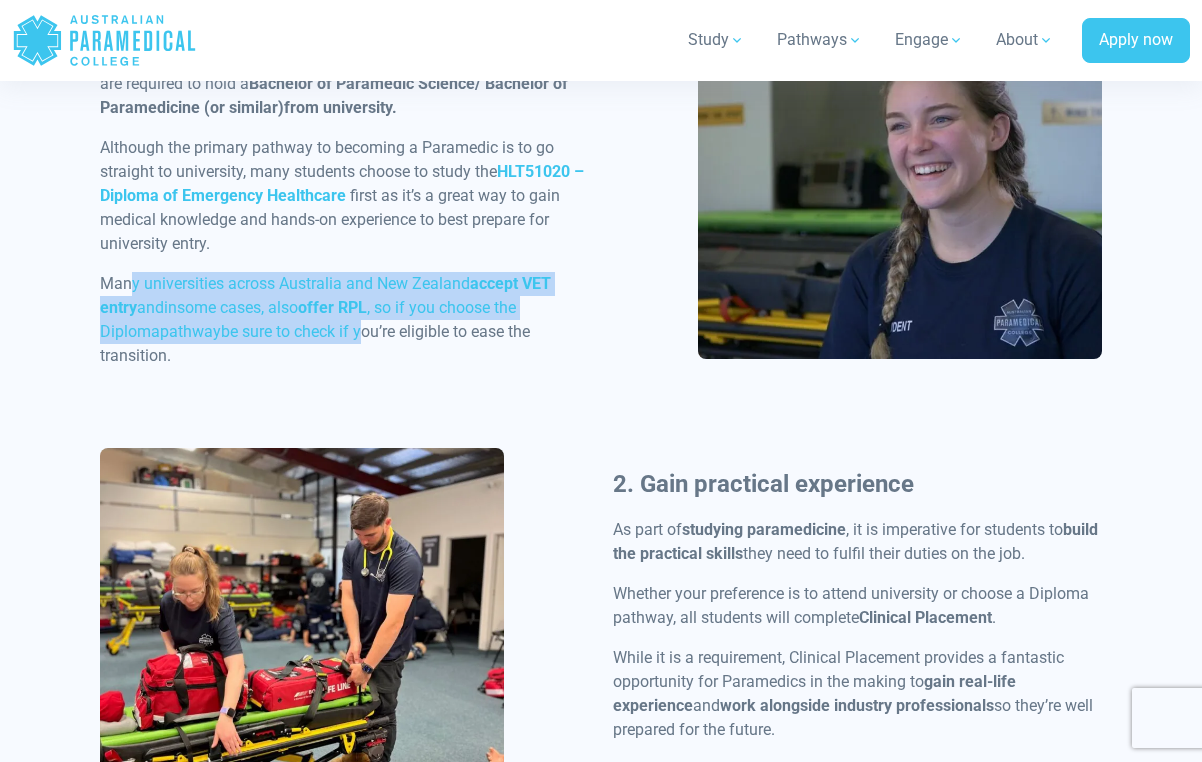 drag, startPoint x: 134, startPoint y: 287, endPoint x: 362, endPoint y: 315, distance: 229.71286 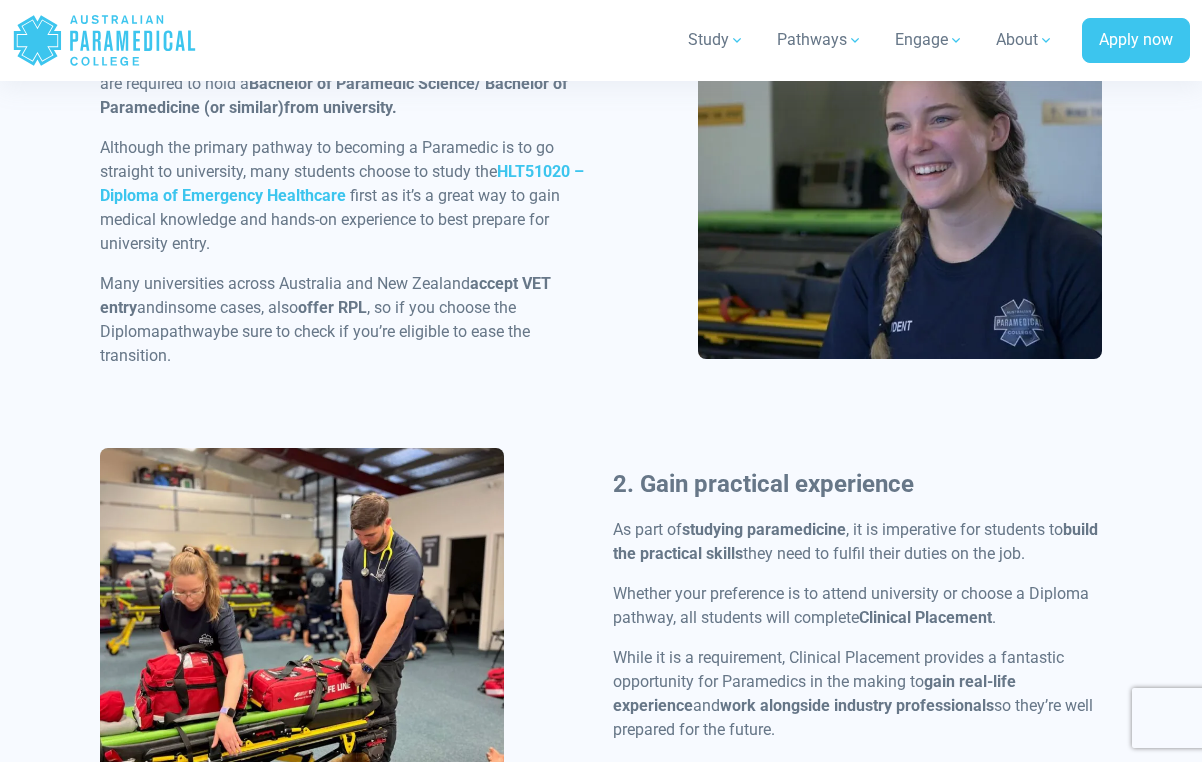click on ", so if you choose the Diploma" at bounding box center (308, 319) 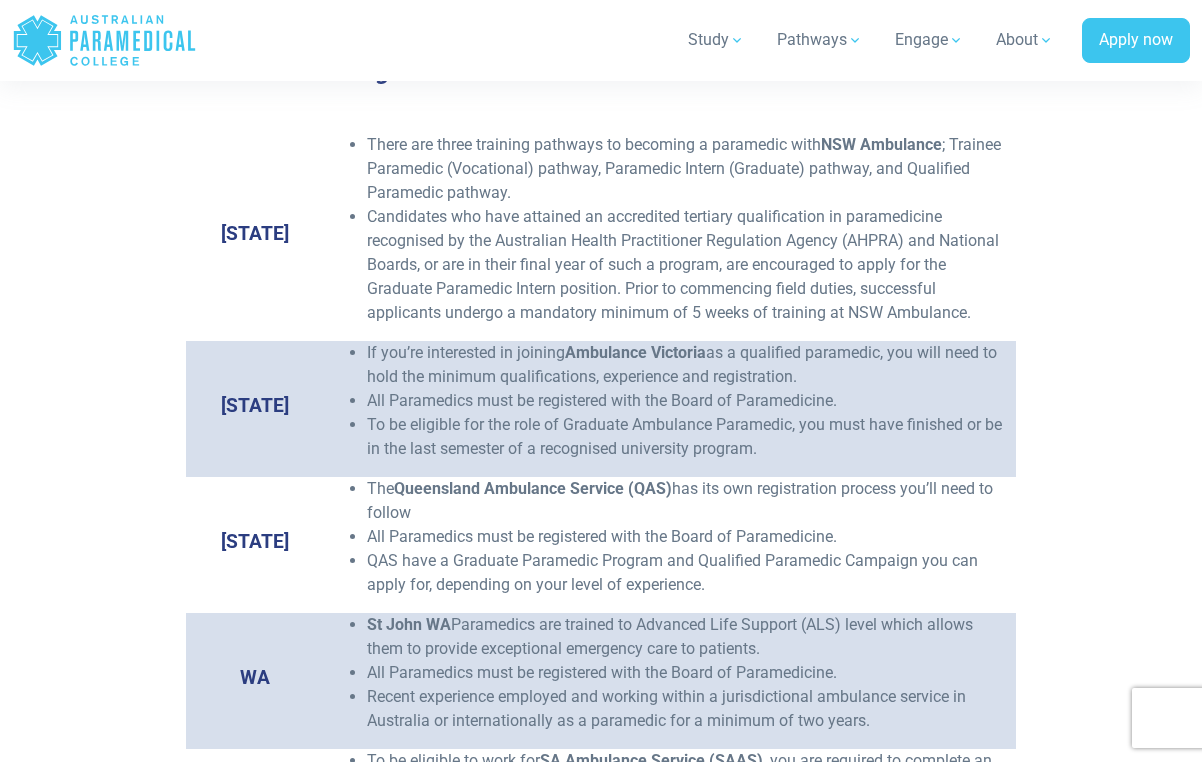 scroll, scrollTop: 3054, scrollLeft: 0, axis: vertical 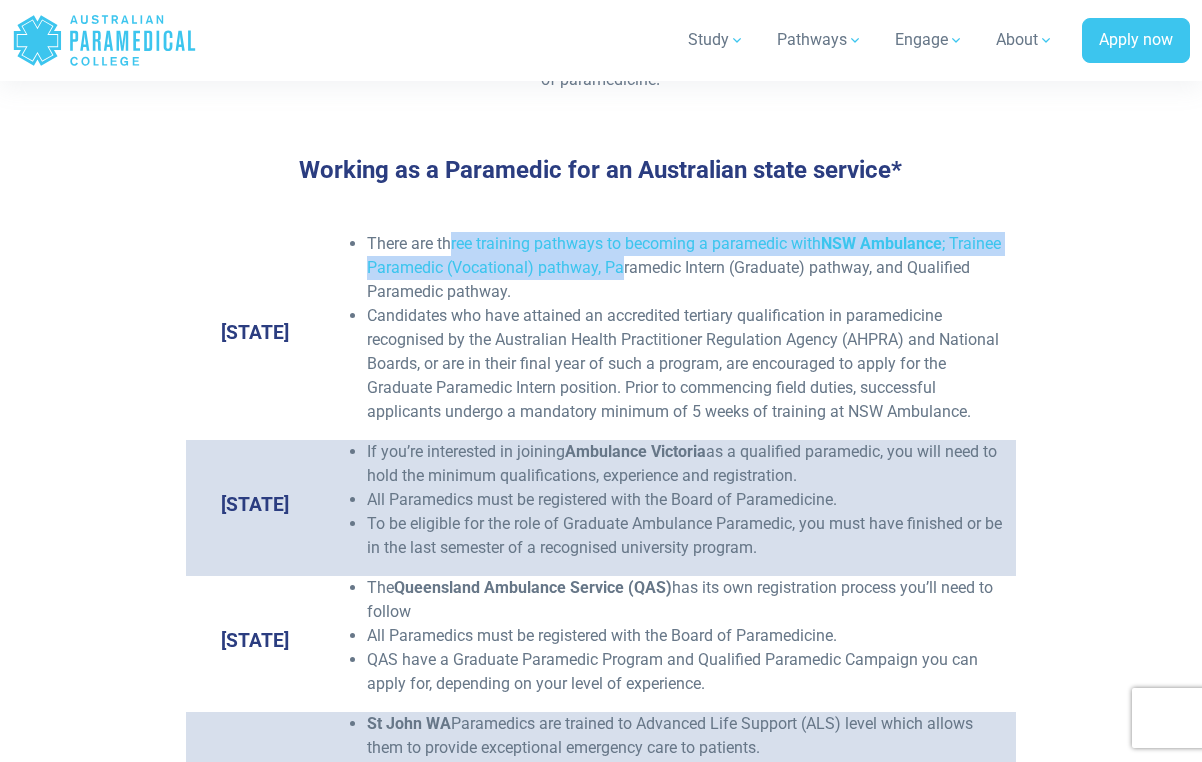drag, startPoint x: 451, startPoint y: 236, endPoint x: 682, endPoint y: 250, distance: 231.42386 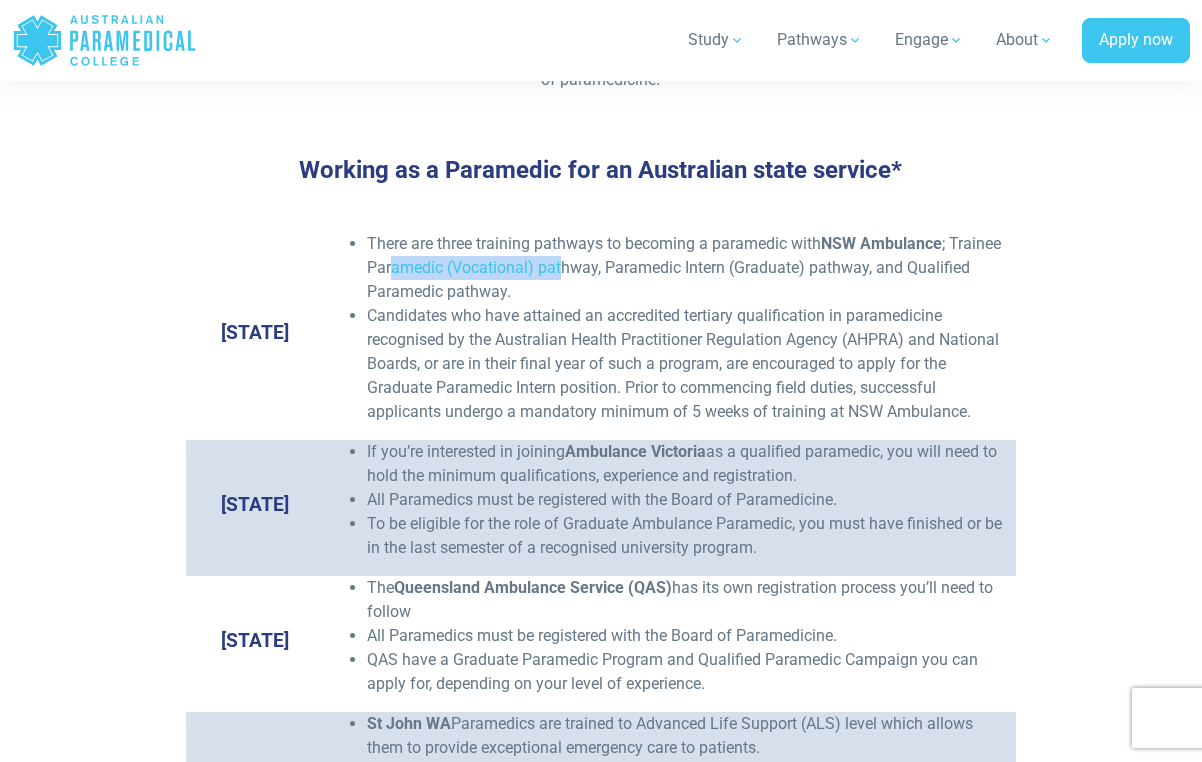 drag, startPoint x: 450, startPoint y: 260, endPoint x: 613, endPoint y: 262, distance: 163.01227 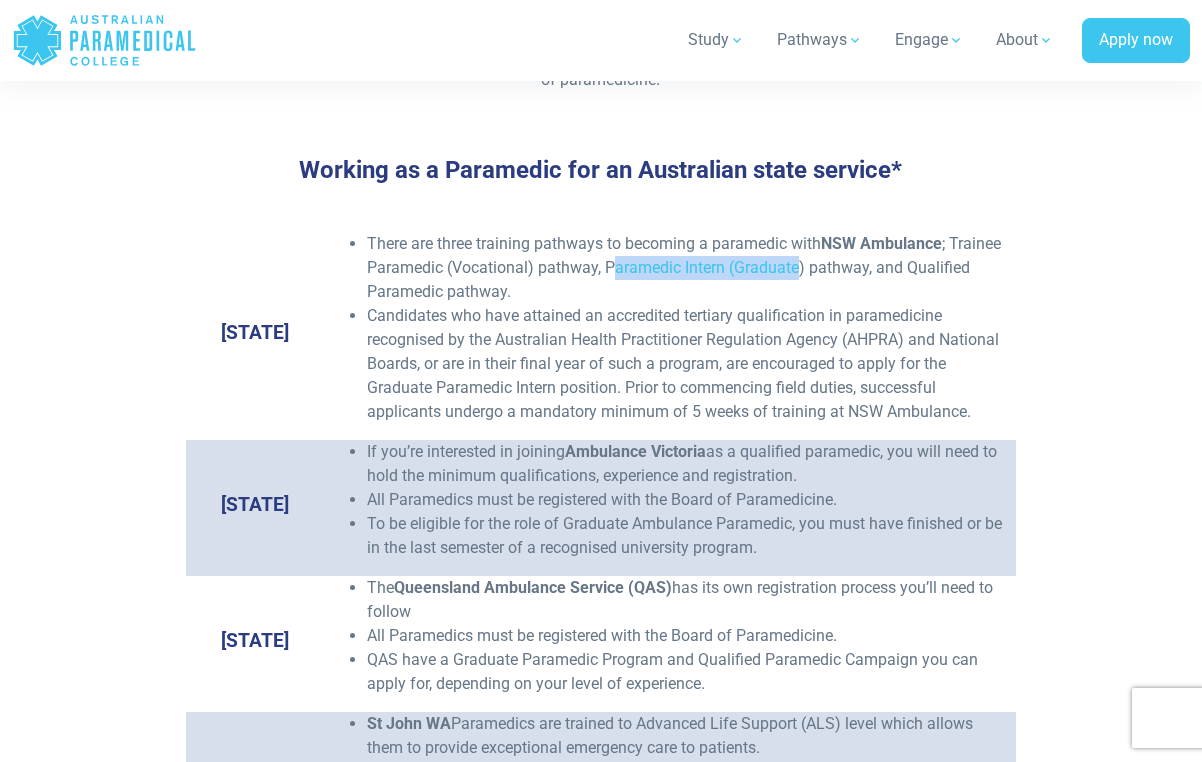 drag, startPoint x: 671, startPoint y: 263, endPoint x: 851, endPoint y: 264, distance: 180.00278 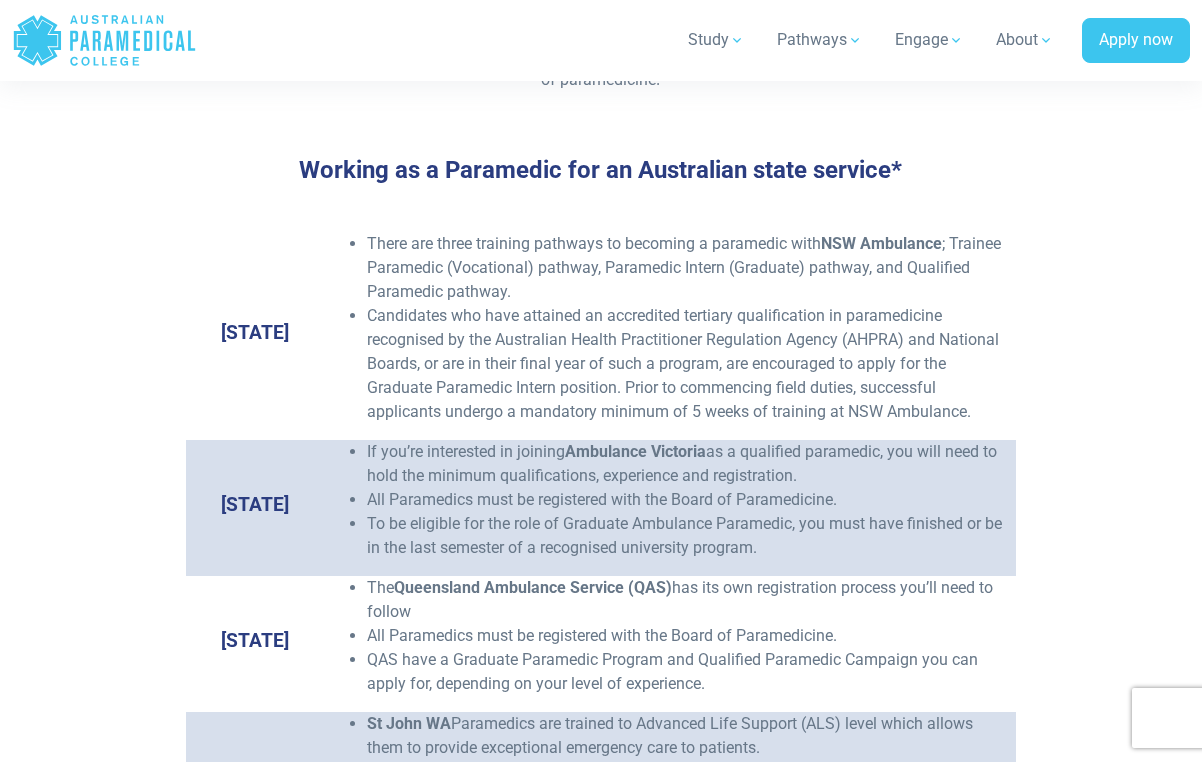 click on "Candidates who have attained an accredited tertiary qualification in paramedicine recognised by the Australian Health Practitioner Regulation Agency (AHPRA) and National Boards, or are in their final year of such a program, are encouraged to apply for the Graduate Paramedic Intern position. Prior to commencing field duties, successful applicants undergo a mandatory minimum of 5 weeks of training at NSW Ambulance." at bounding box center (686, 364) 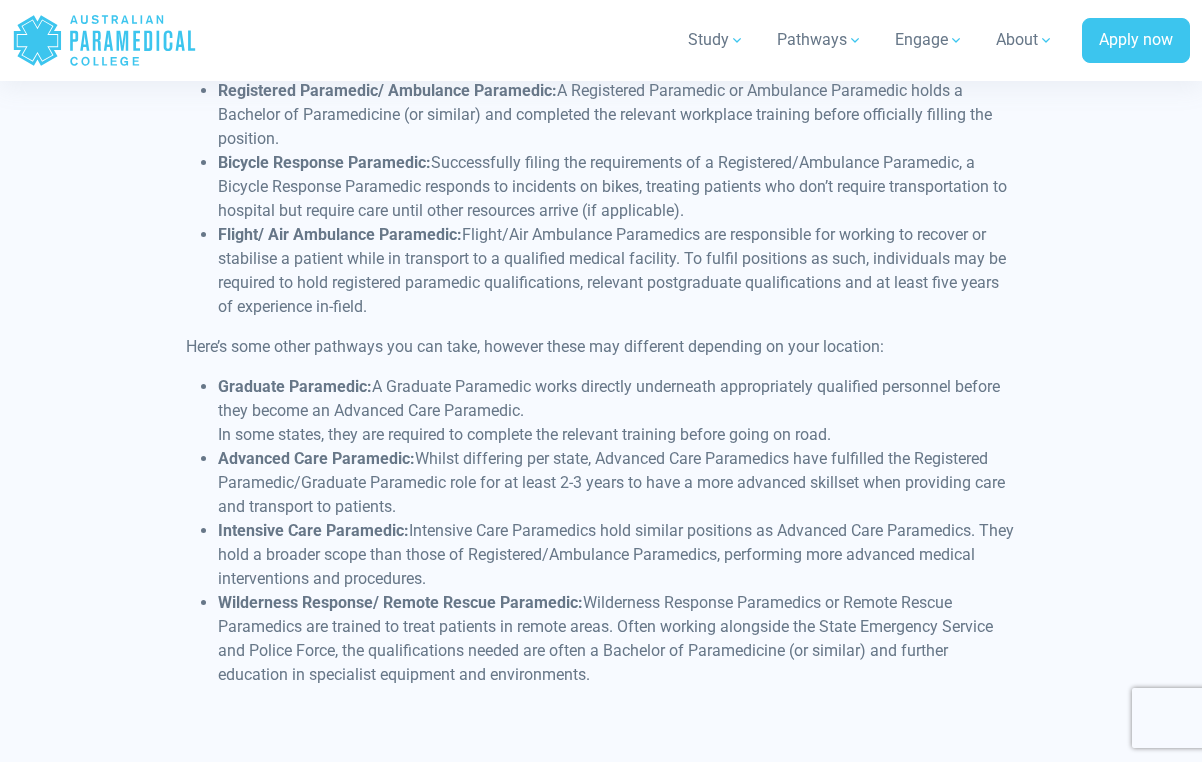 scroll, scrollTop: 5227, scrollLeft: 0, axis: vertical 